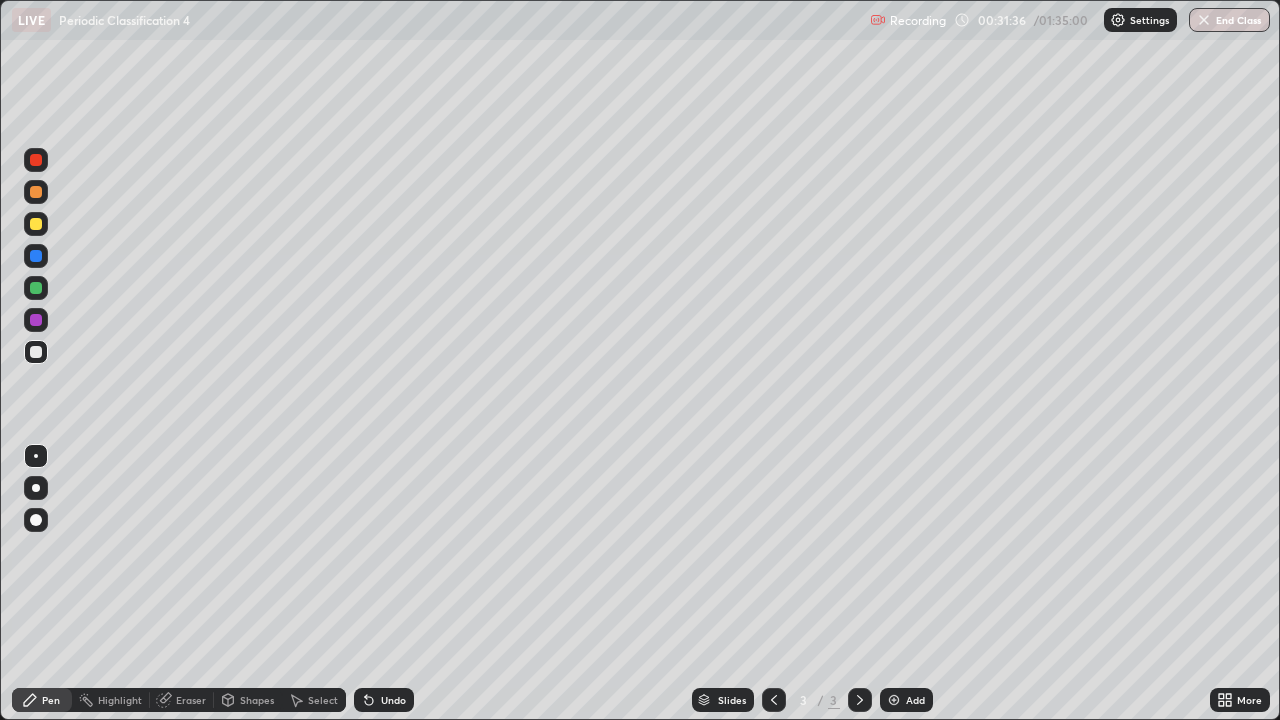 scroll, scrollTop: 0, scrollLeft: 0, axis: both 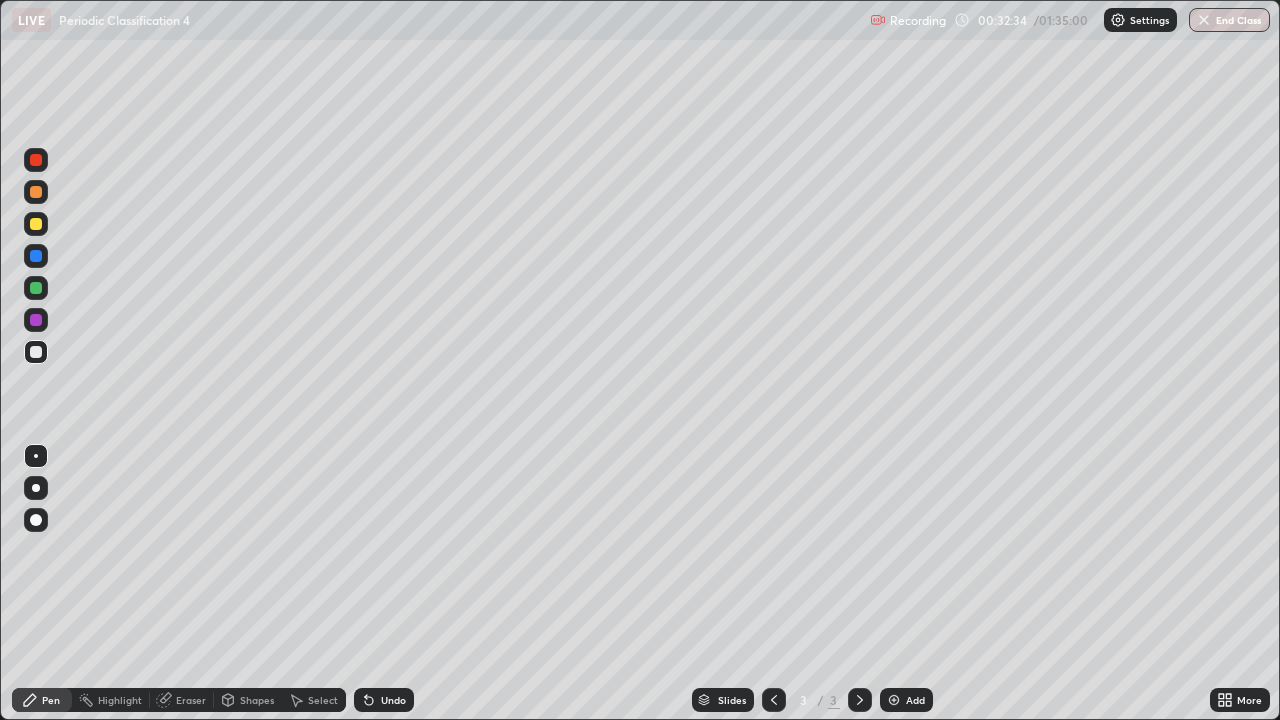 click on "Eraser" at bounding box center (182, 700) 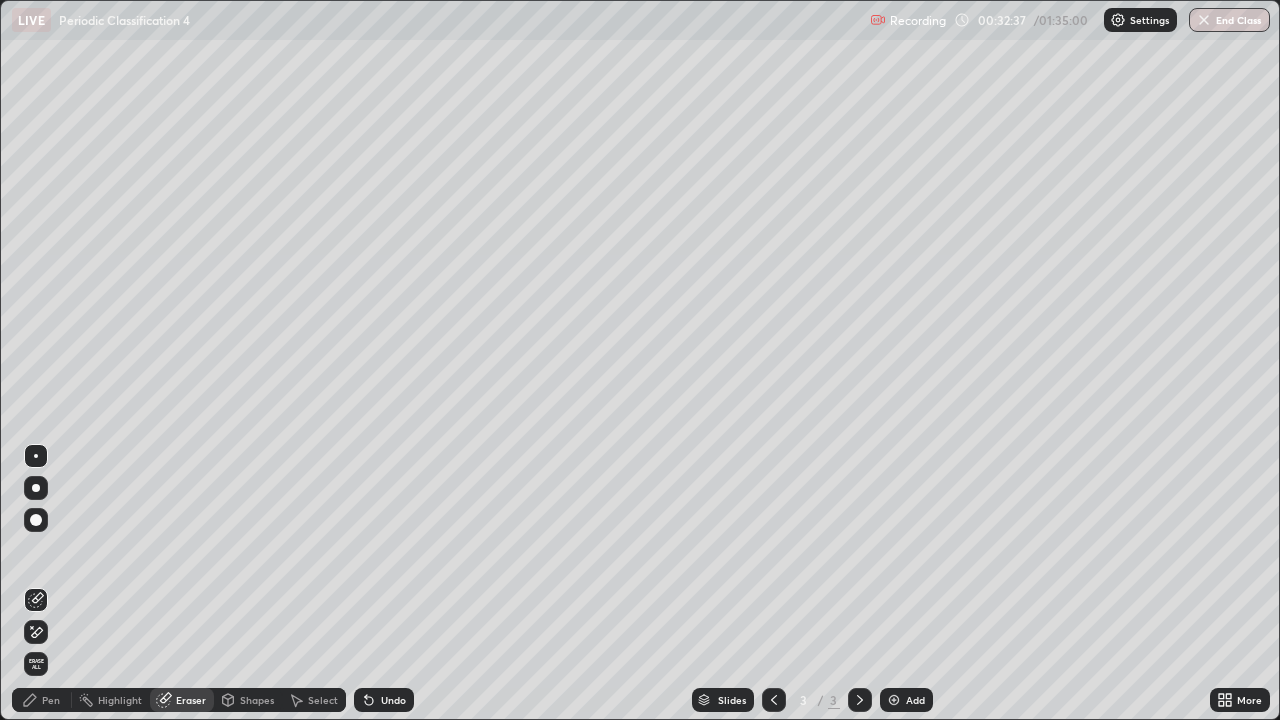 click on "Pen" at bounding box center [51, 700] 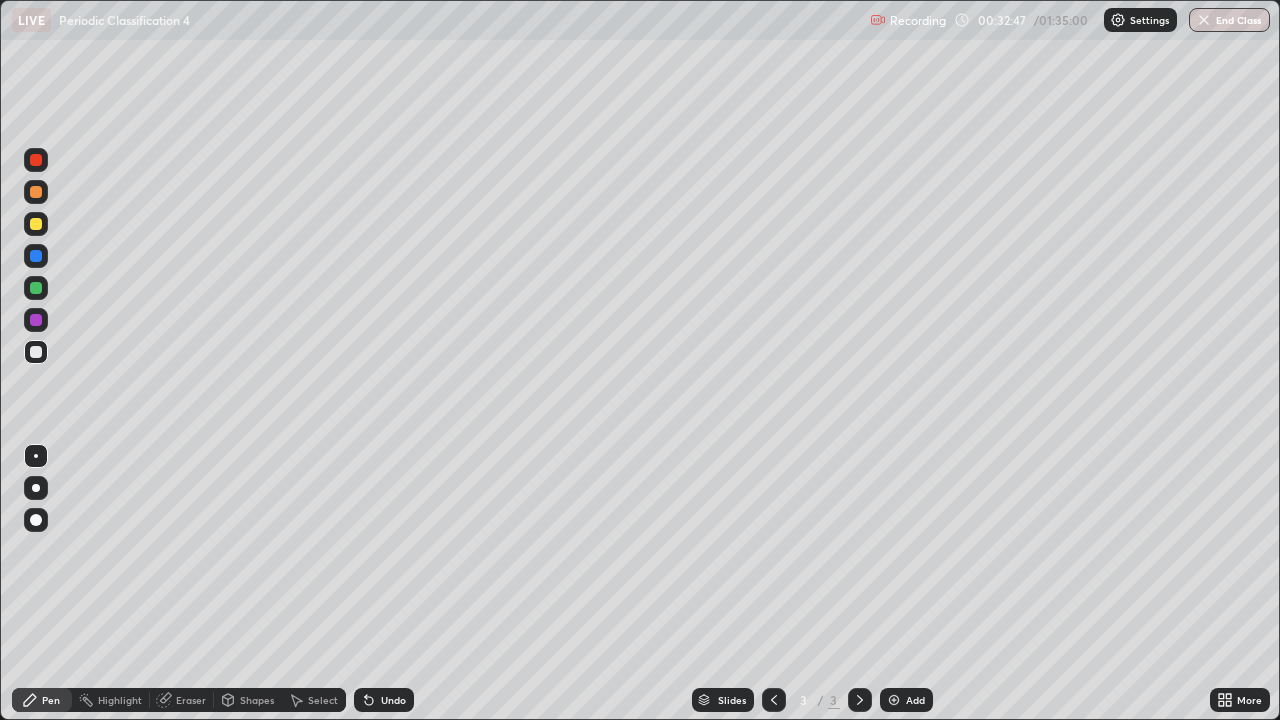click at bounding box center (36, 488) 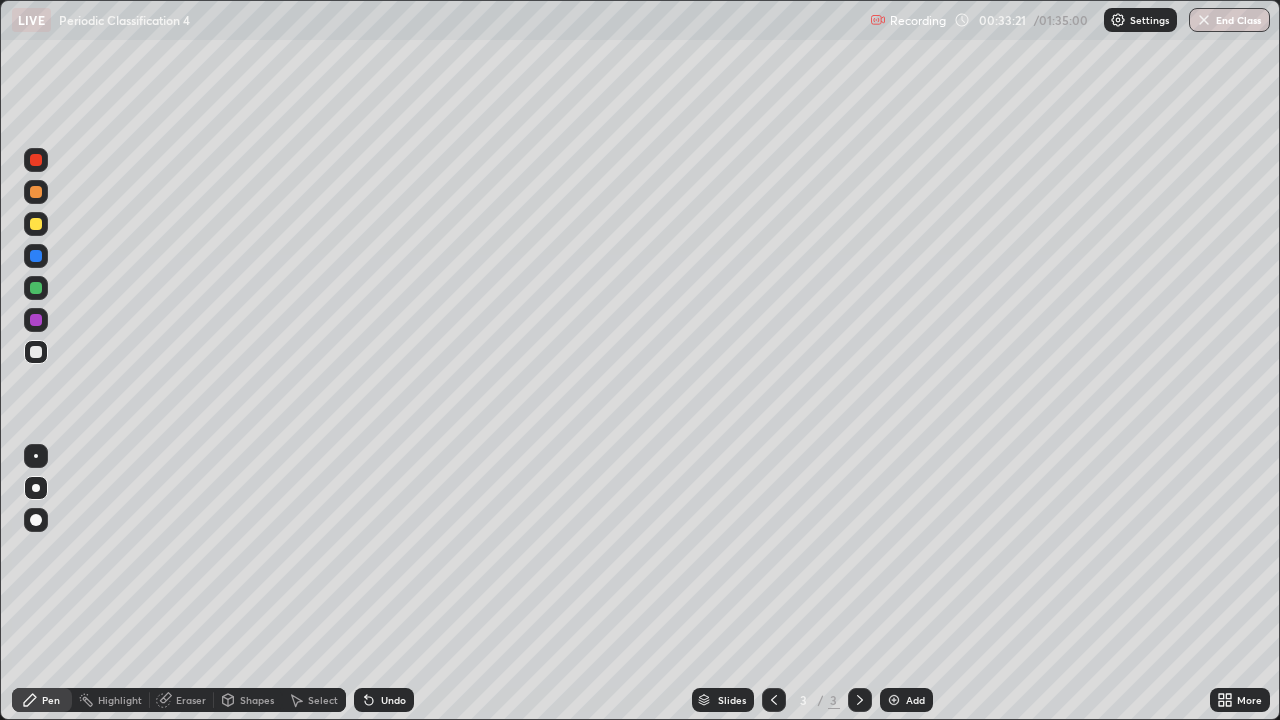 click on "Eraser" at bounding box center (191, 700) 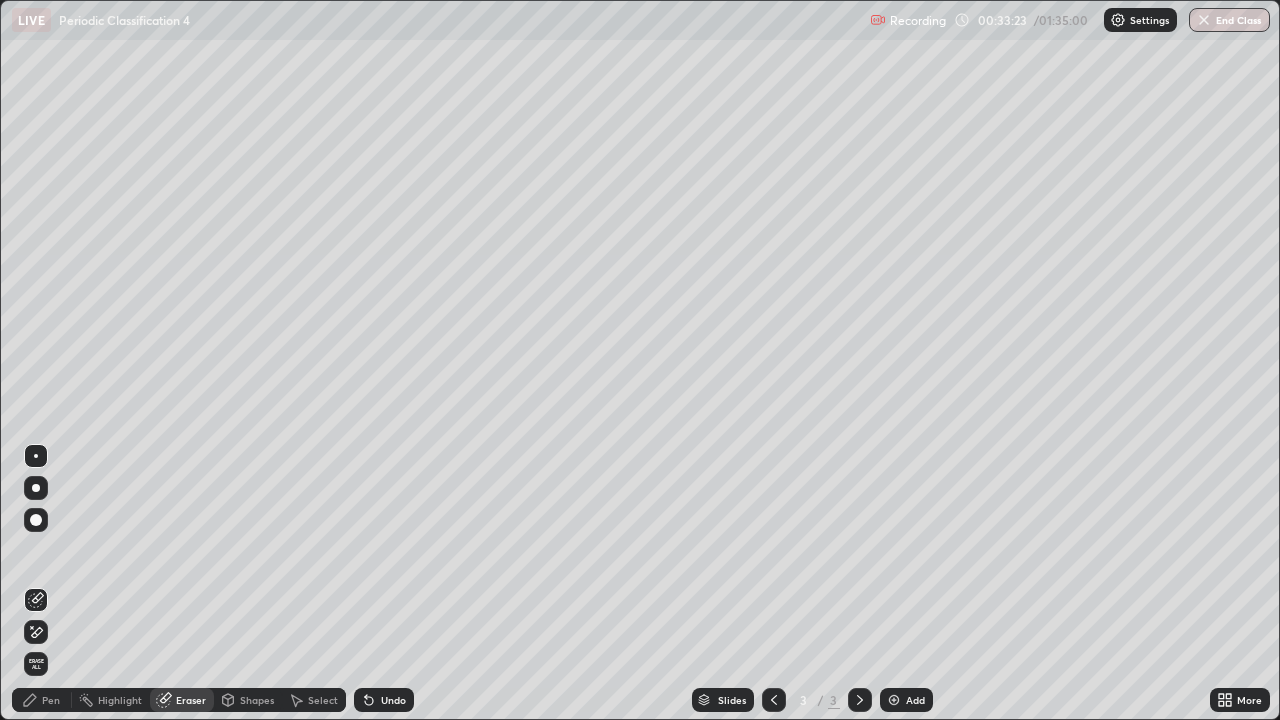 click on "Pen" at bounding box center (42, 700) 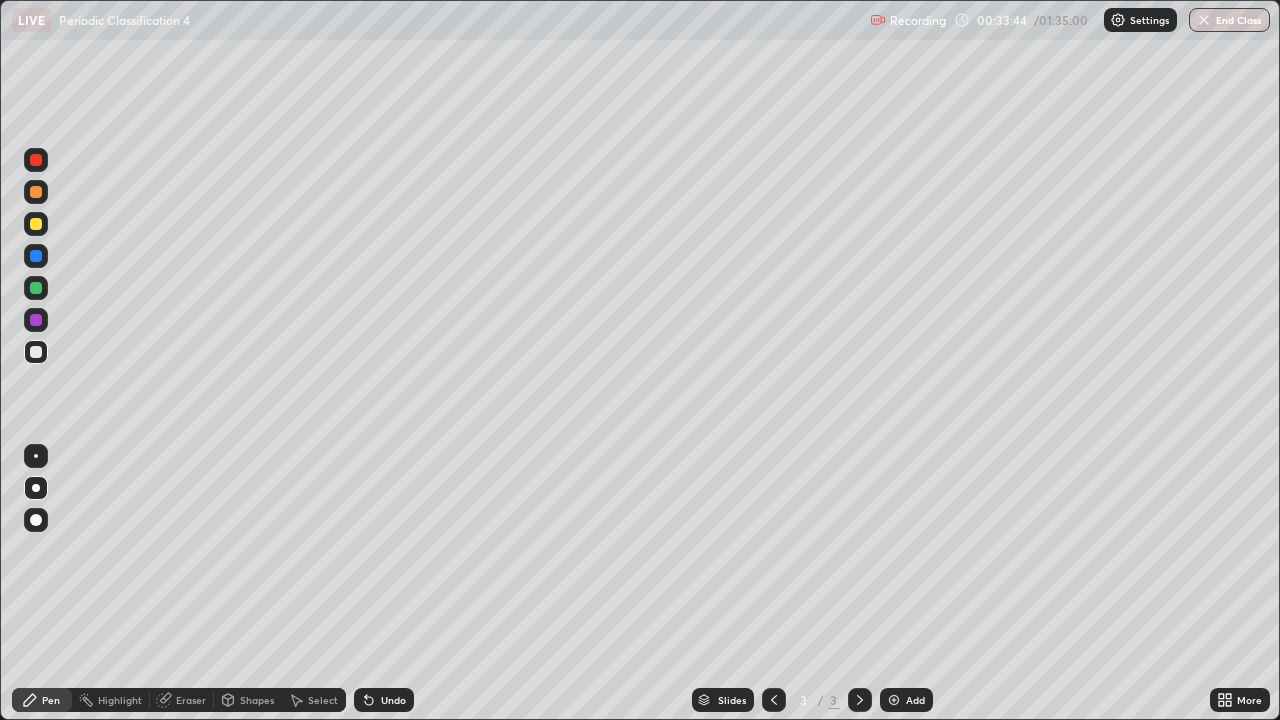 click on "Eraser" at bounding box center [191, 700] 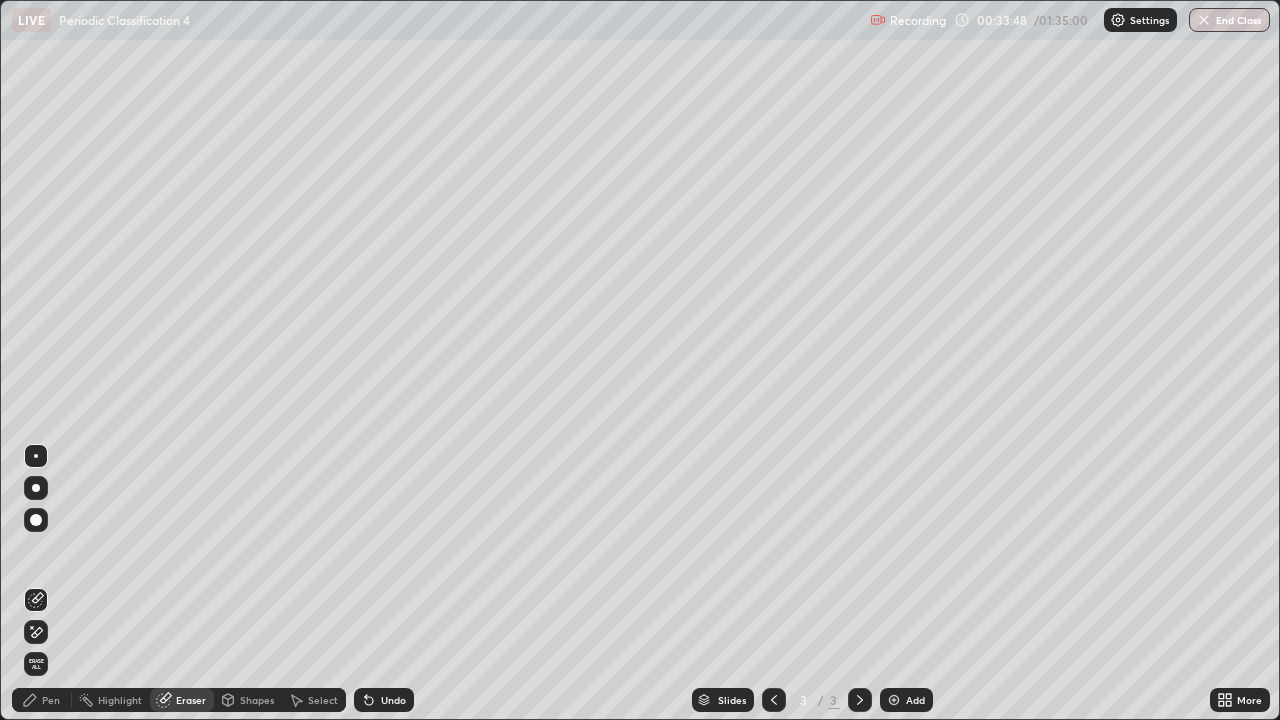 click on "Pen" at bounding box center [51, 700] 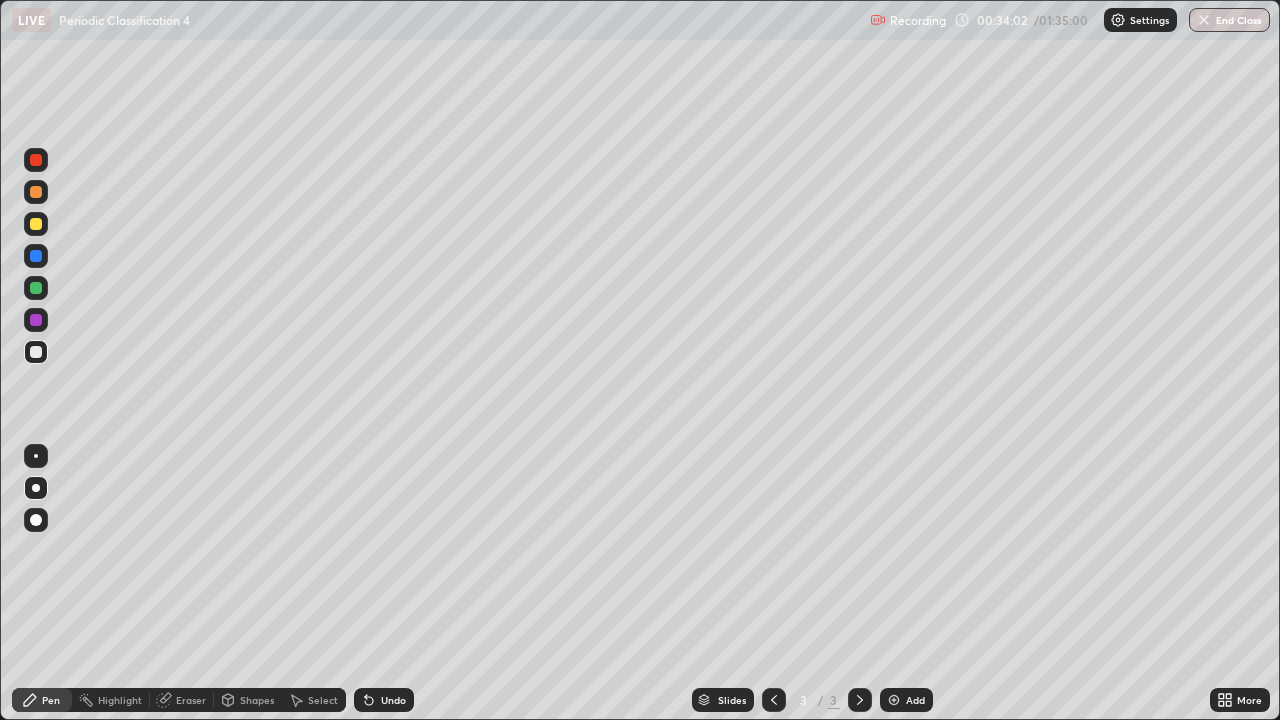 click on "Add" at bounding box center [915, 700] 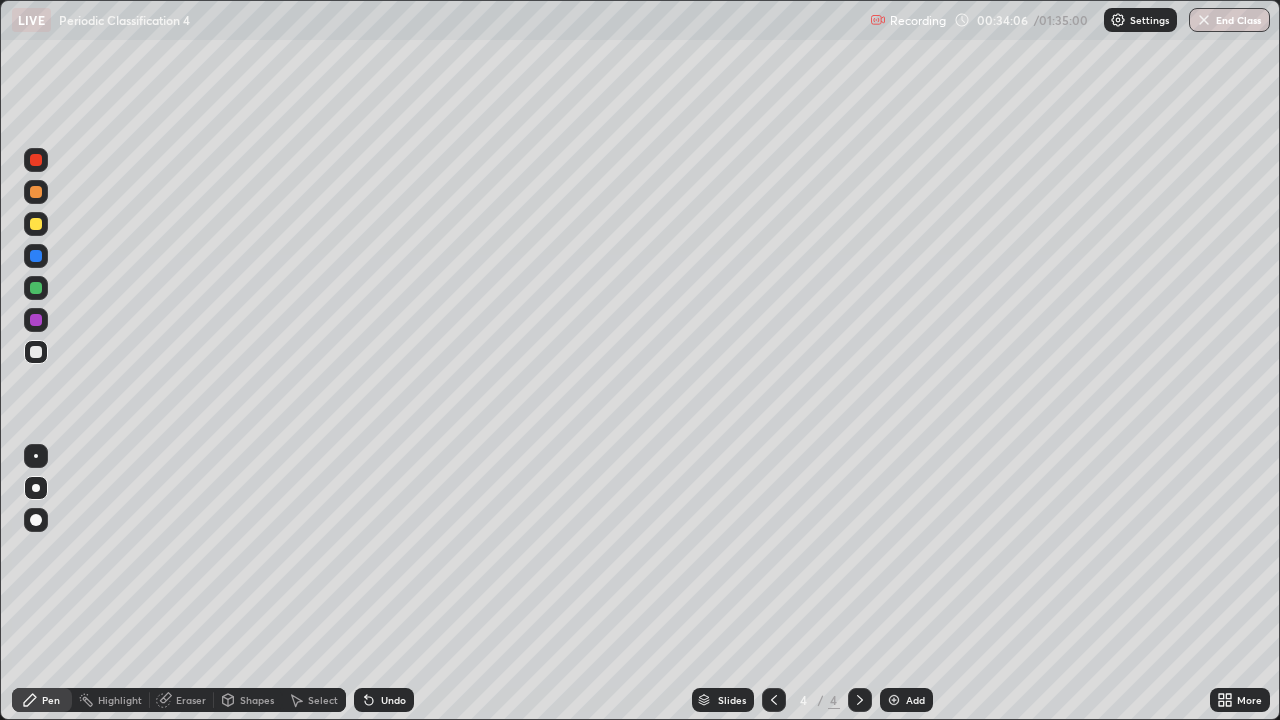 click at bounding box center [36, 488] 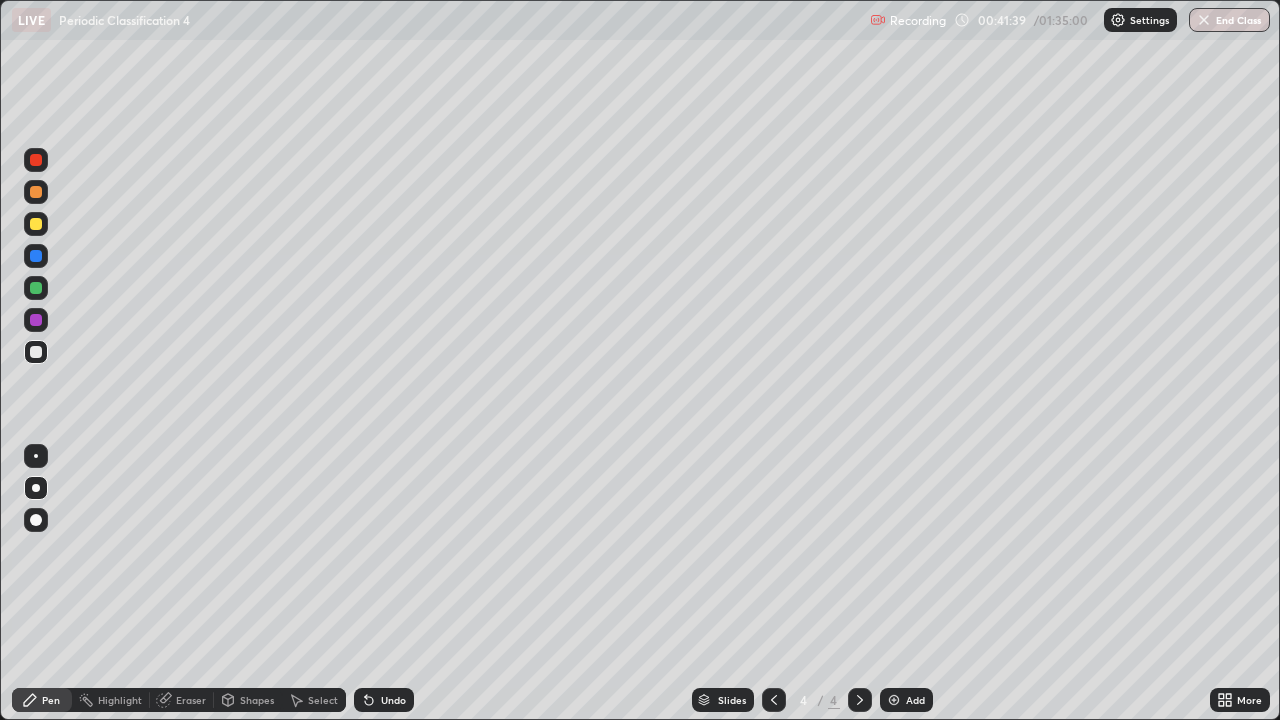 click at bounding box center [774, 700] 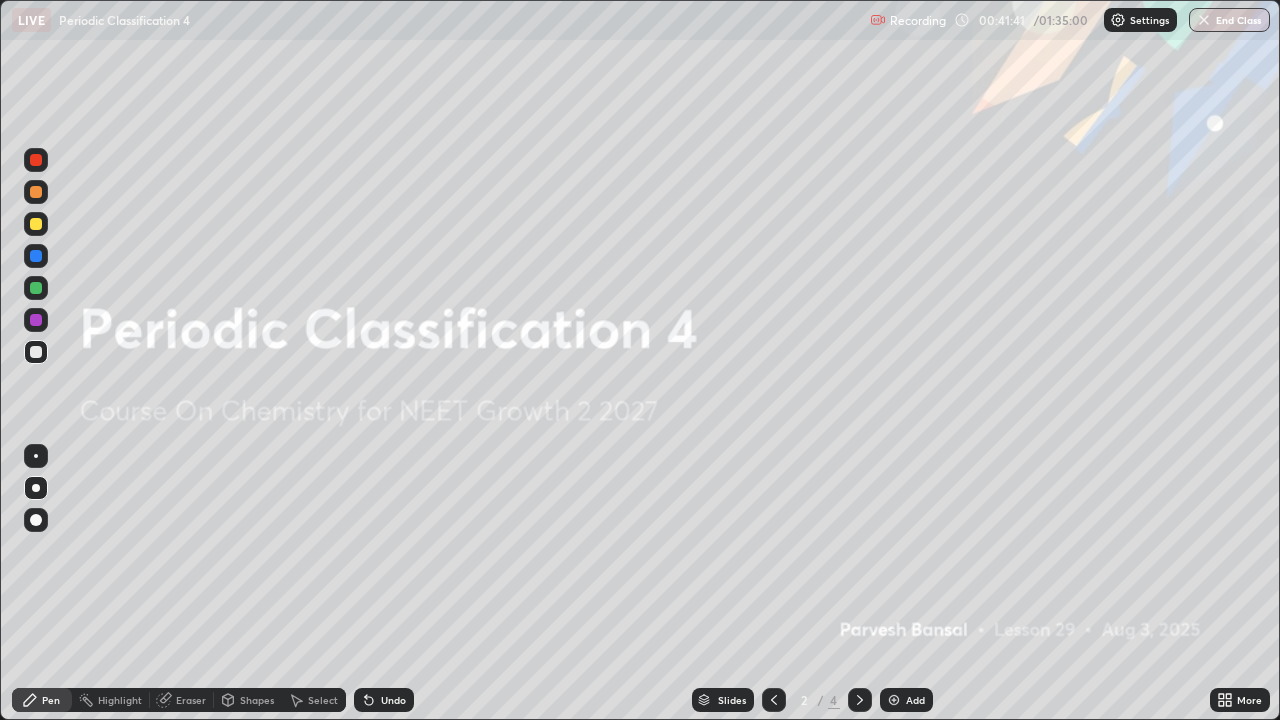 click 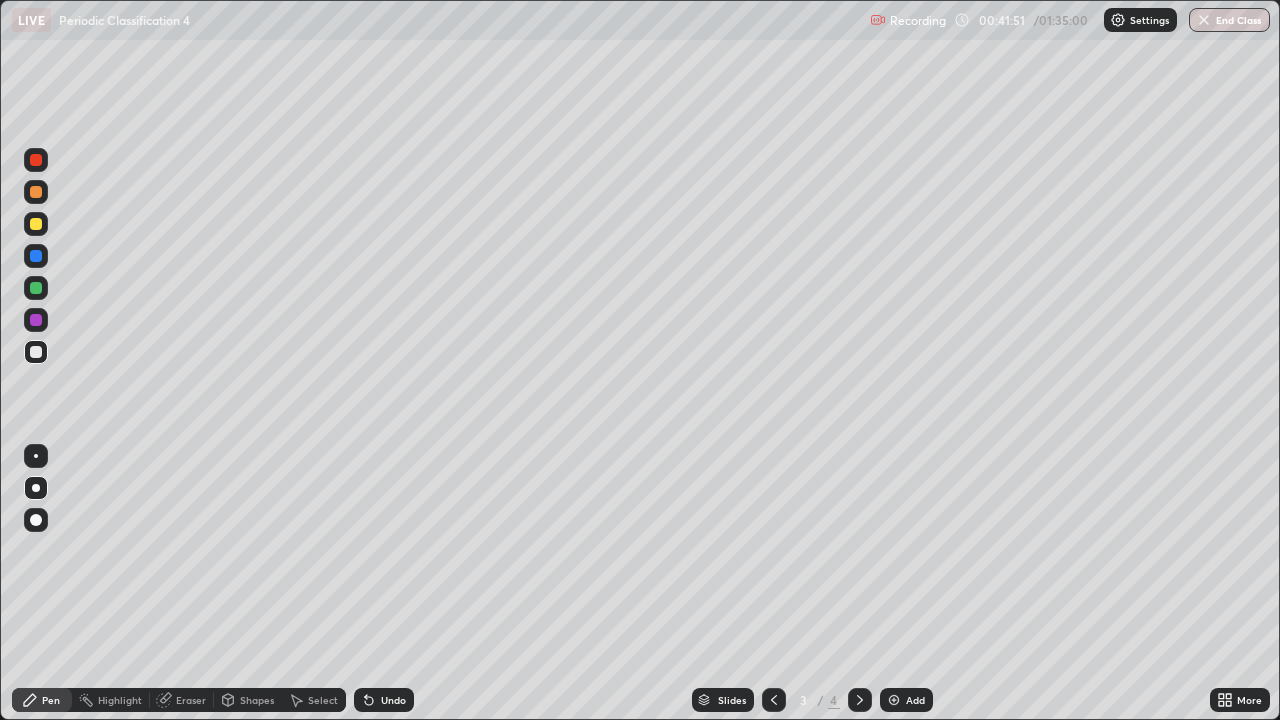 click at bounding box center [36, 192] 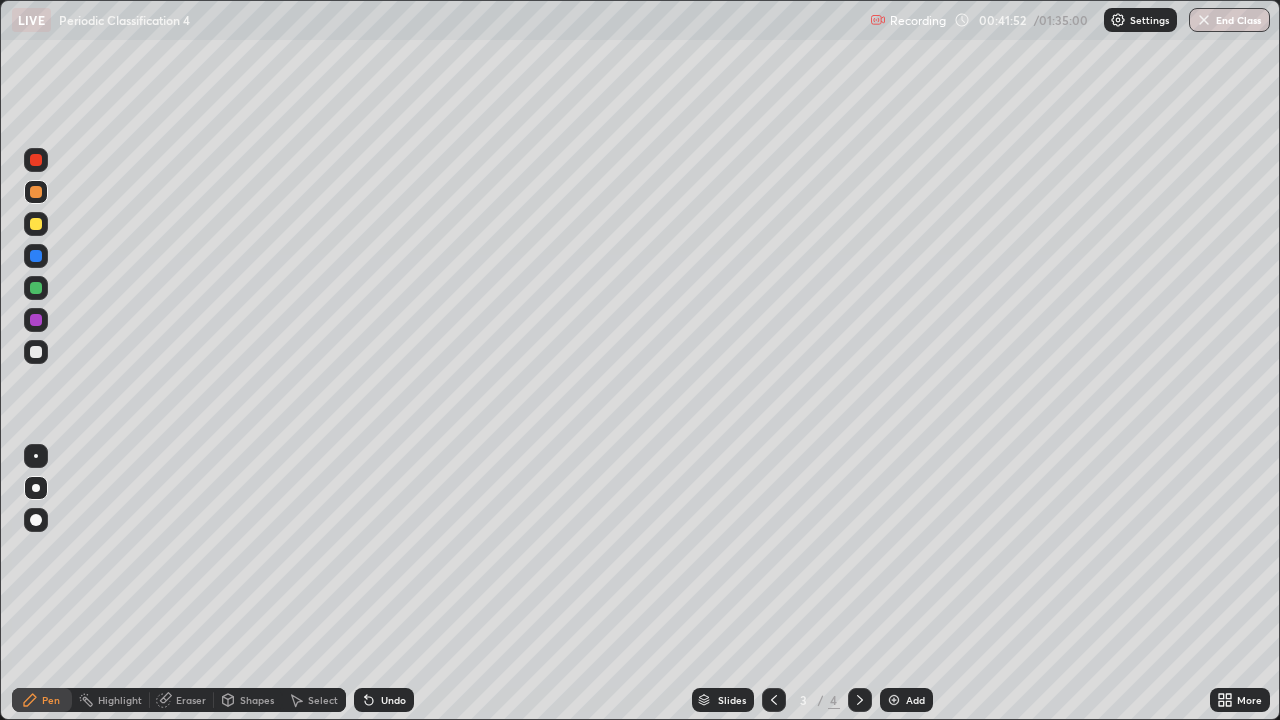 click at bounding box center (36, 224) 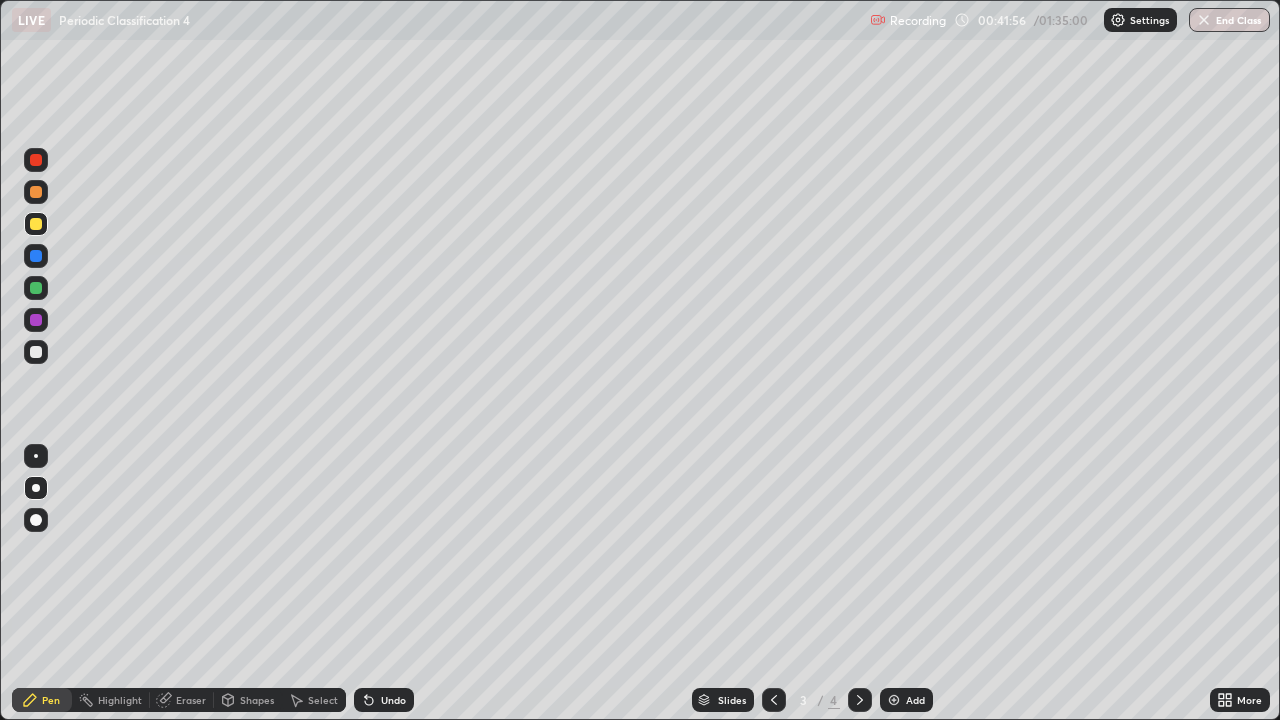 click at bounding box center (36, 352) 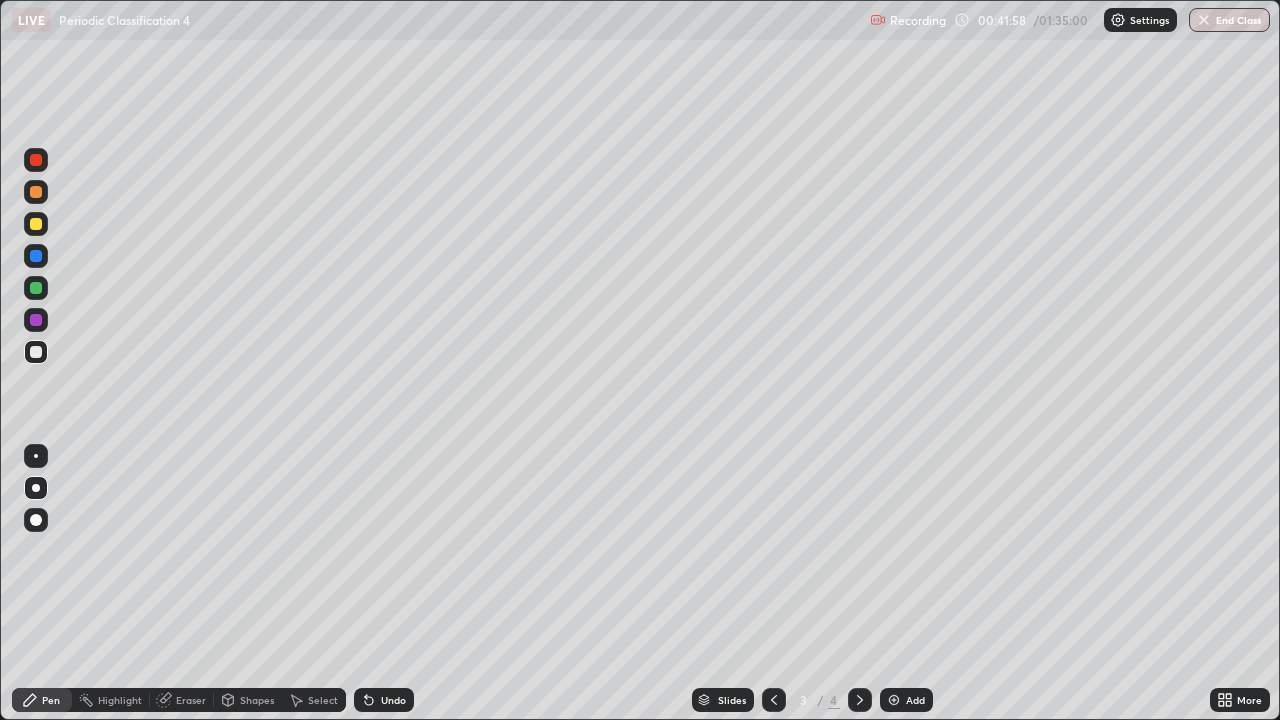 click at bounding box center (36, 224) 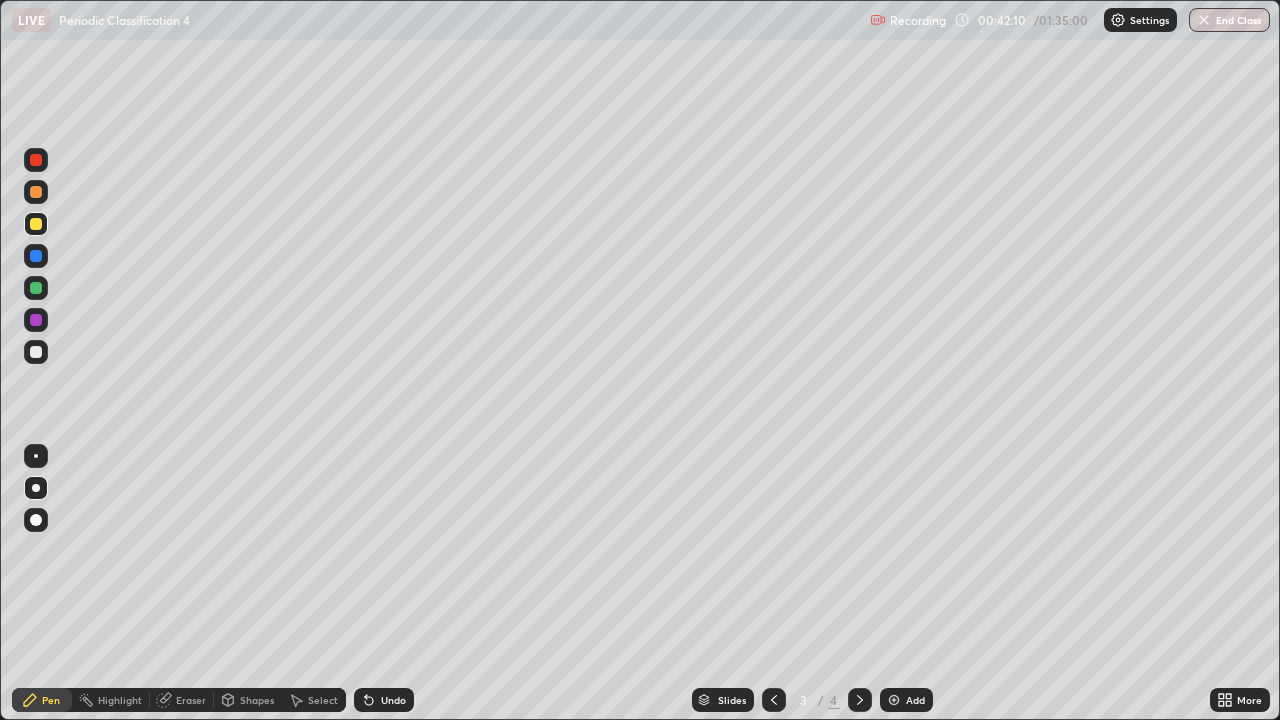 click on "Undo" at bounding box center [384, 700] 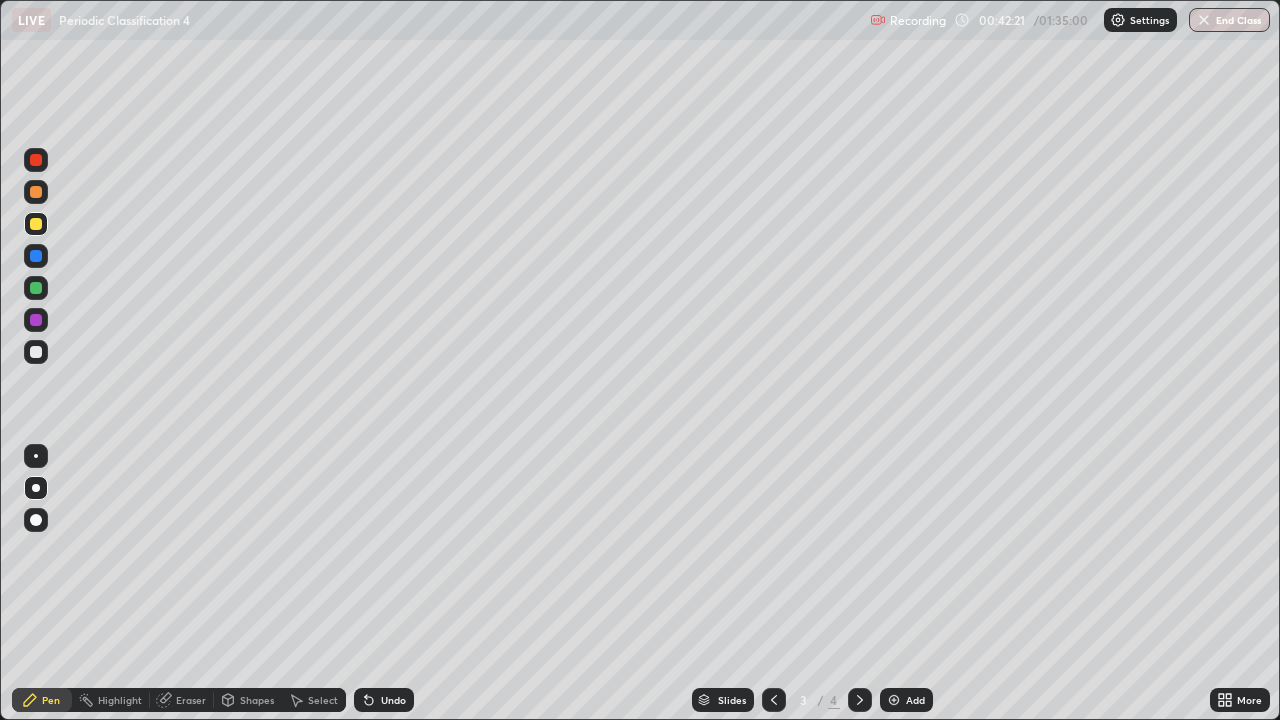 click at bounding box center [36, 456] 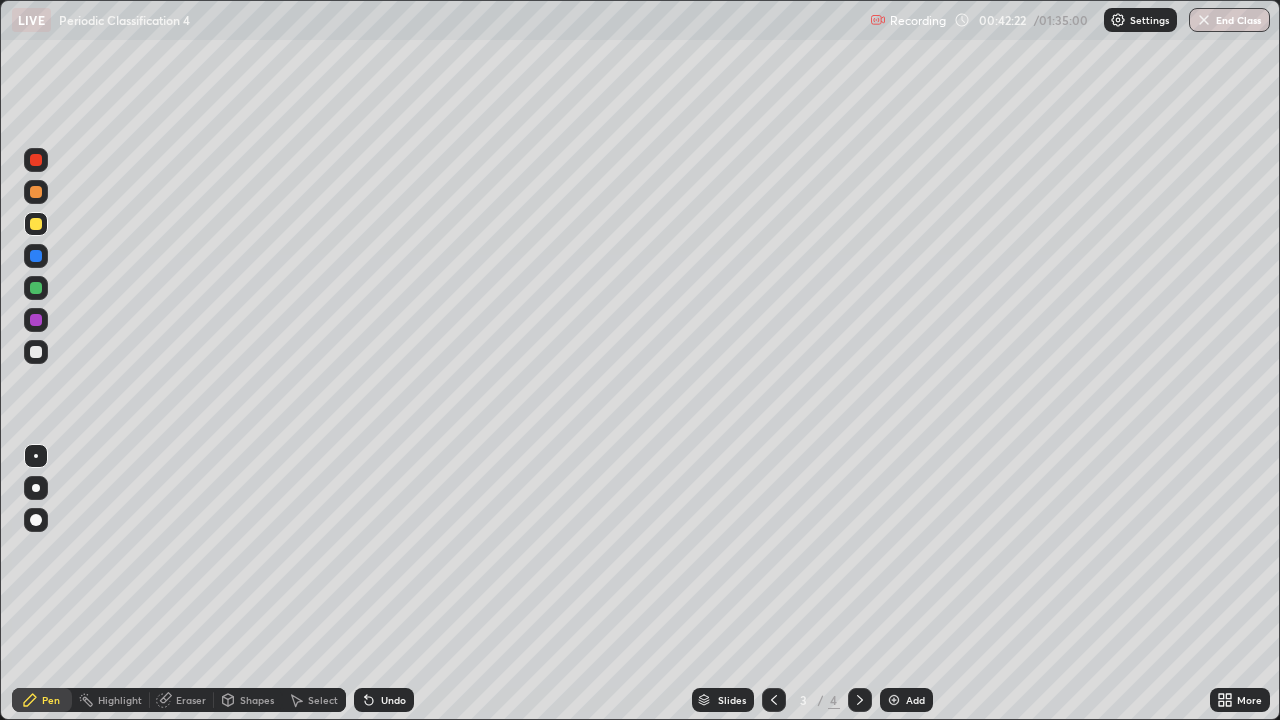 click at bounding box center (36, 320) 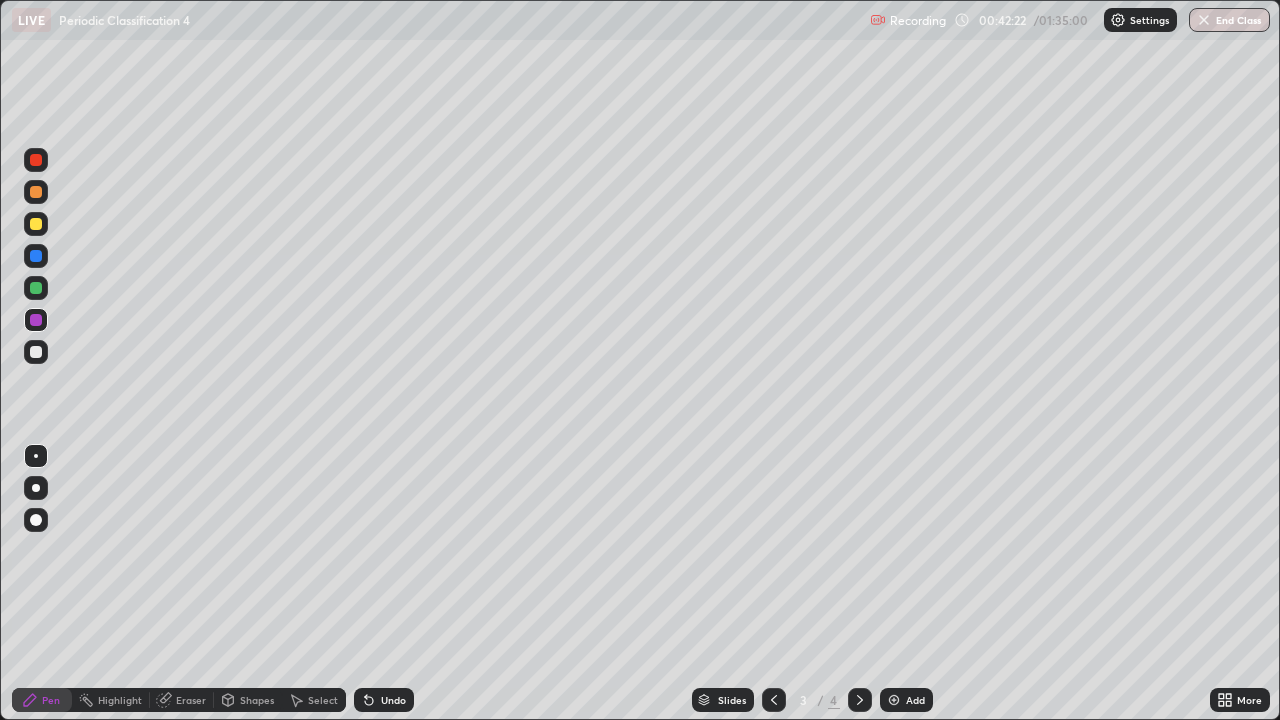 click at bounding box center (36, 352) 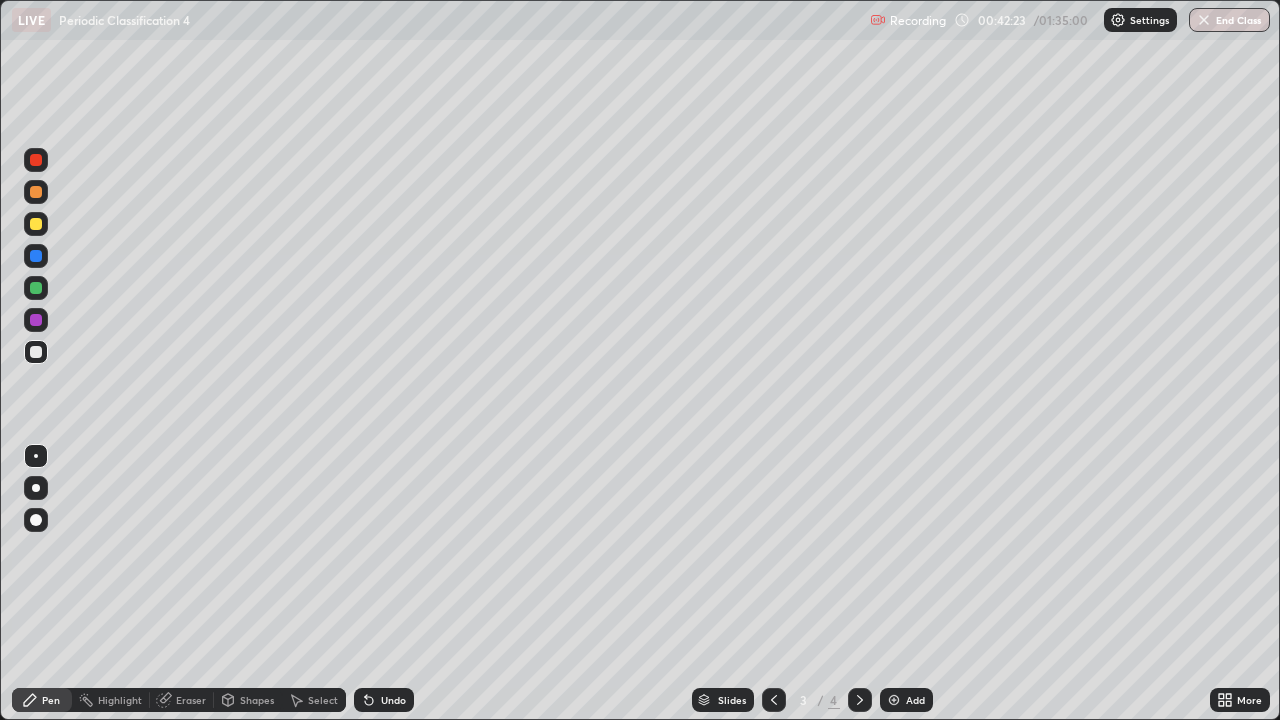 click at bounding box center [36, 288] 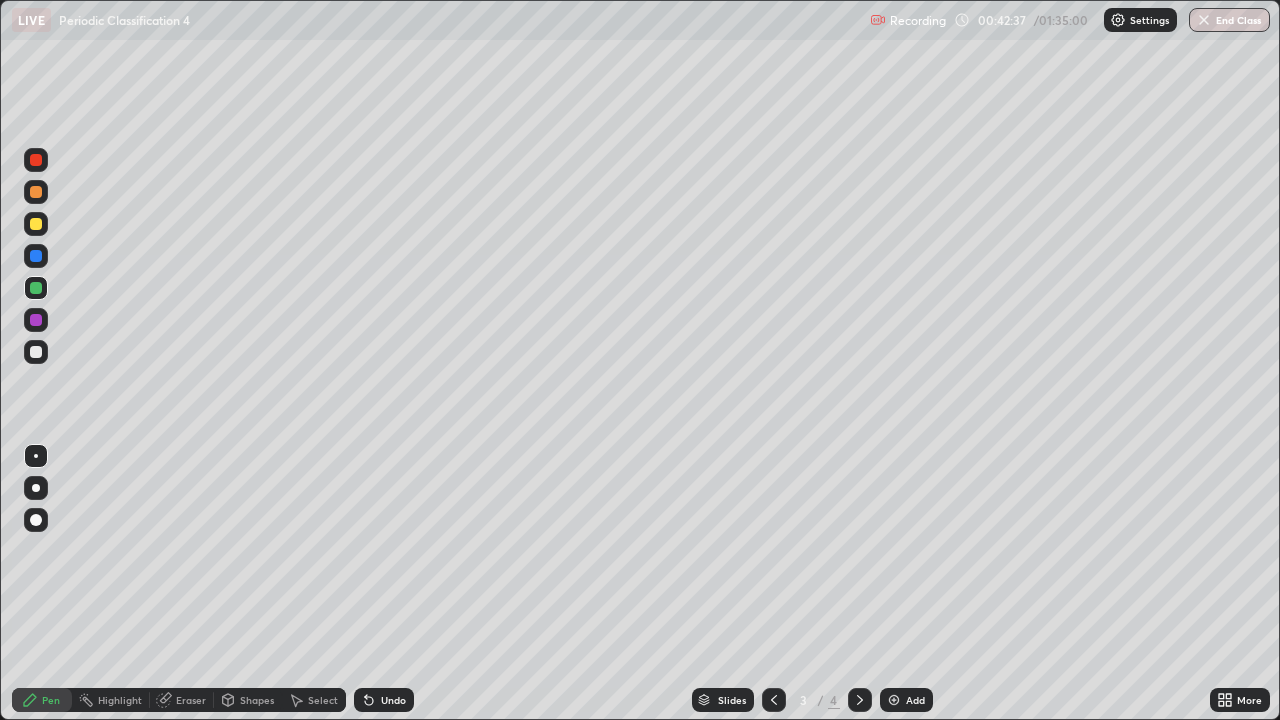 click at bounding box center (36, 256) 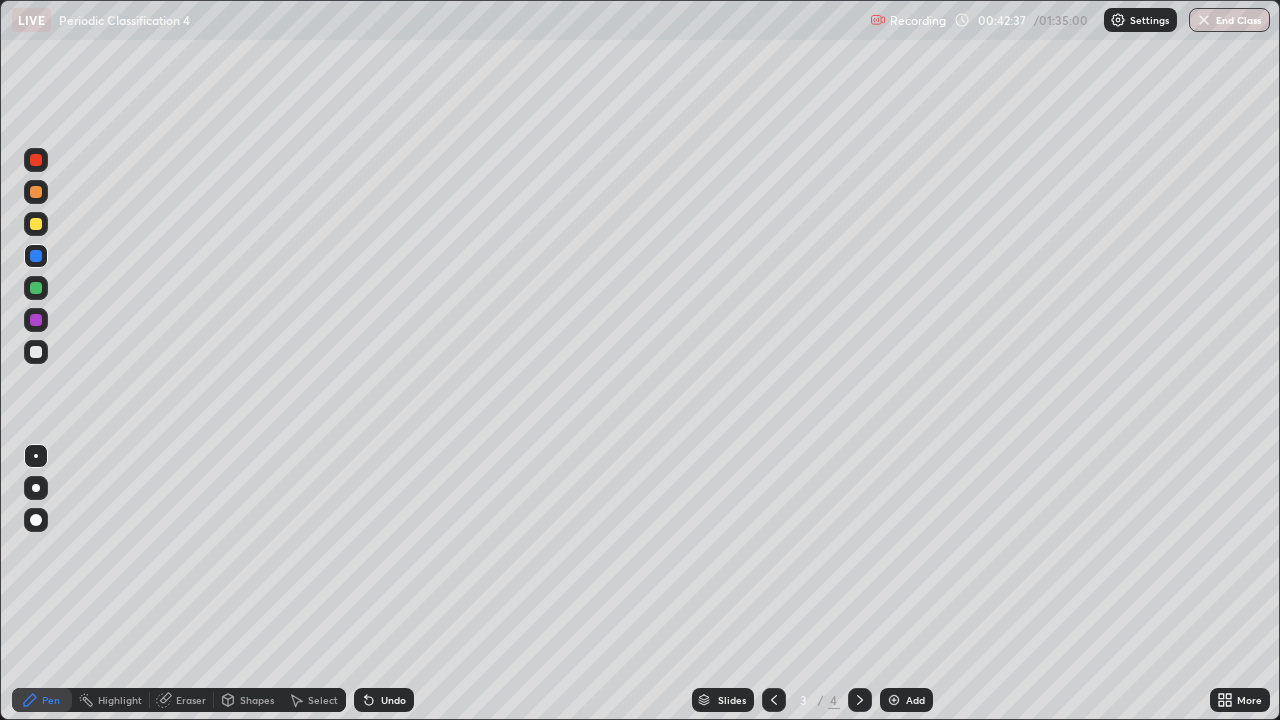 click at bounding box center [36, 352] 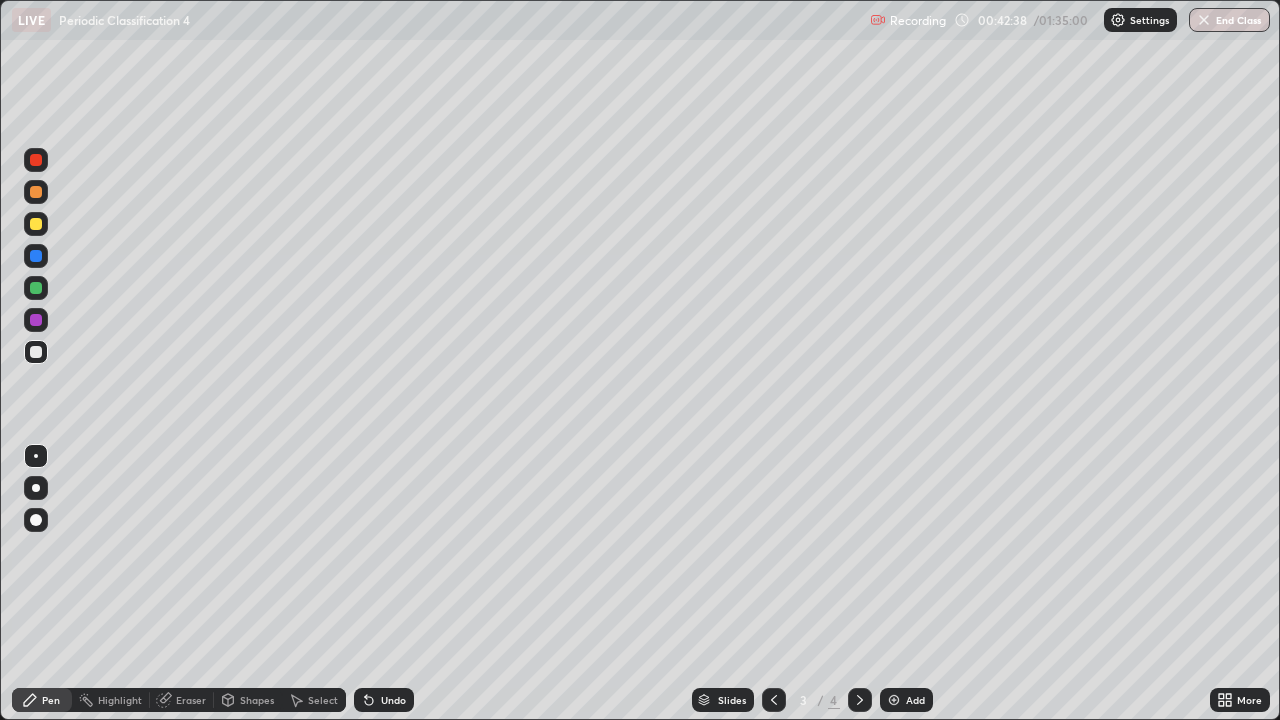 click at bounding box center (36, 224) 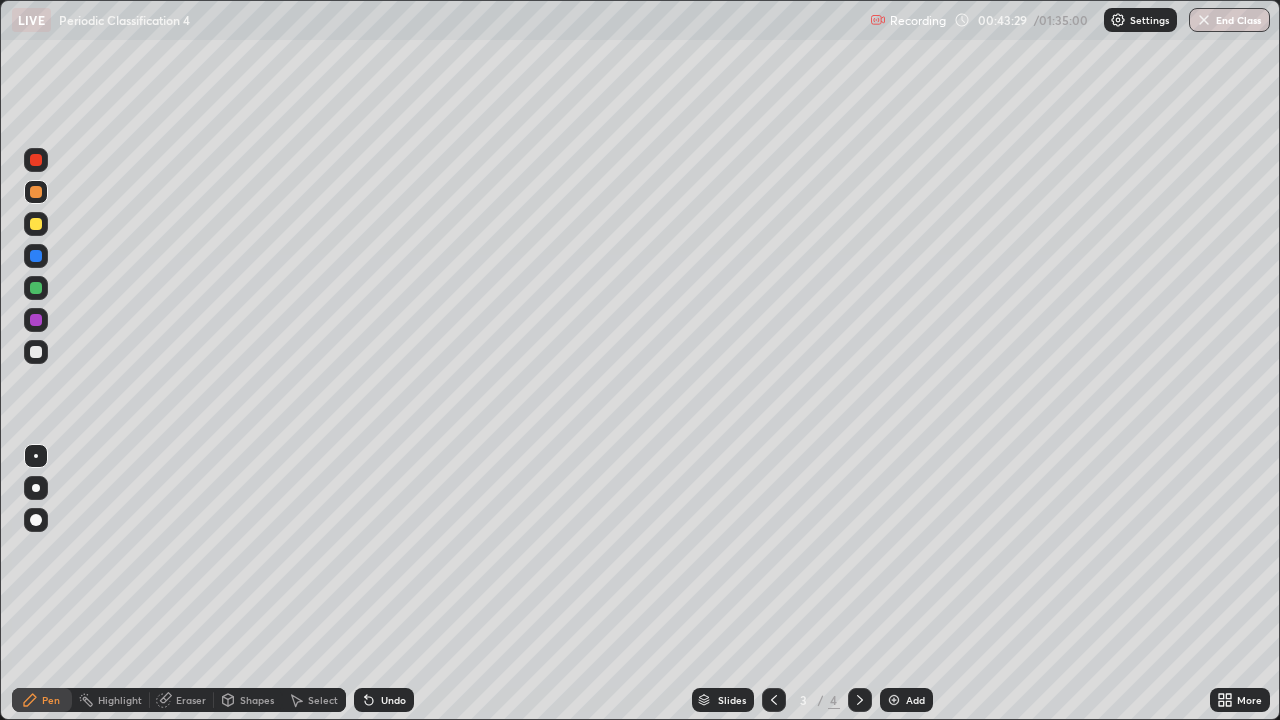 click at bounding box center [36, 320] 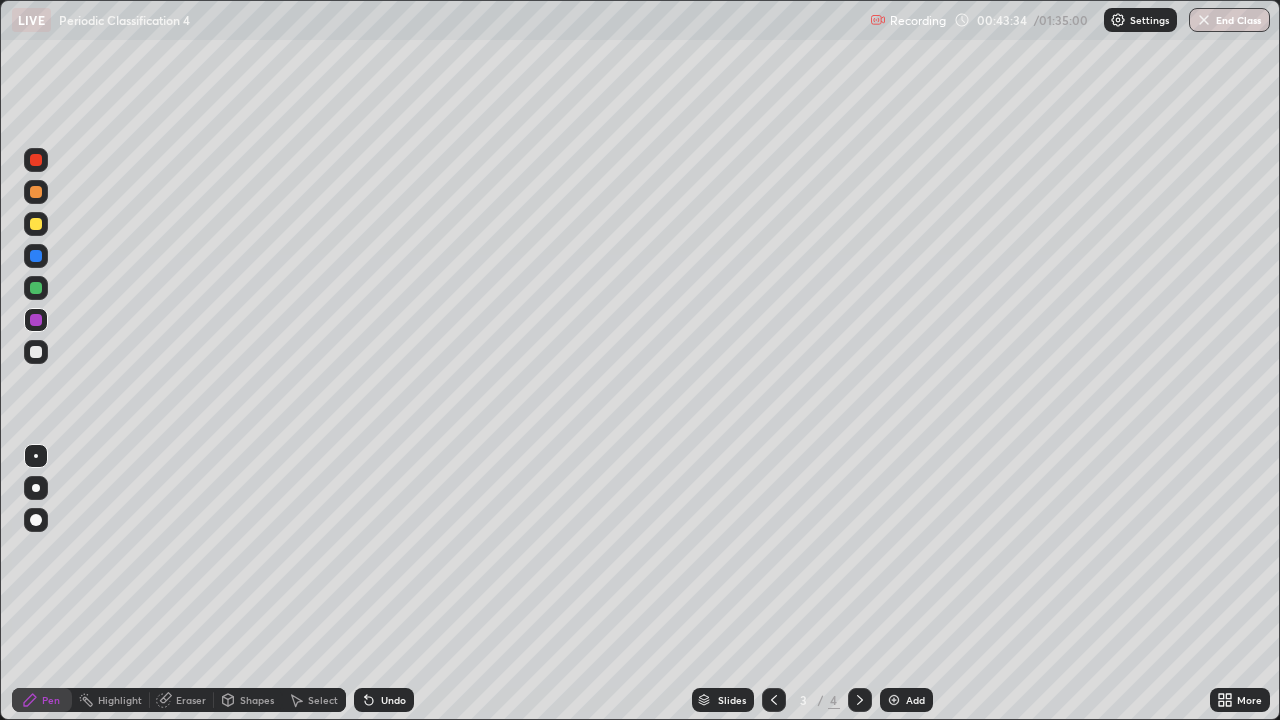 click at bounding box center [36, 288] 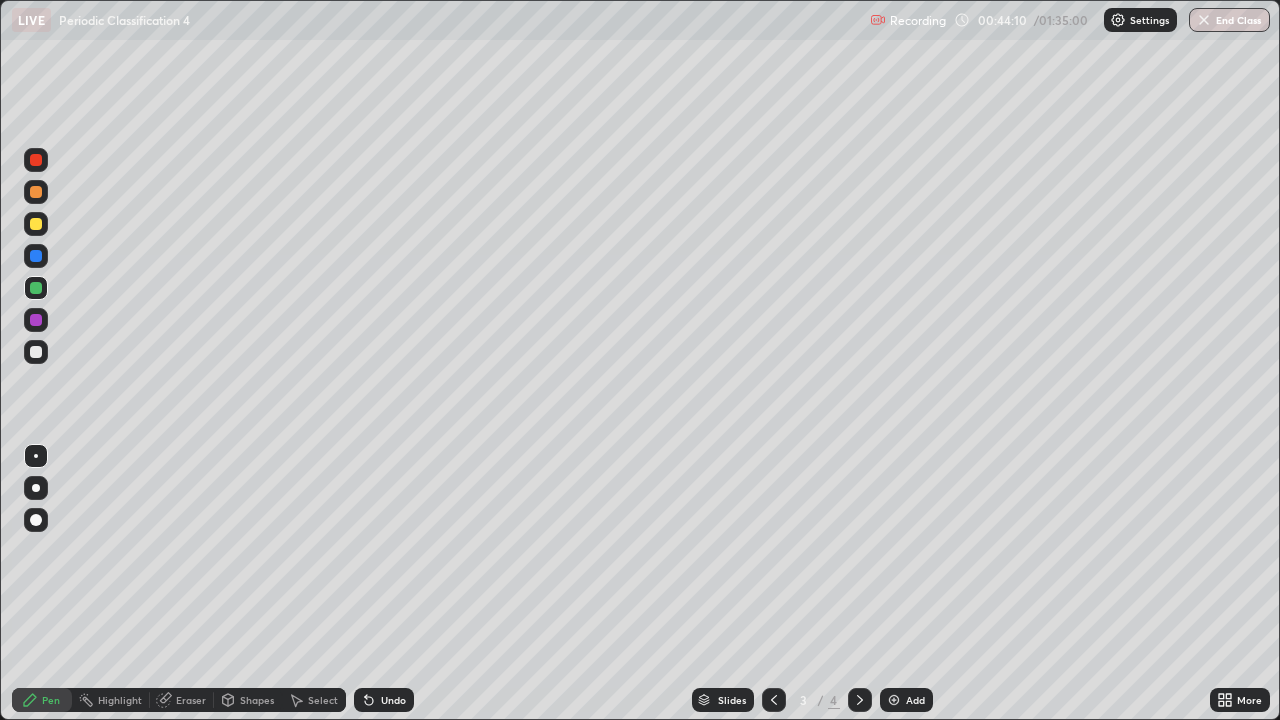click at bounding box center [36, 224] 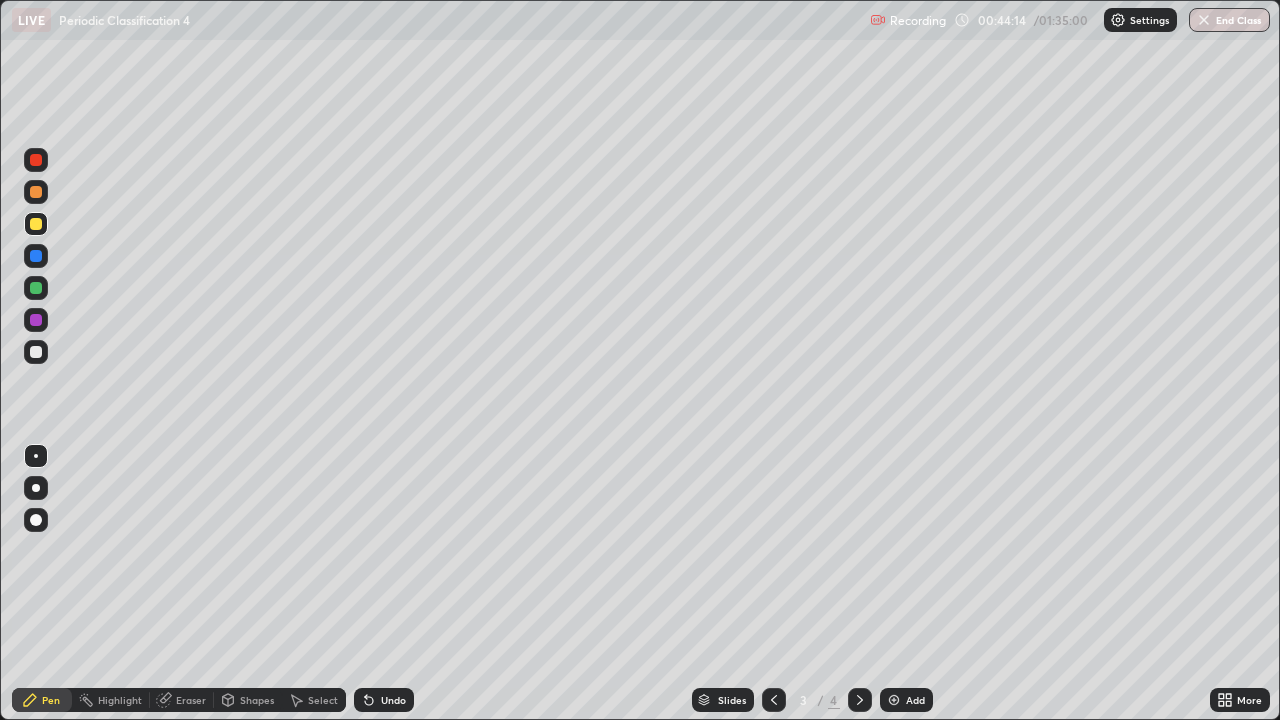 click 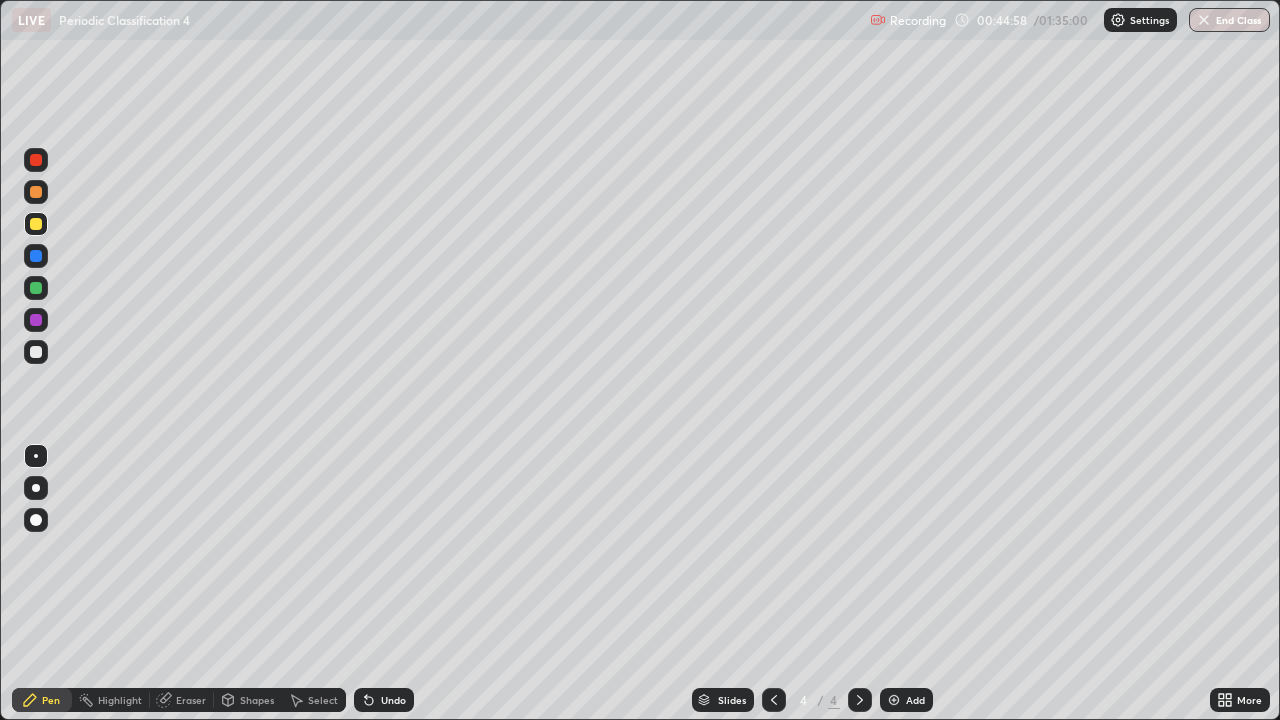 click at bounding box center [36, 352] 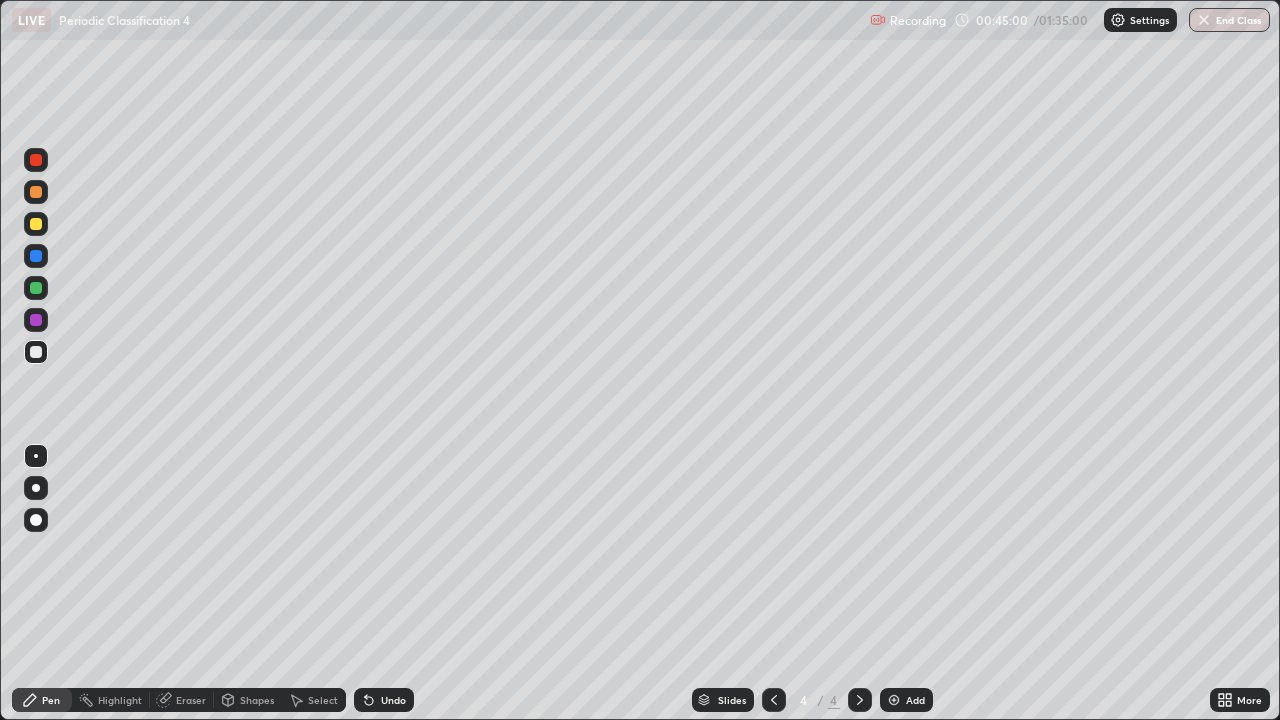 click on "Undo" at bounding box center [384, 700] 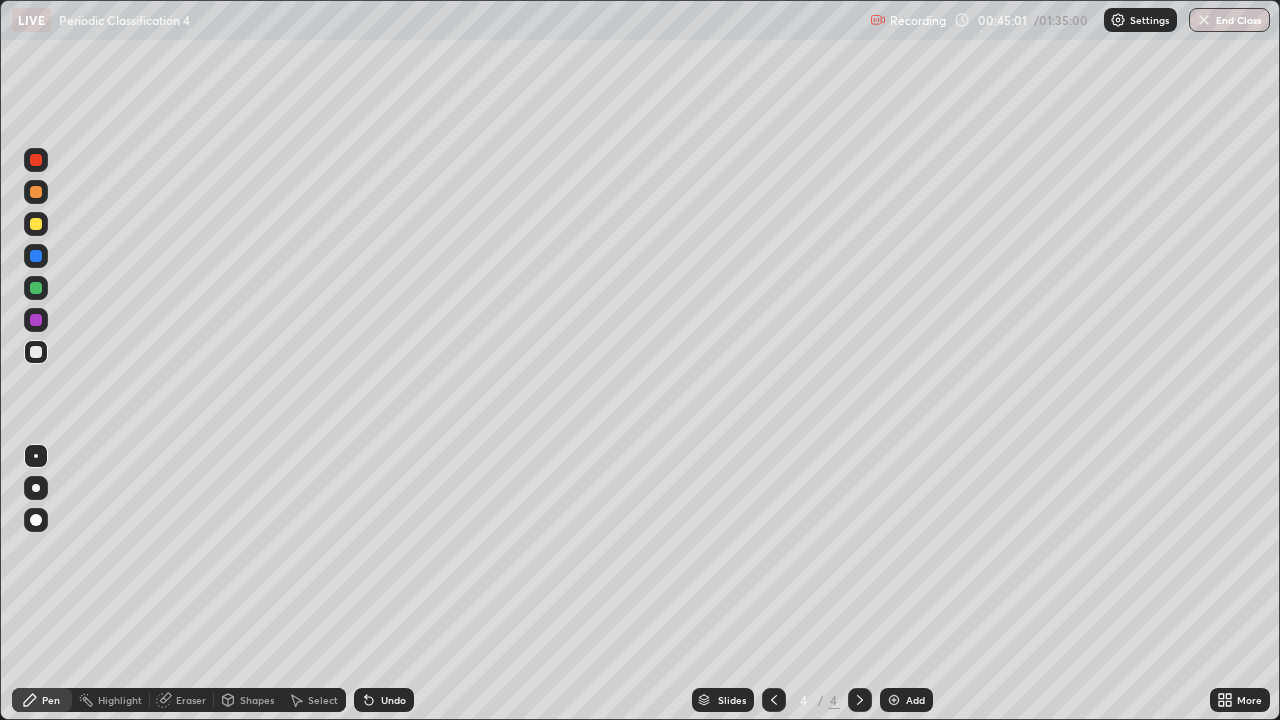 click at bounding box center (36, 520) 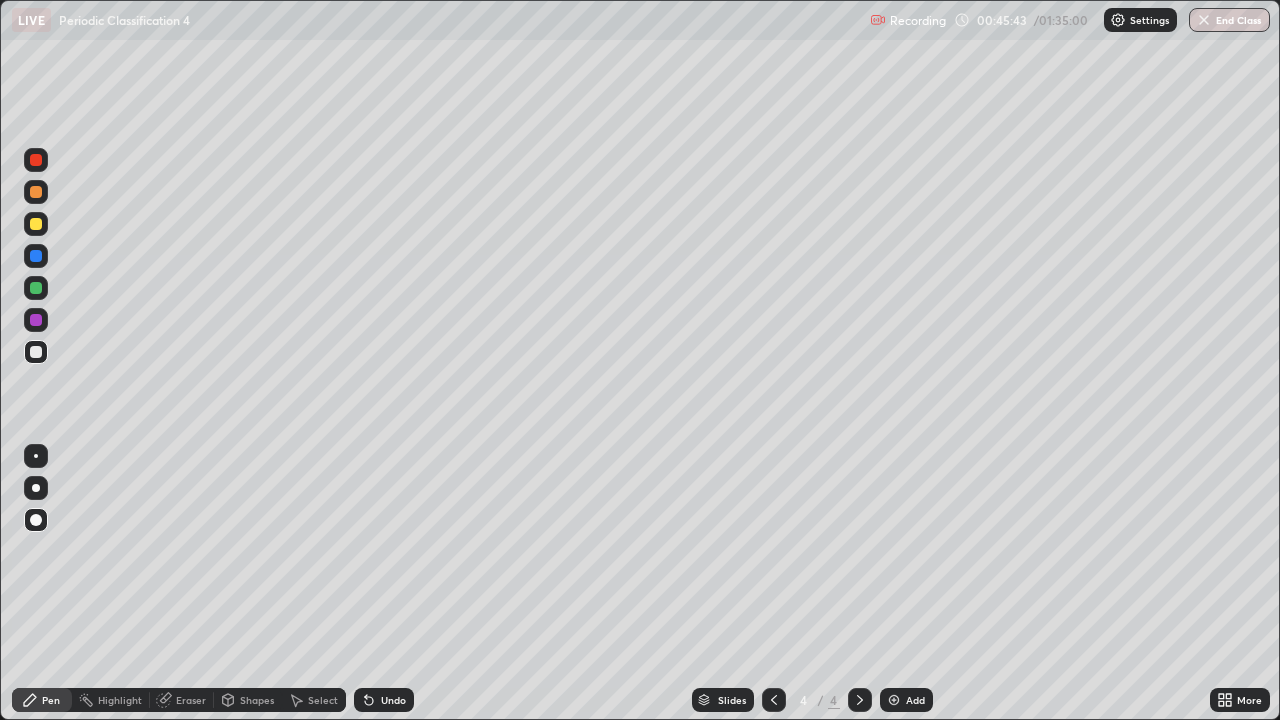 click at bounding box center (36, 288) 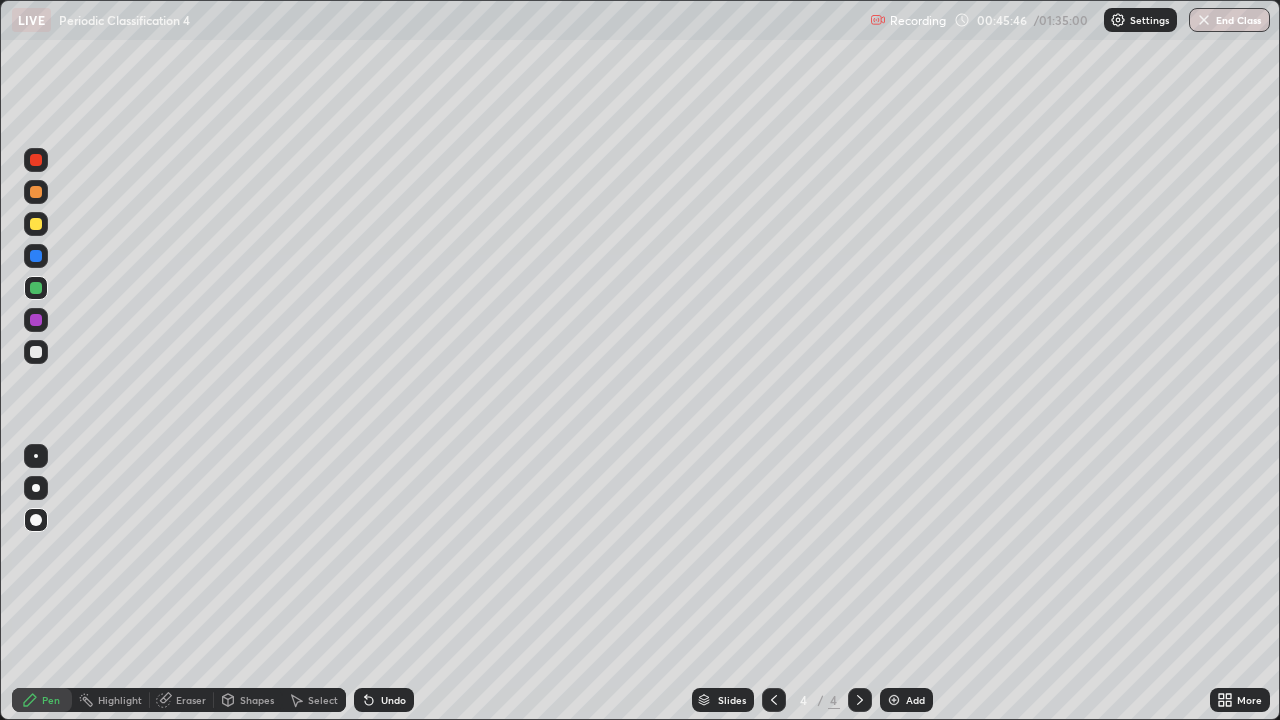click on "Eraser" at bounding box center (182, 700) 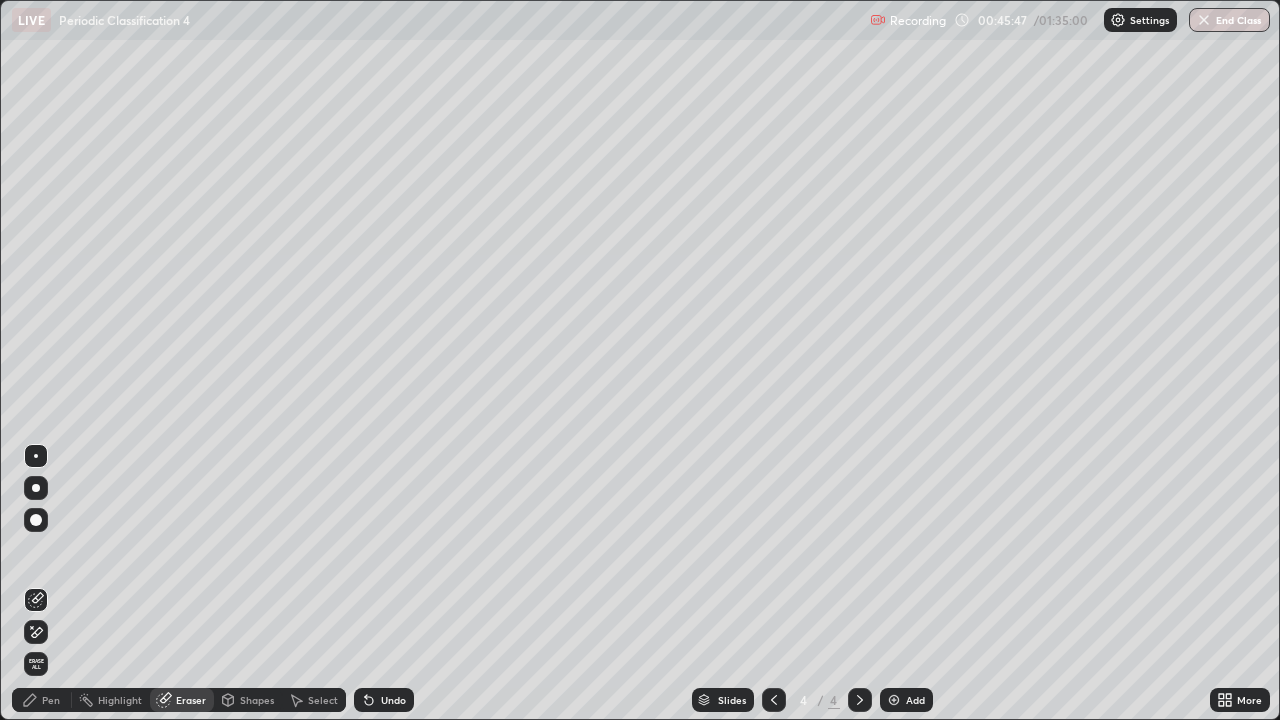 click 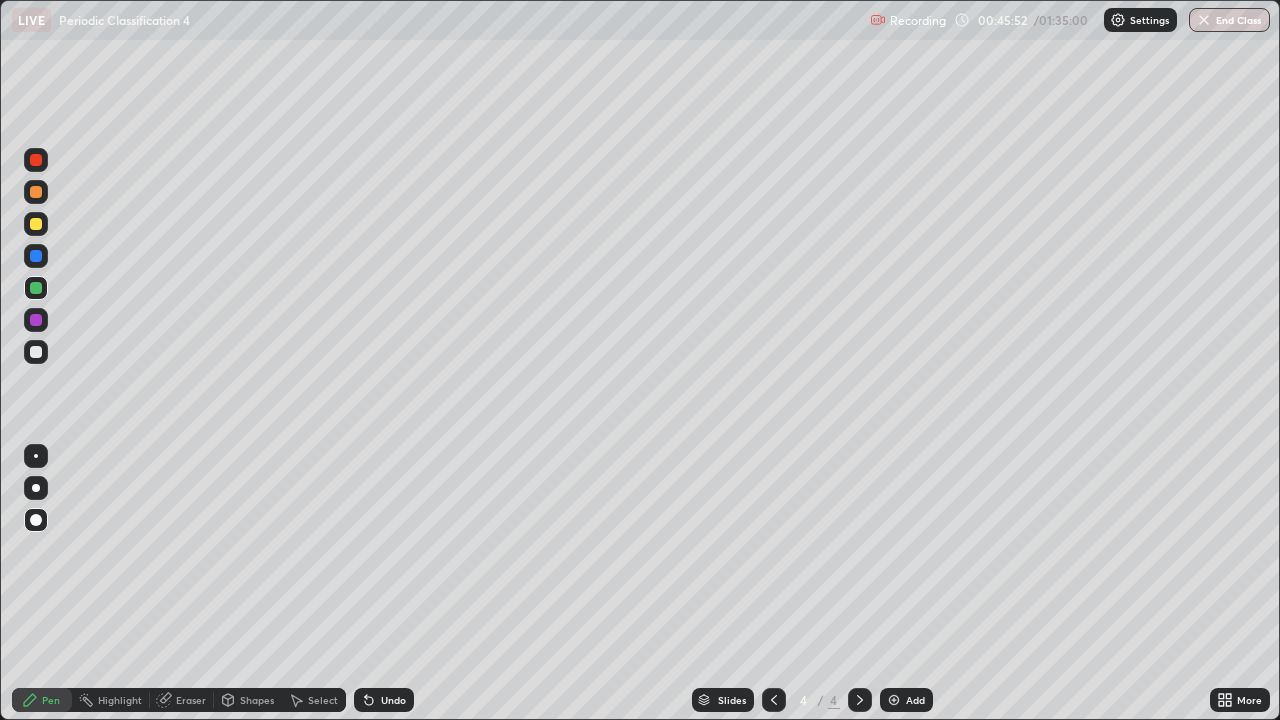 click at bounding box center [36, 456] 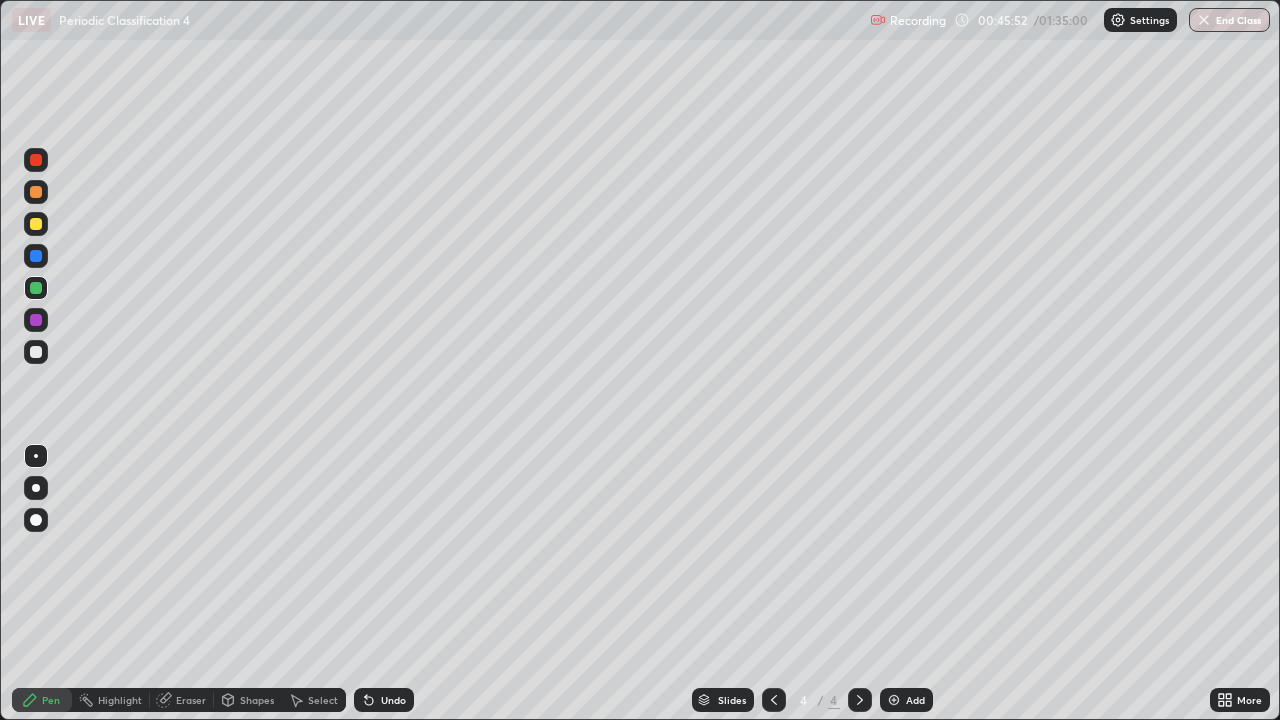 click at bounding box center [36, 320] 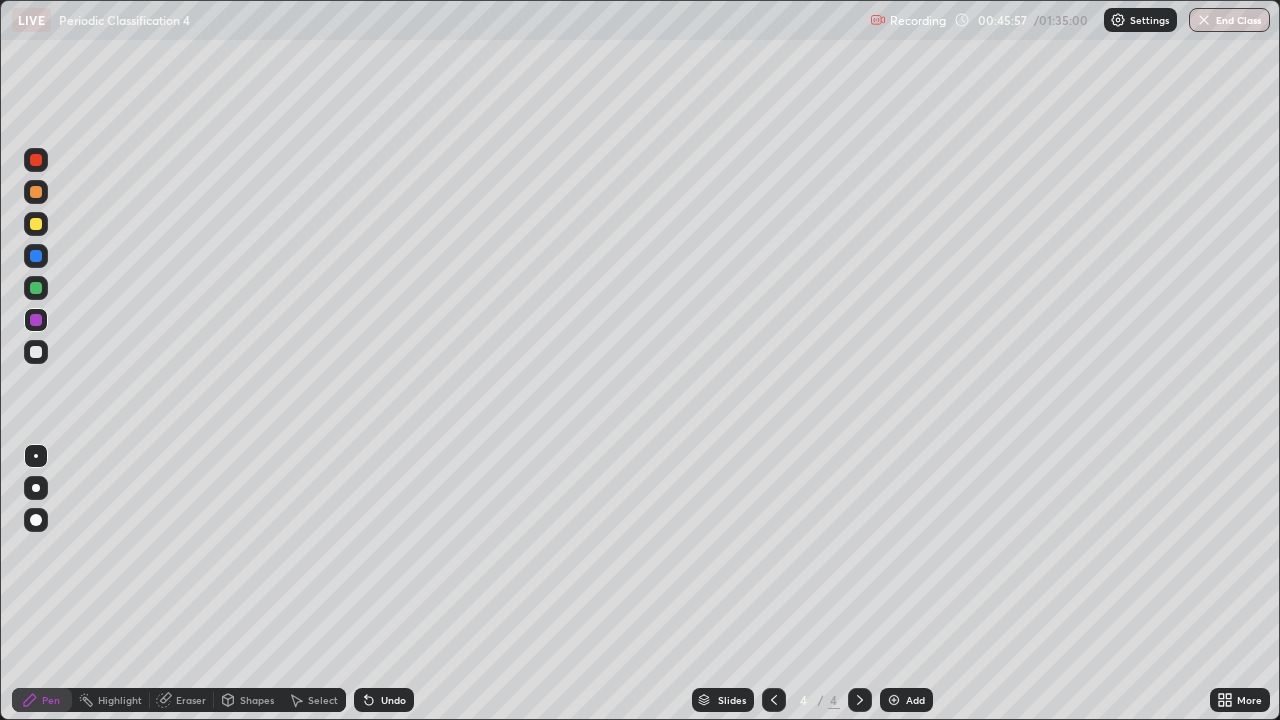 click 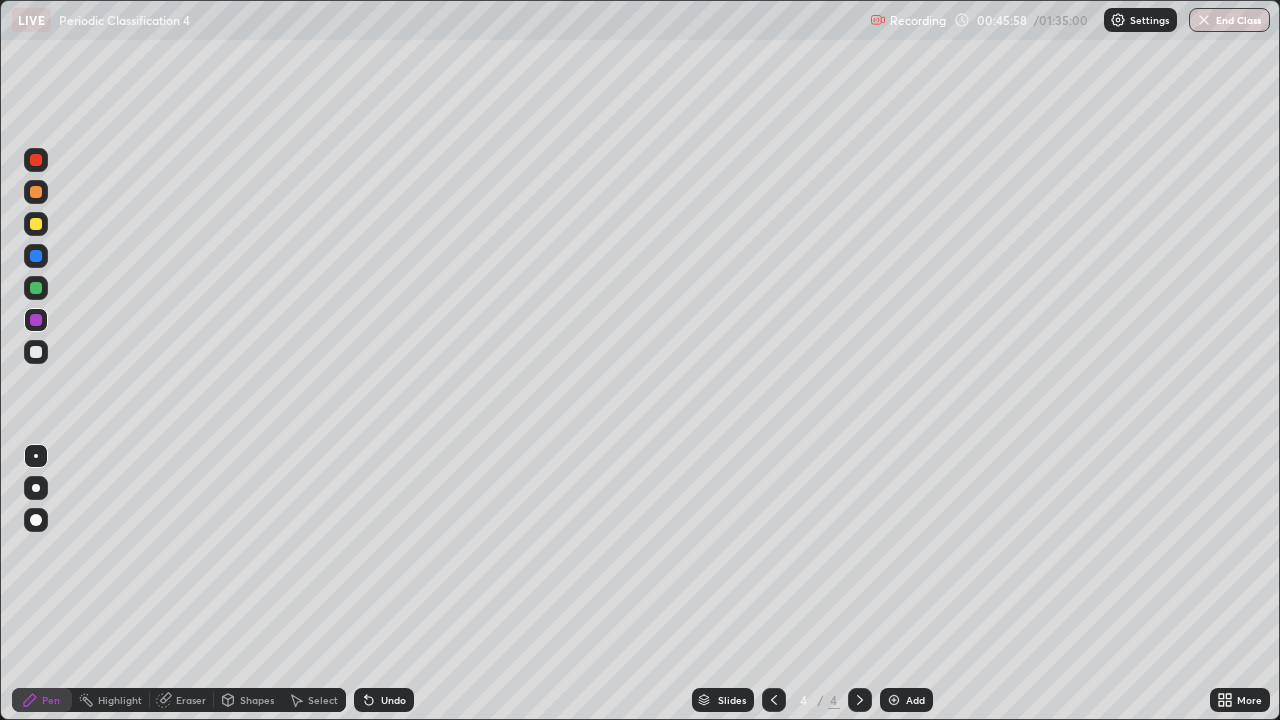 click at bounding box center (36, 352) 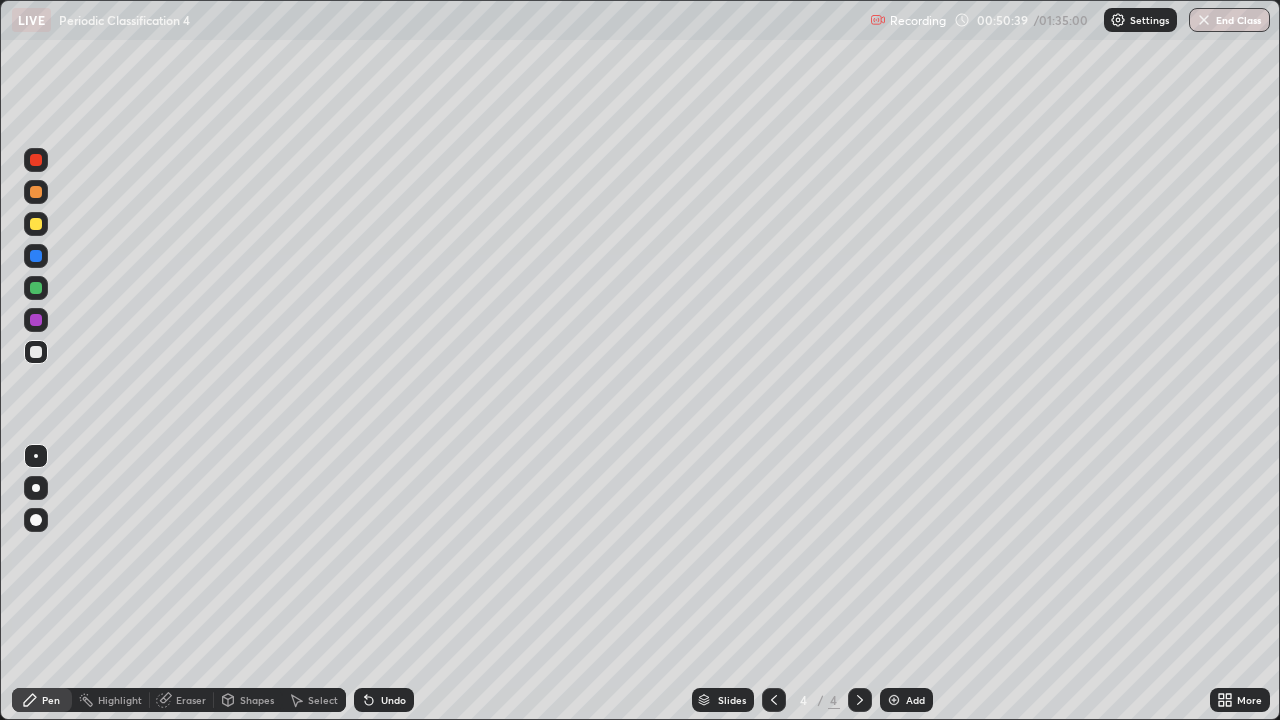 click at bounding box center [36, 288] 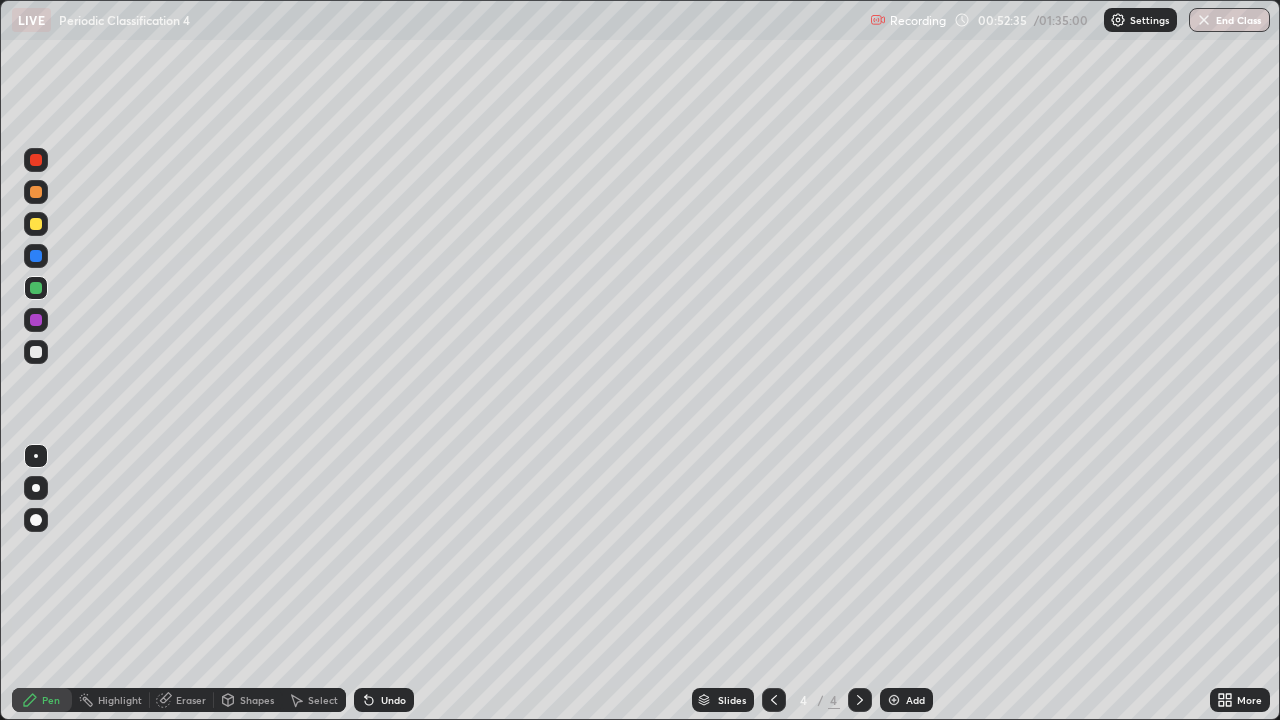 click on "Add" at bounding box center (906, 700) 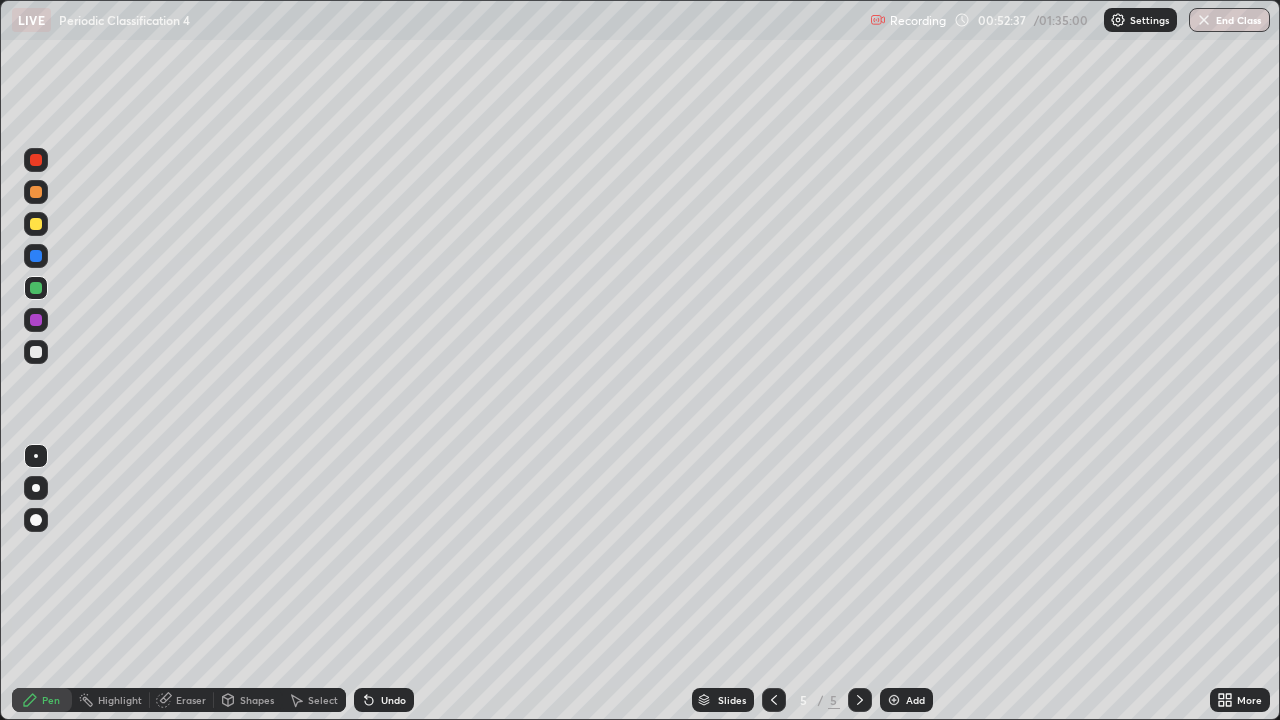 click at bounding box center (36, 224) 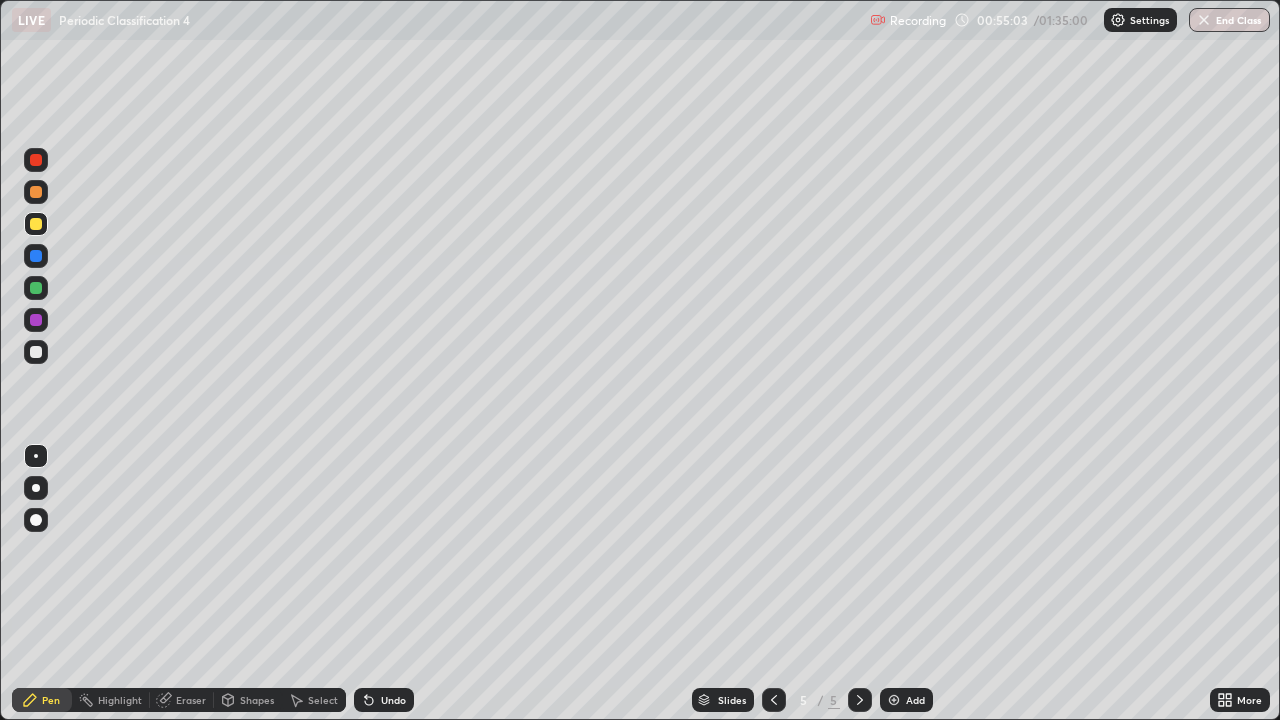click at bounding box center (36, 288) 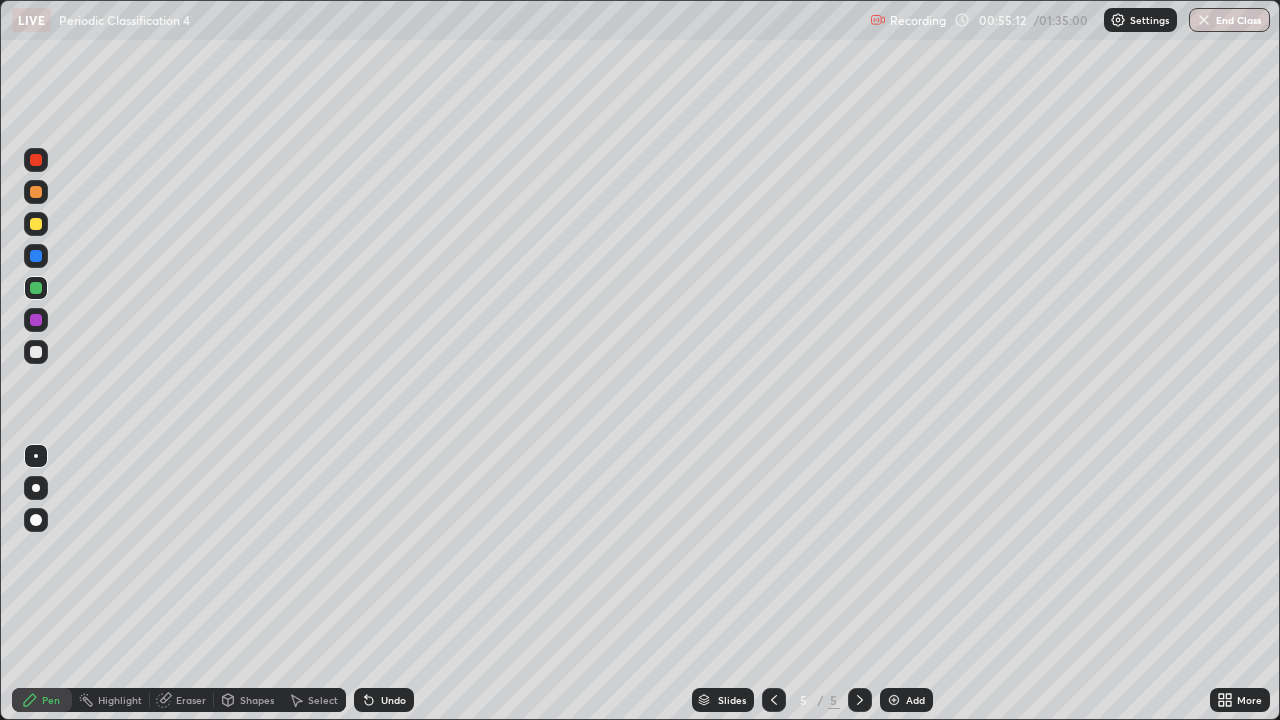 click at bounding box center [36, 224] 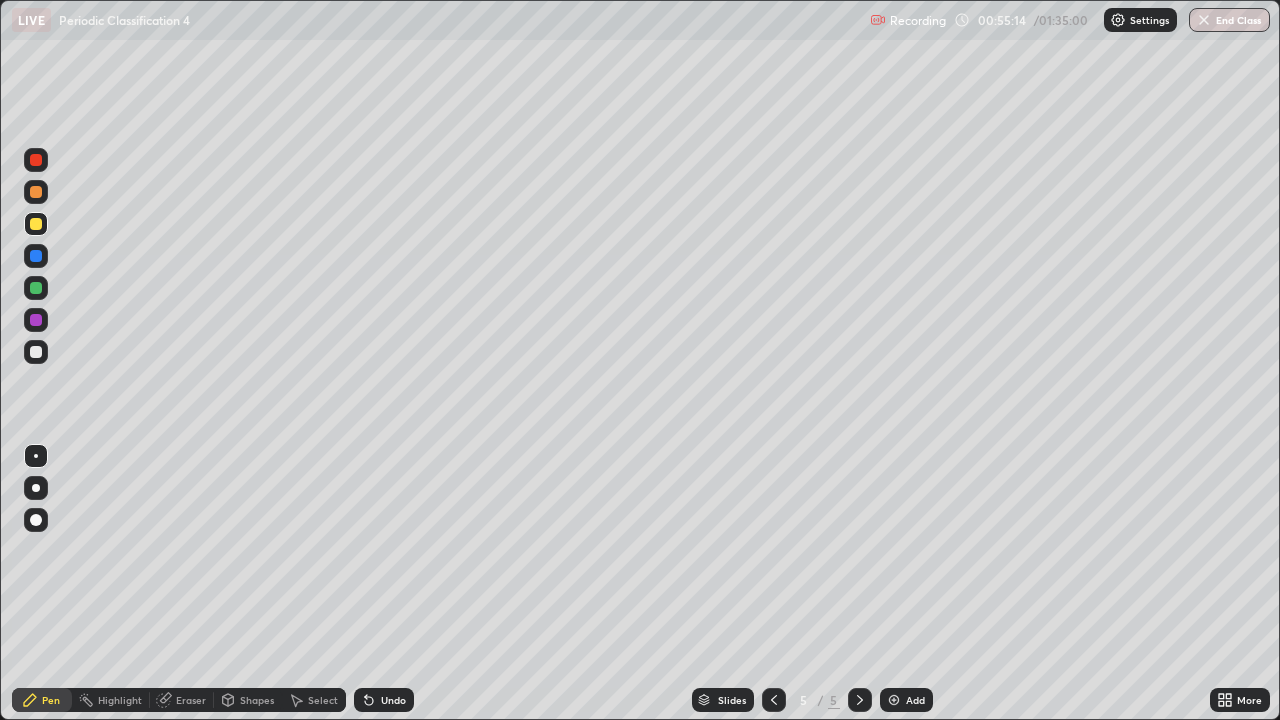 click at bounding box center (36, 352) 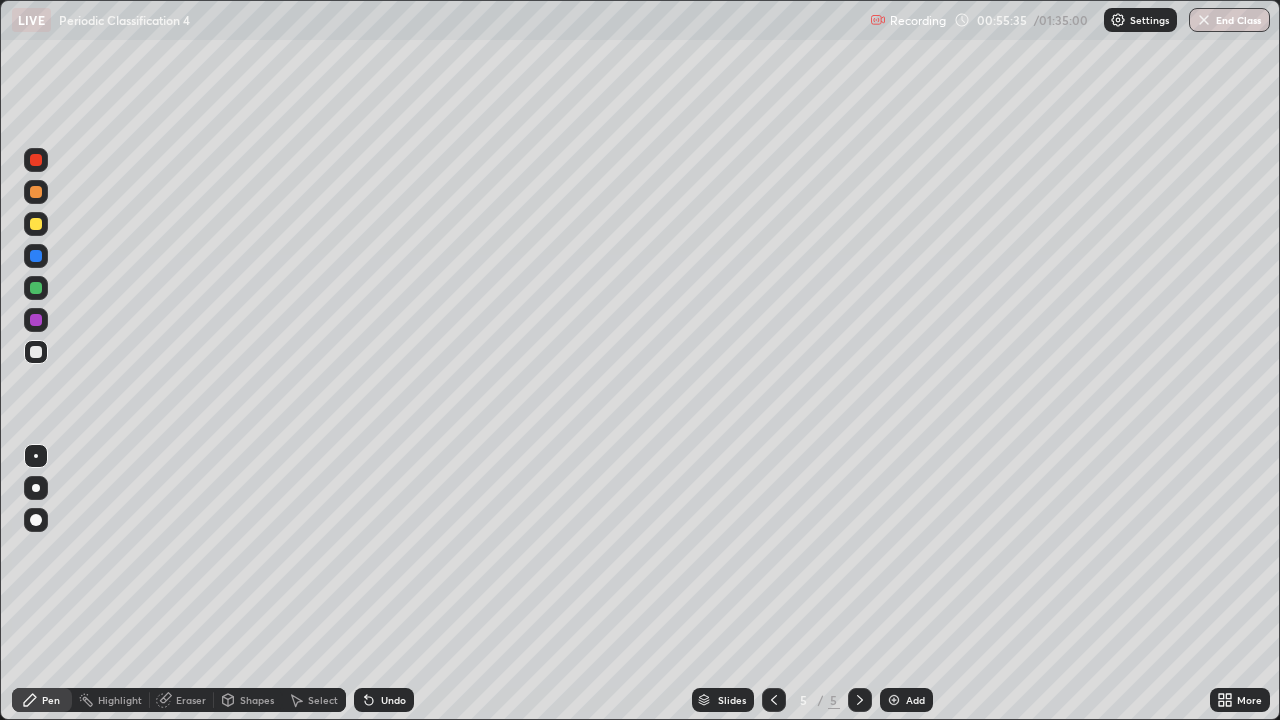 click on "Undo" at bounding box center (384, 700) 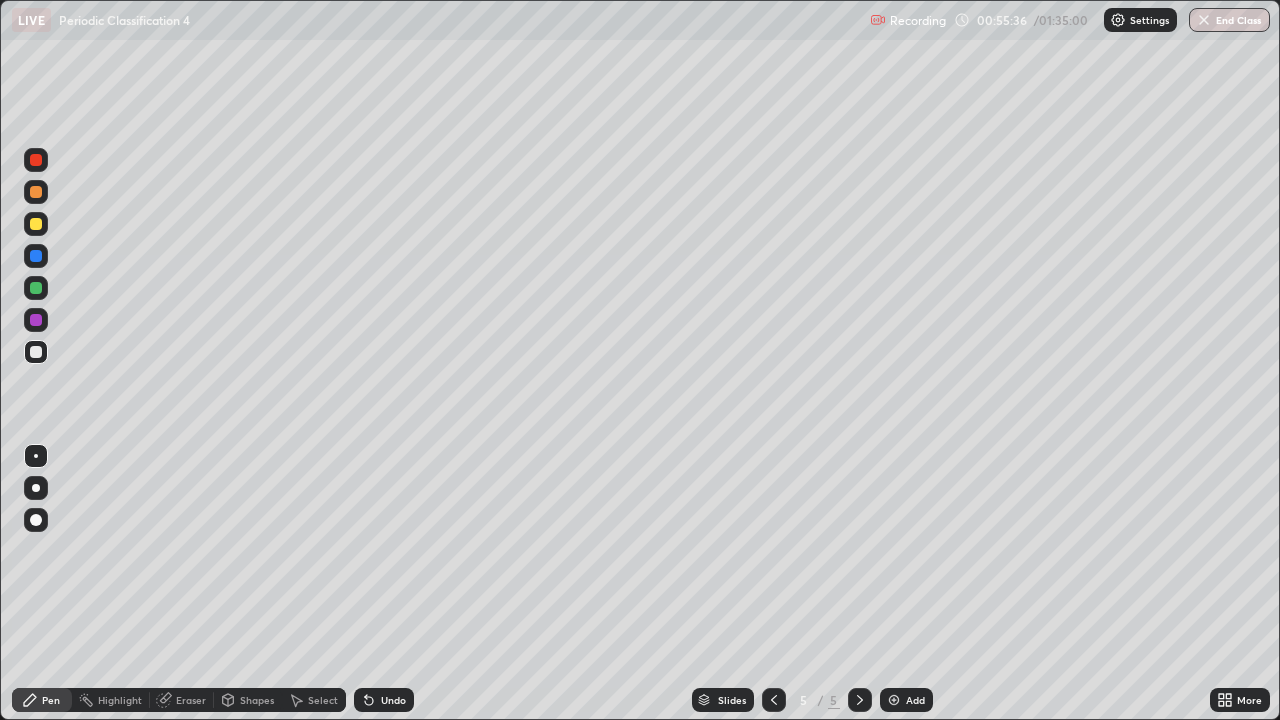 click on "Undo" at bounding box center [384, 700] 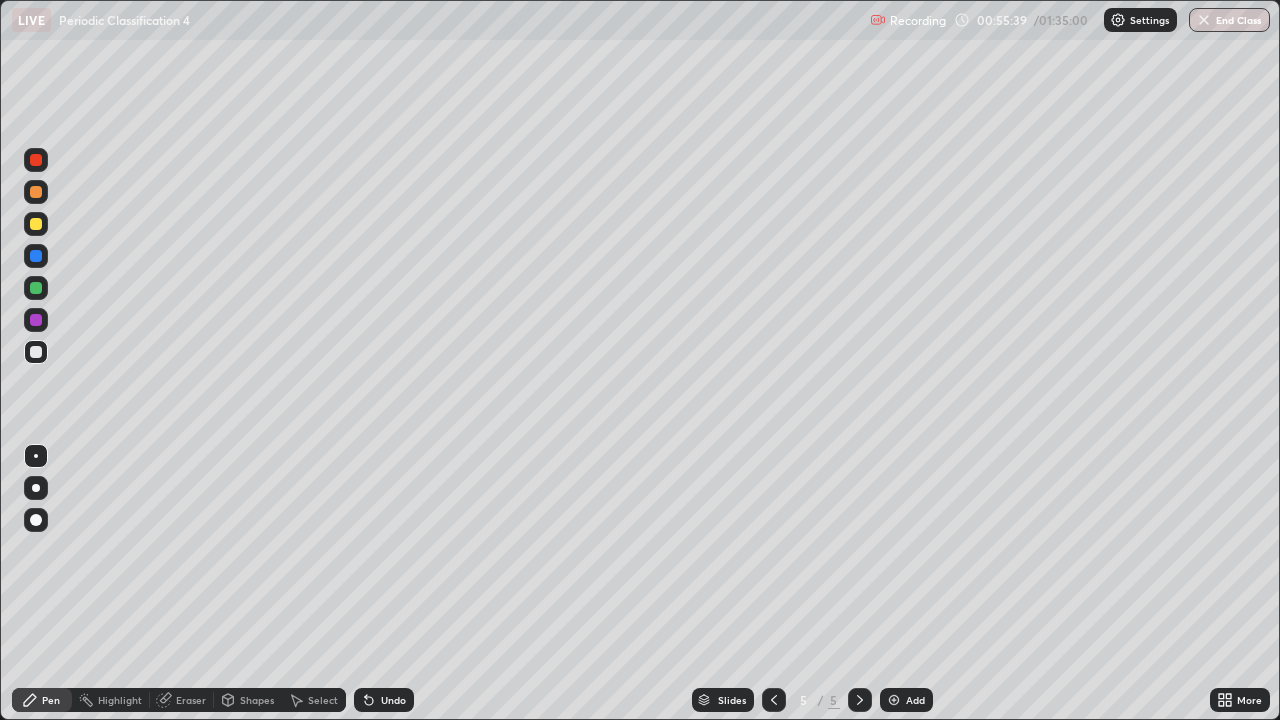 click at bounding box center [36, 224] 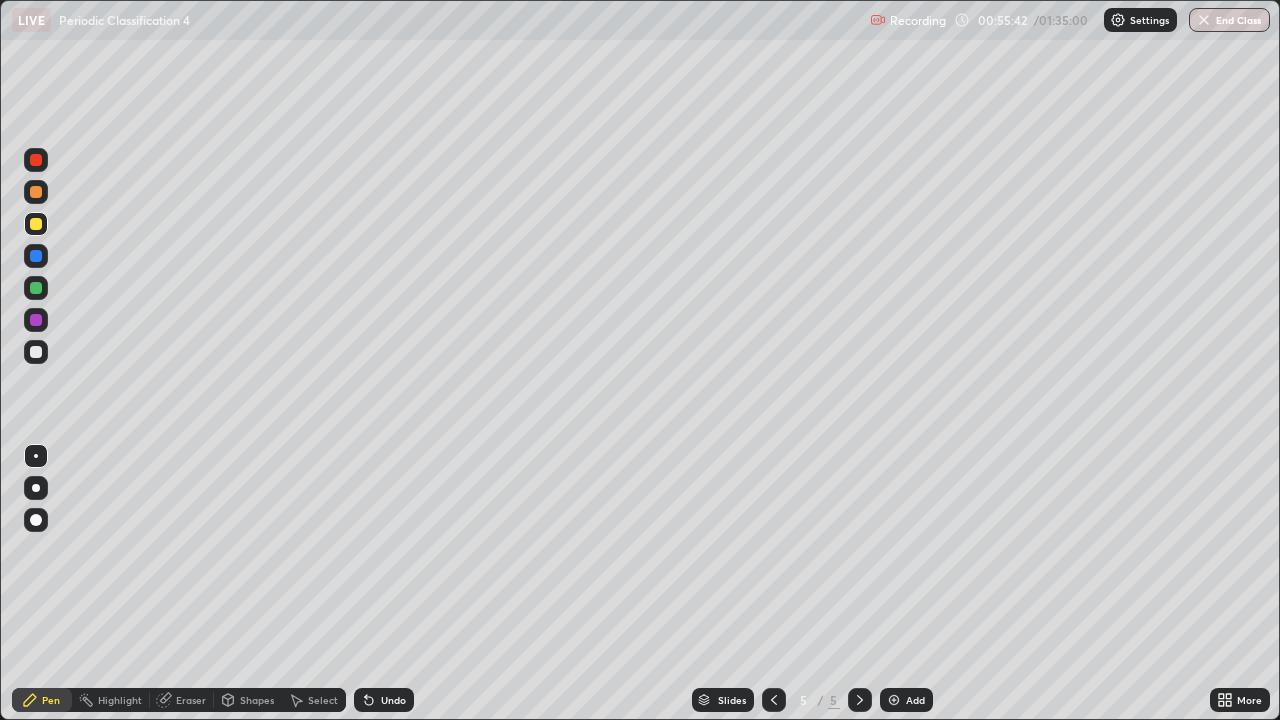 click at bounding box center [36, 192] 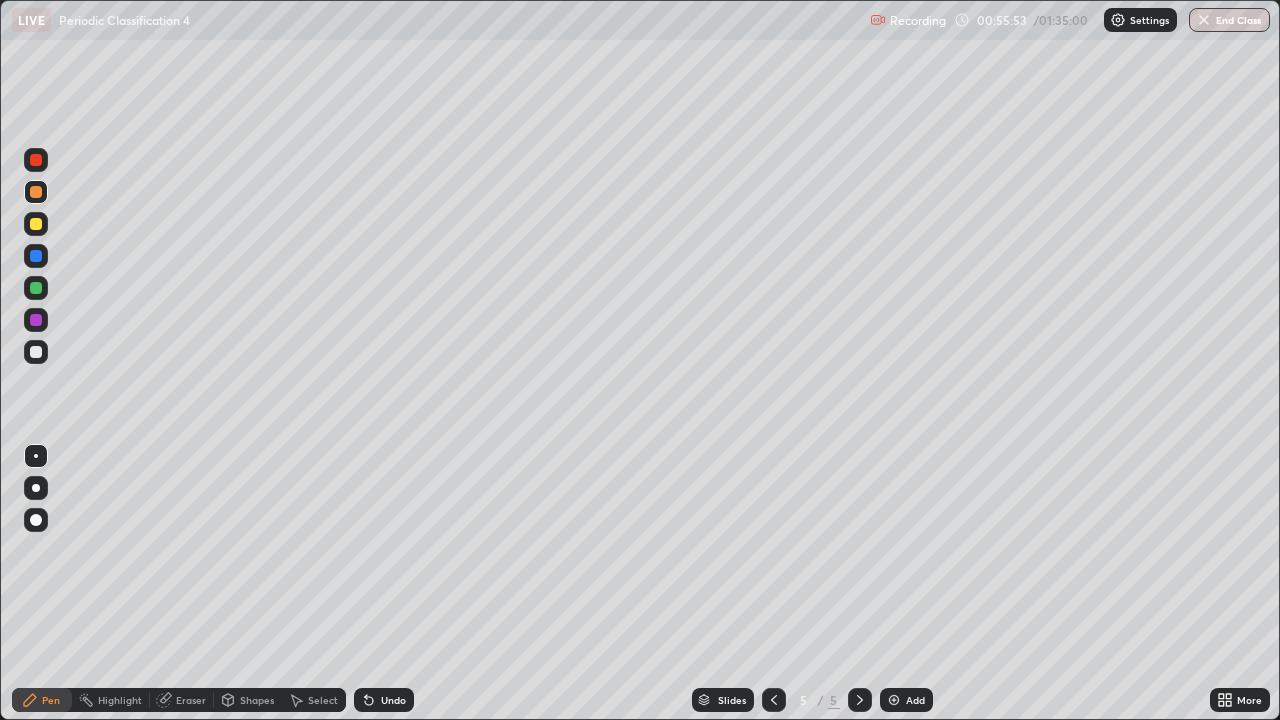 click on "Highlight" at bounding box center (120, 700) 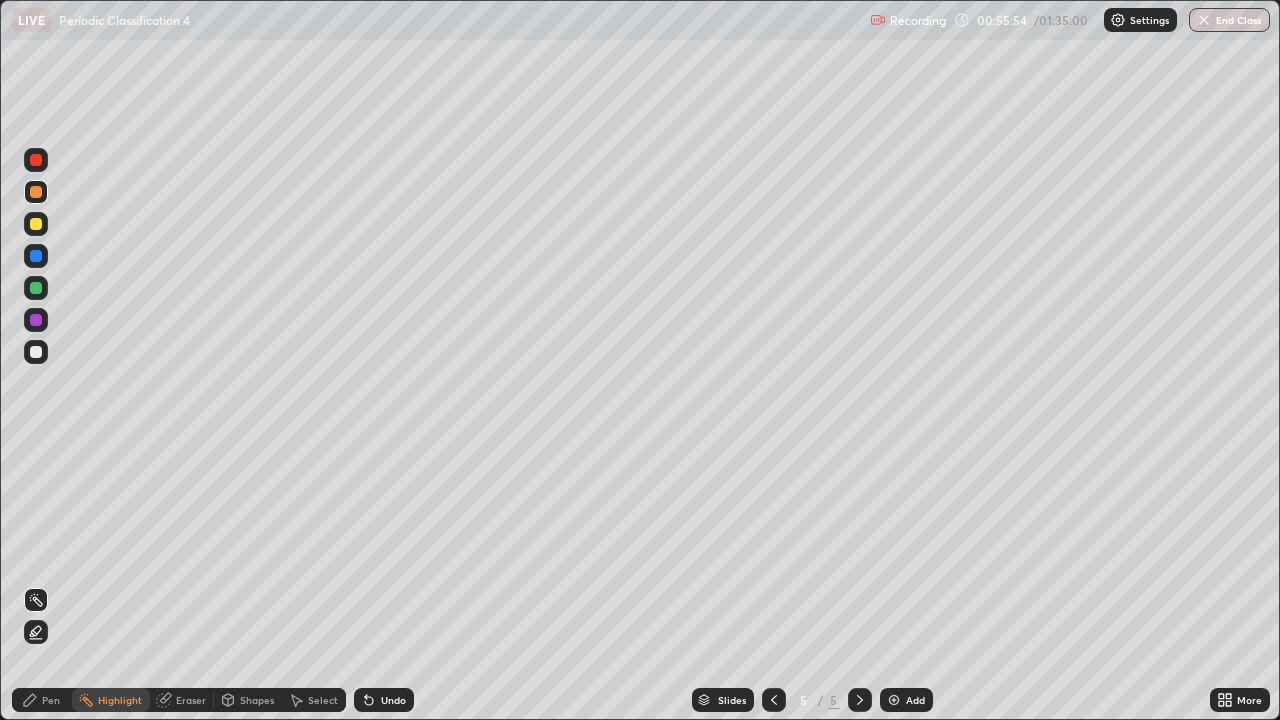 click 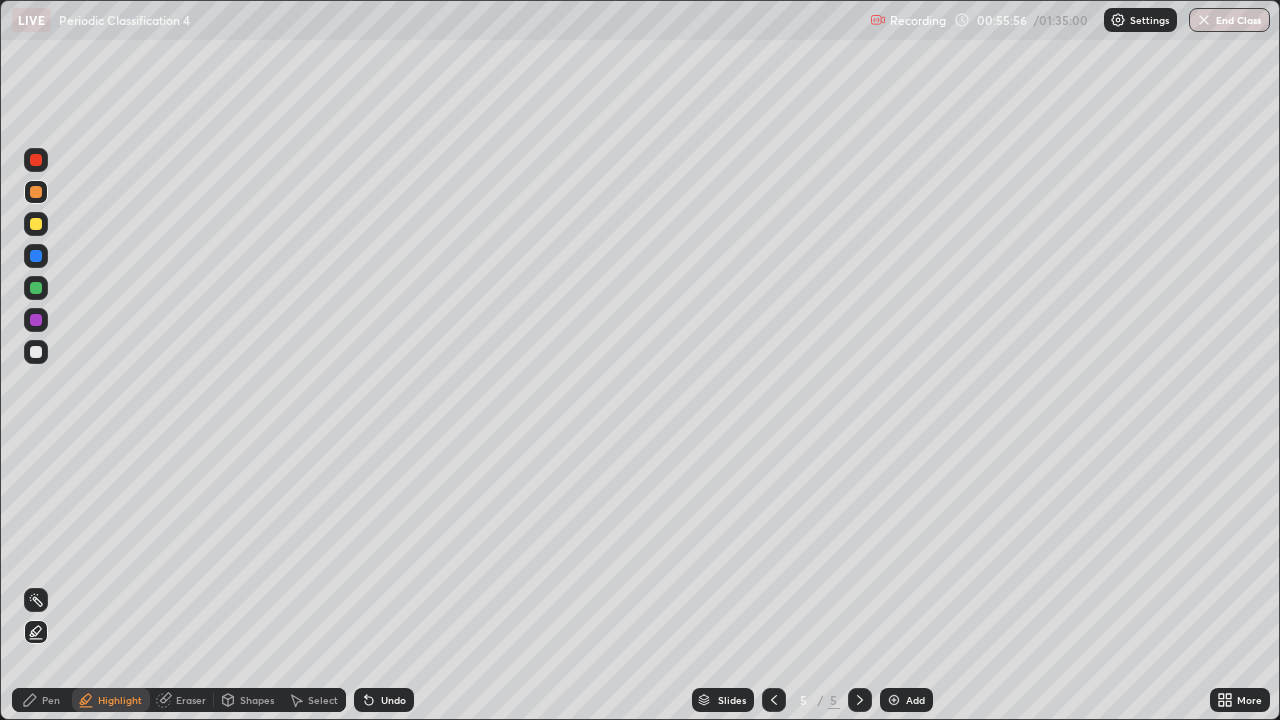 click at bounding box center [36, 288] 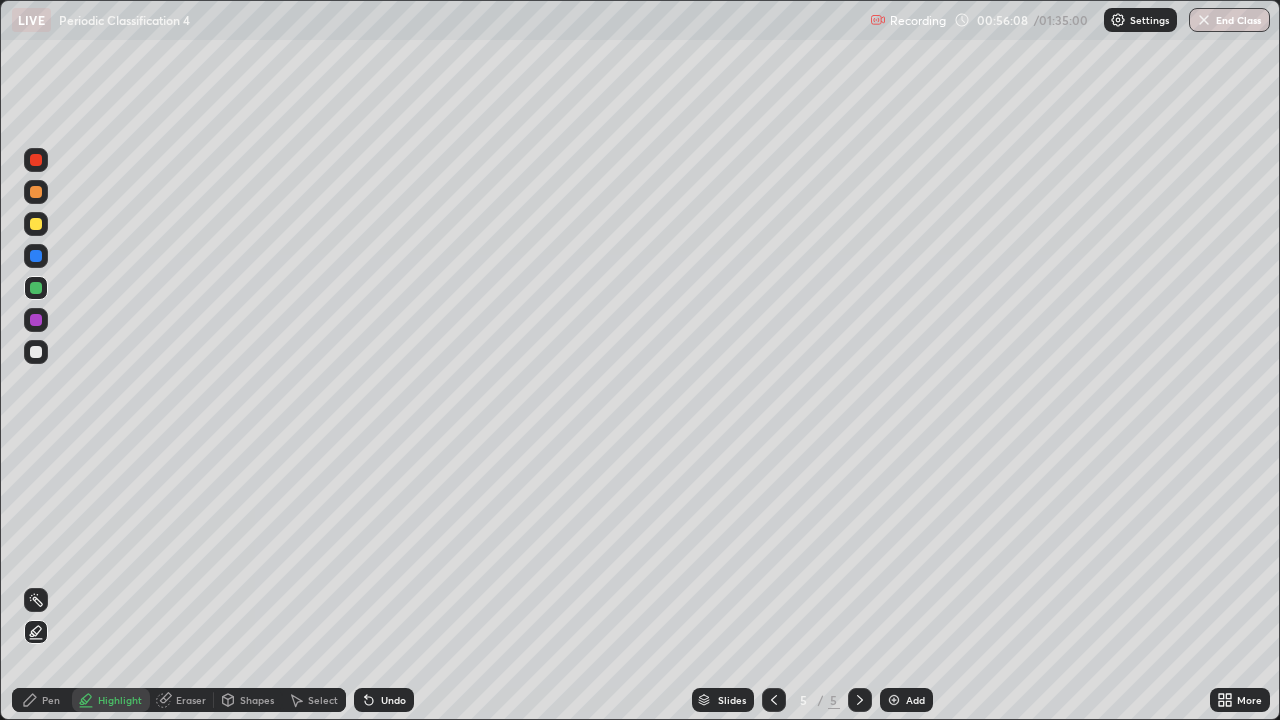 click at bounding box center (36, 352) 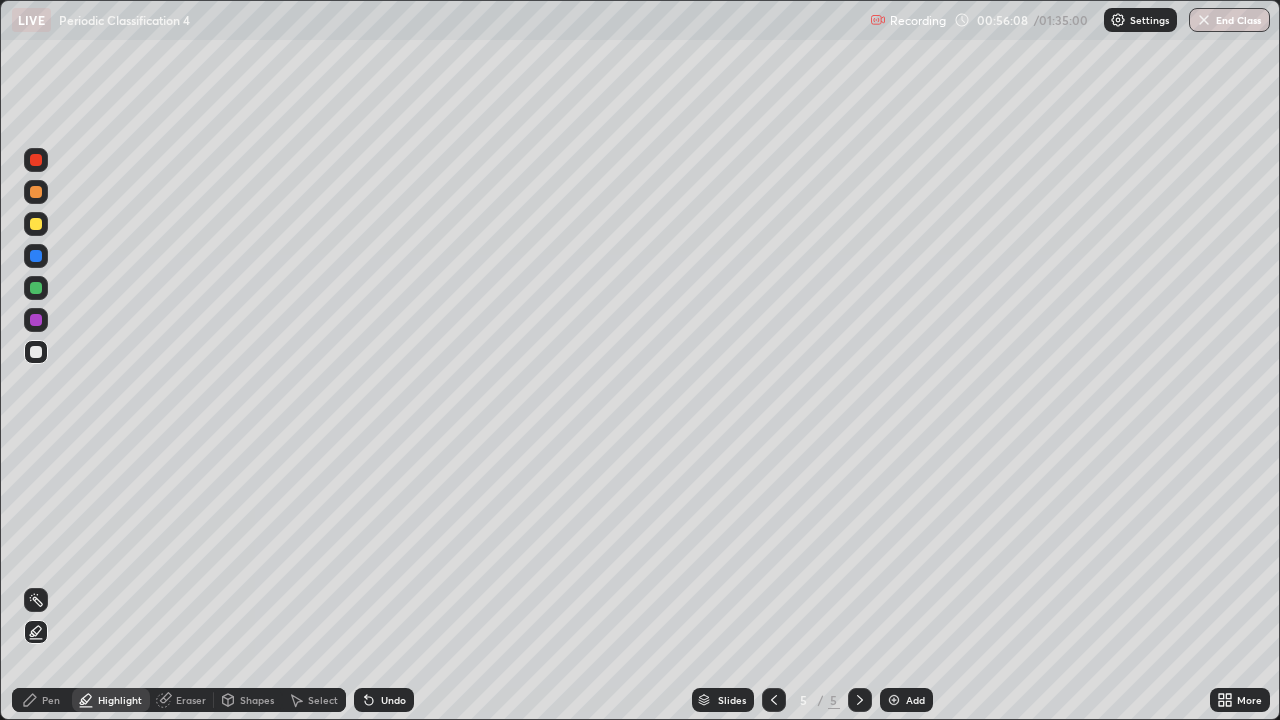 click on "Pen" at bounding box center (51, 700) 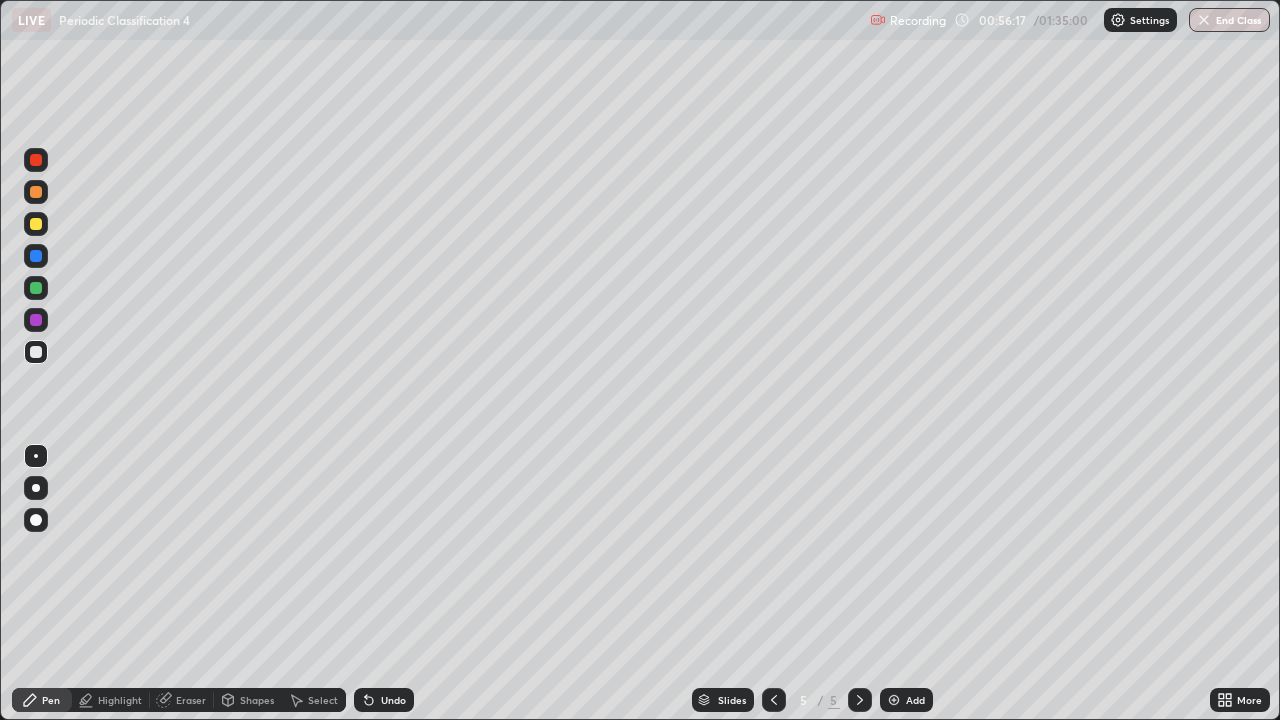 click on "Highlight" at bounding box center (111, 700) 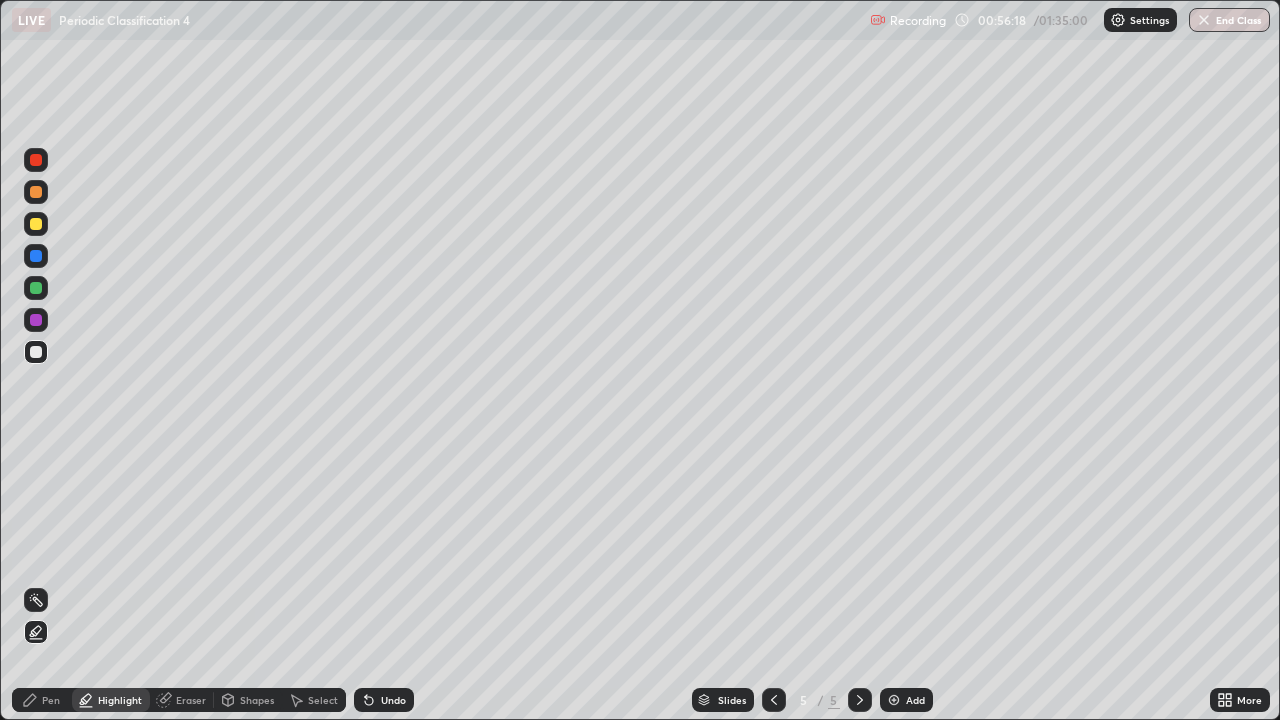 click at bounding box center [36, 288] 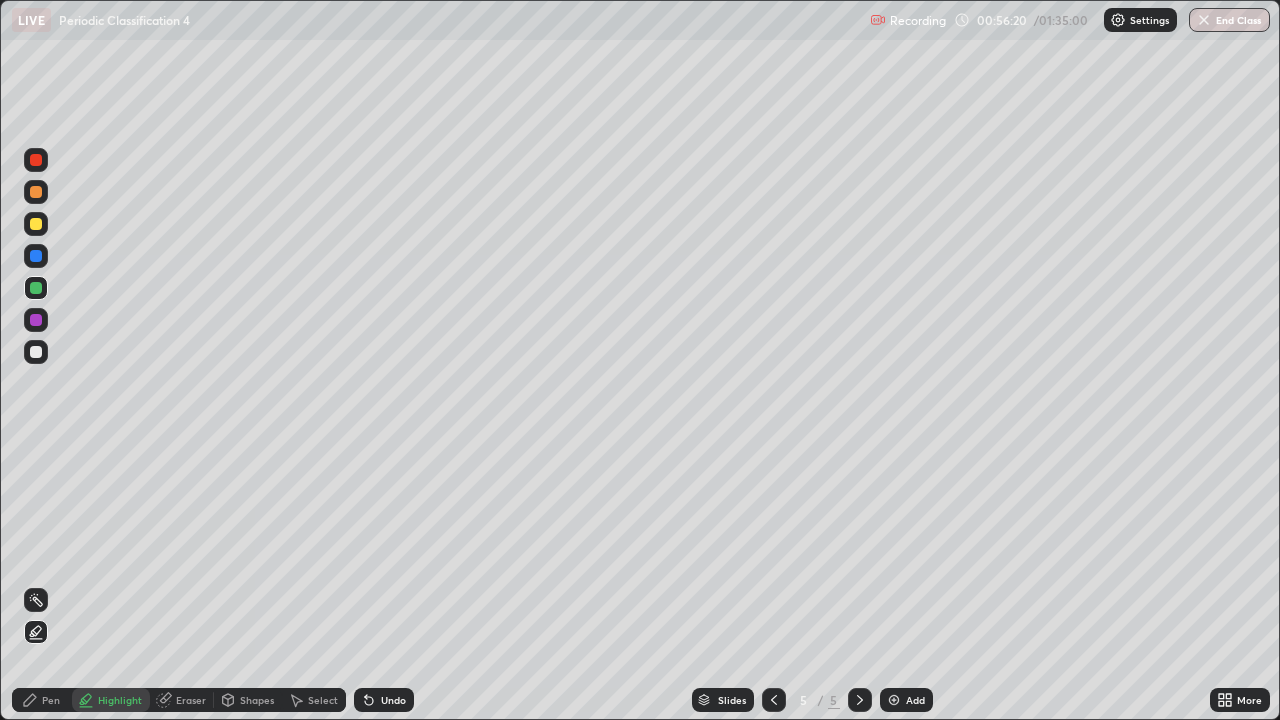 click at bounding box center (36, 224) 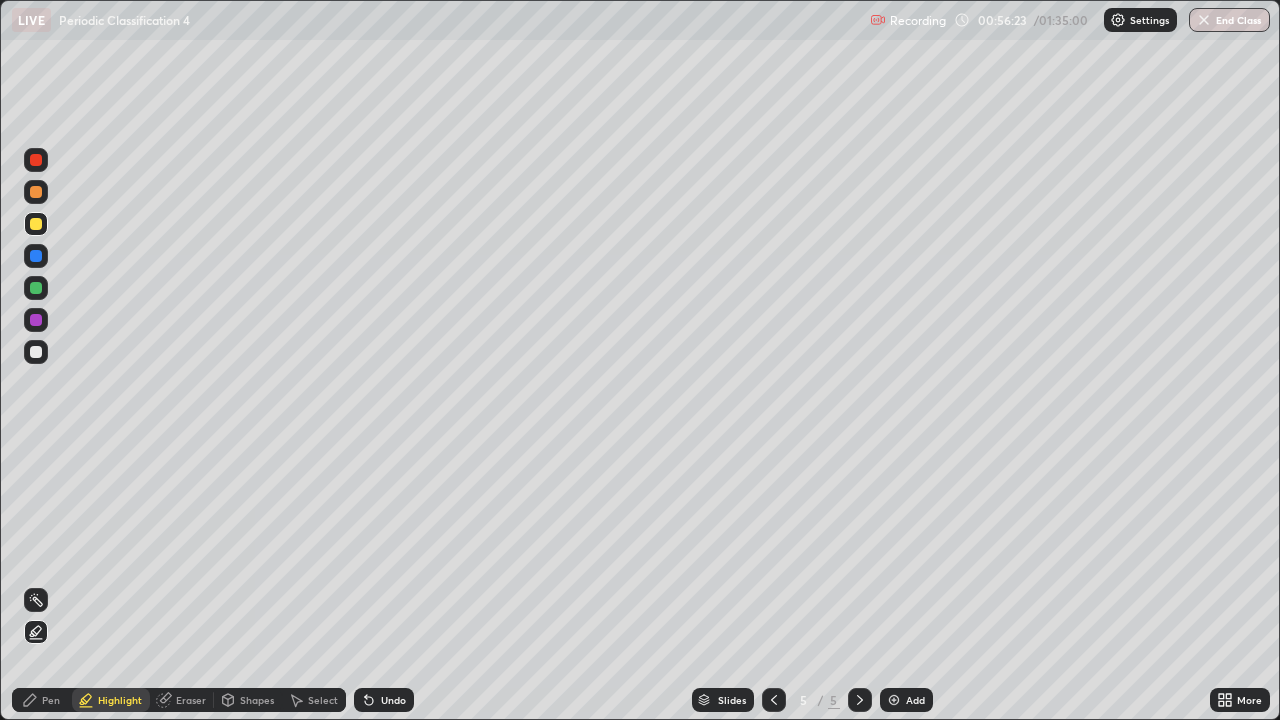 click on "Pen" at bounding box center (51, 700) 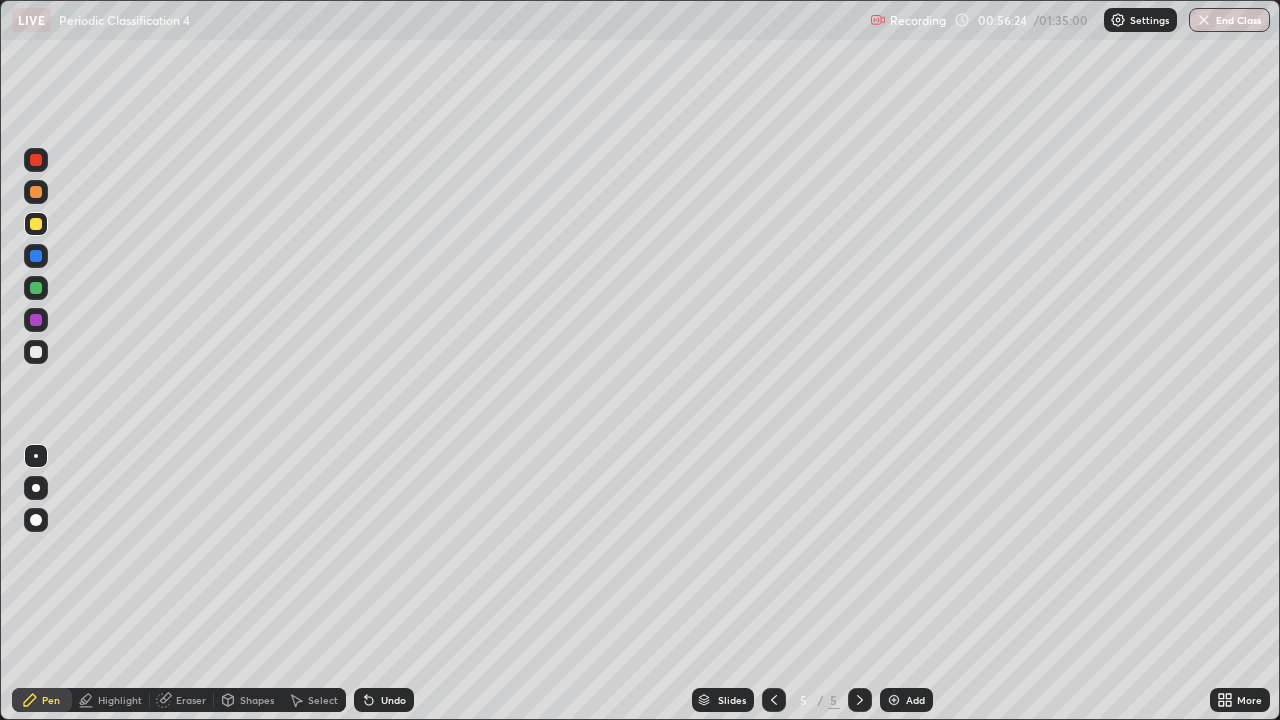 click at bounding box center (36, 224) 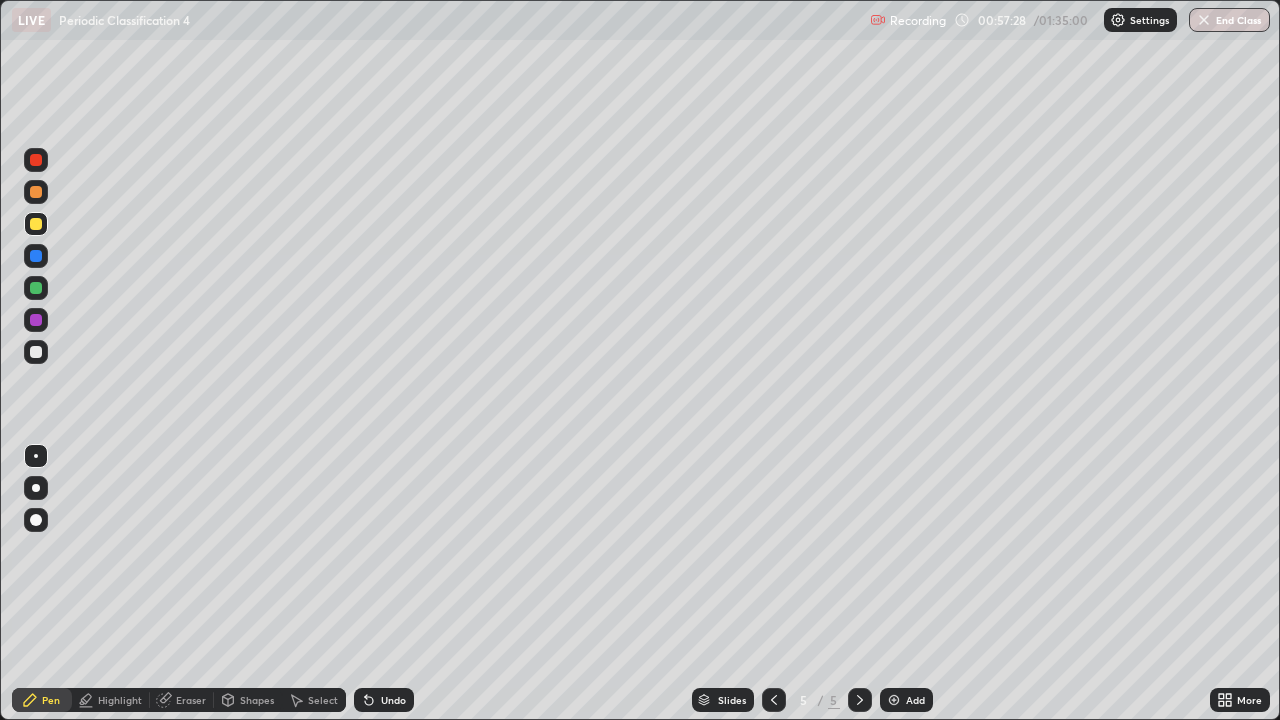 click on "Add" at bounding box center [915, 700] 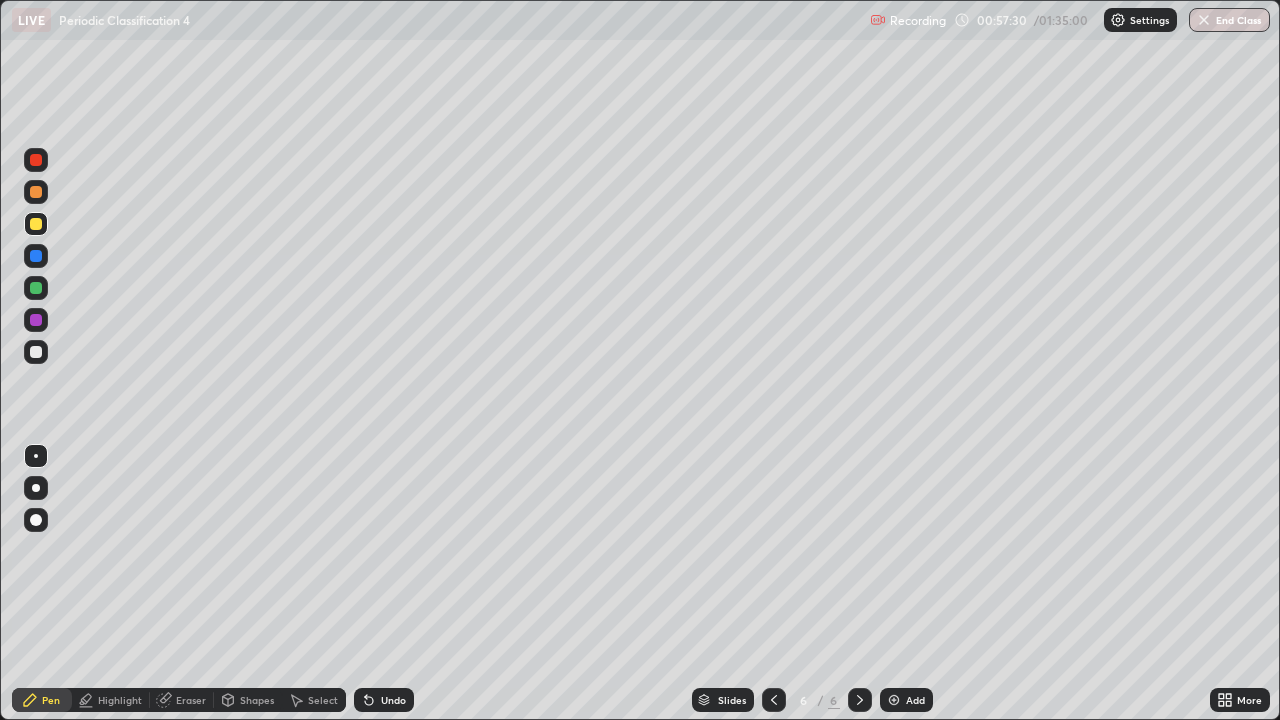 click at bounding box center [36, 352] 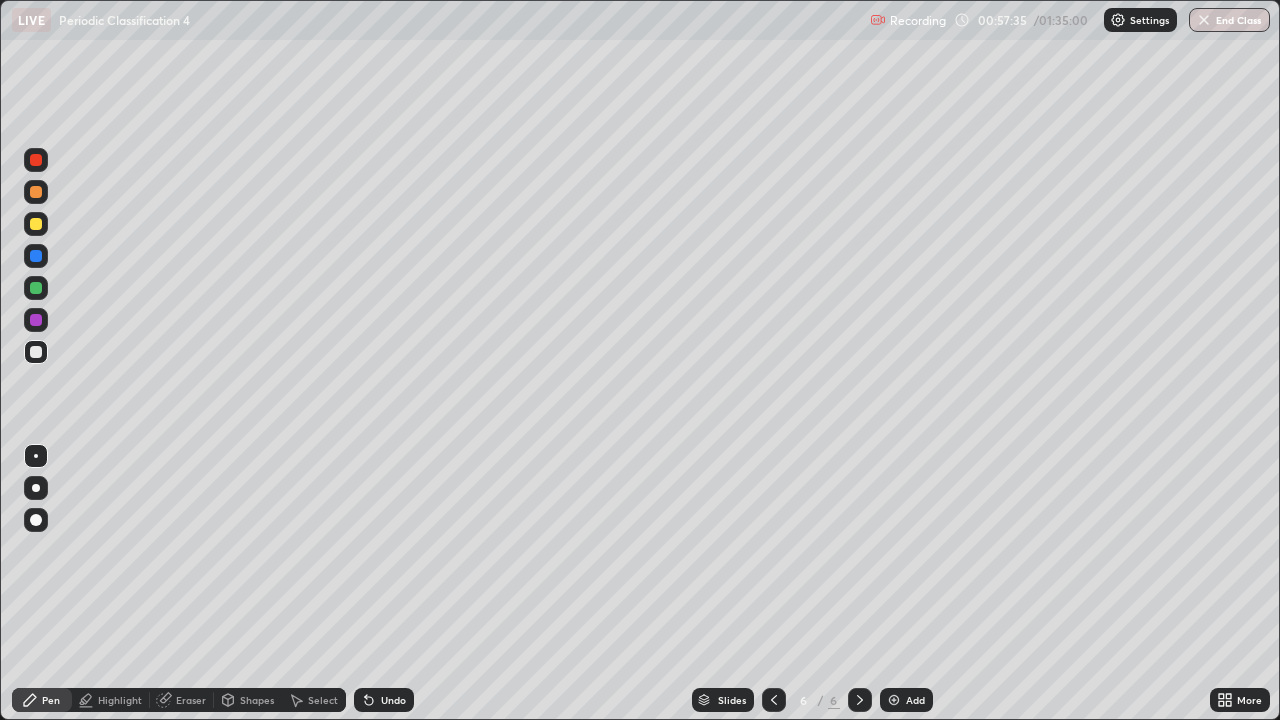 click at bounding box center [36, 256] 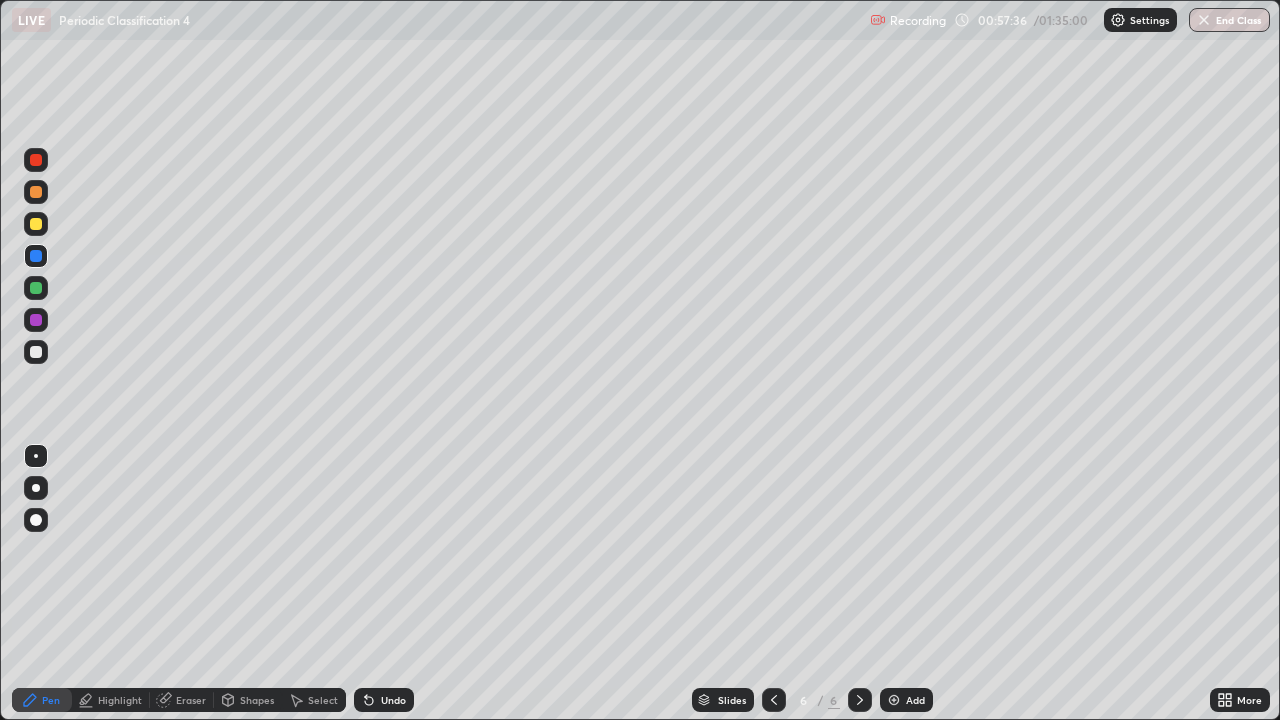 click at bounding box center [36, 288] 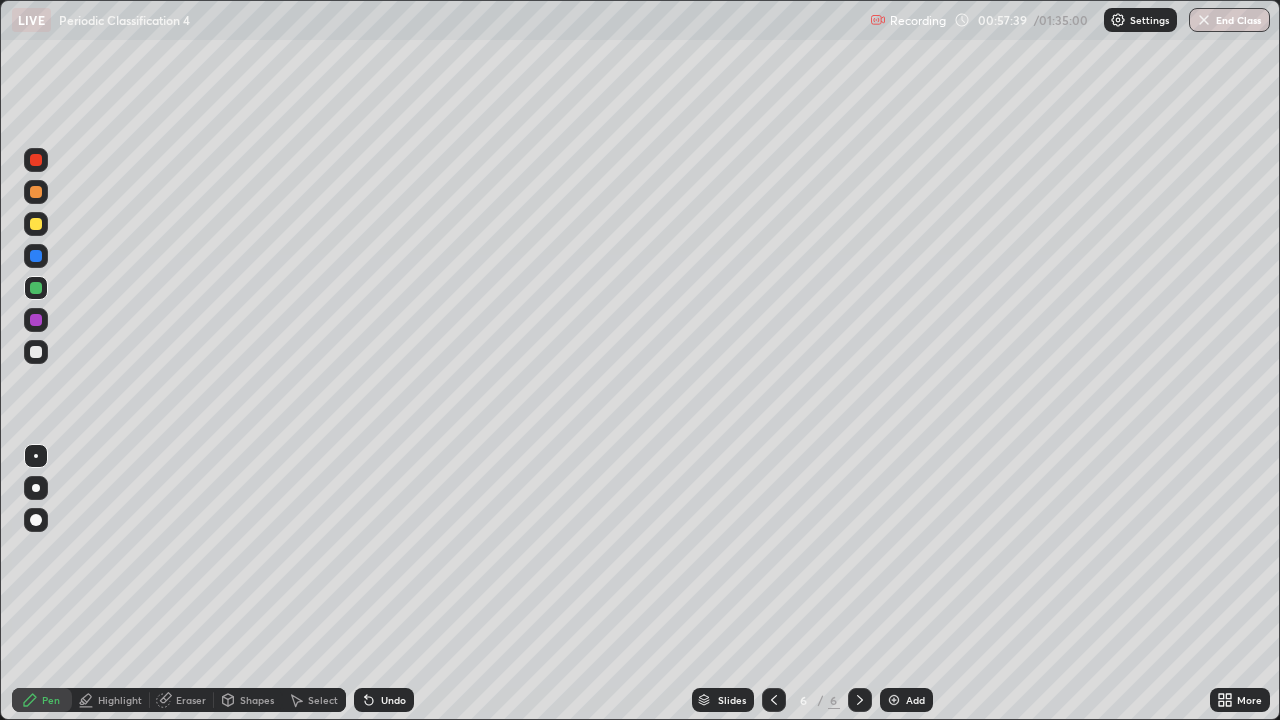 click at bounding box center [36, 488] 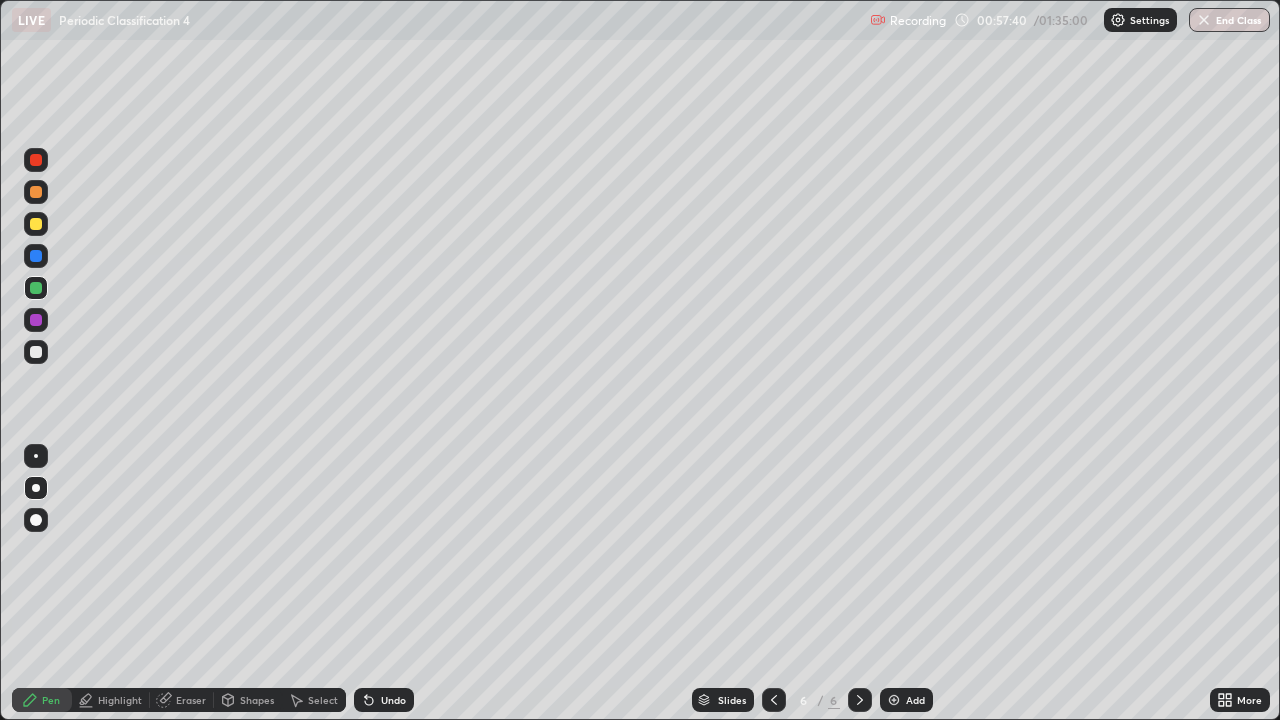 click at bounding box center [36, 288] 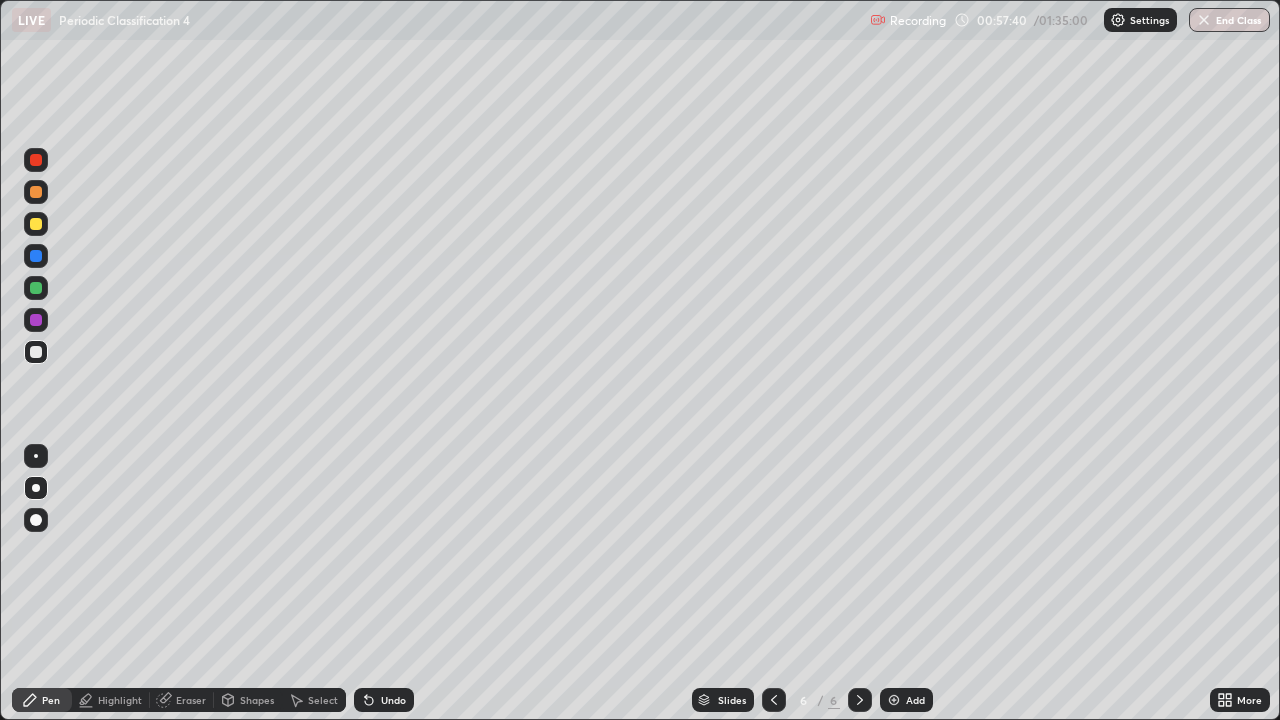 click at bounding box center [36, 192] 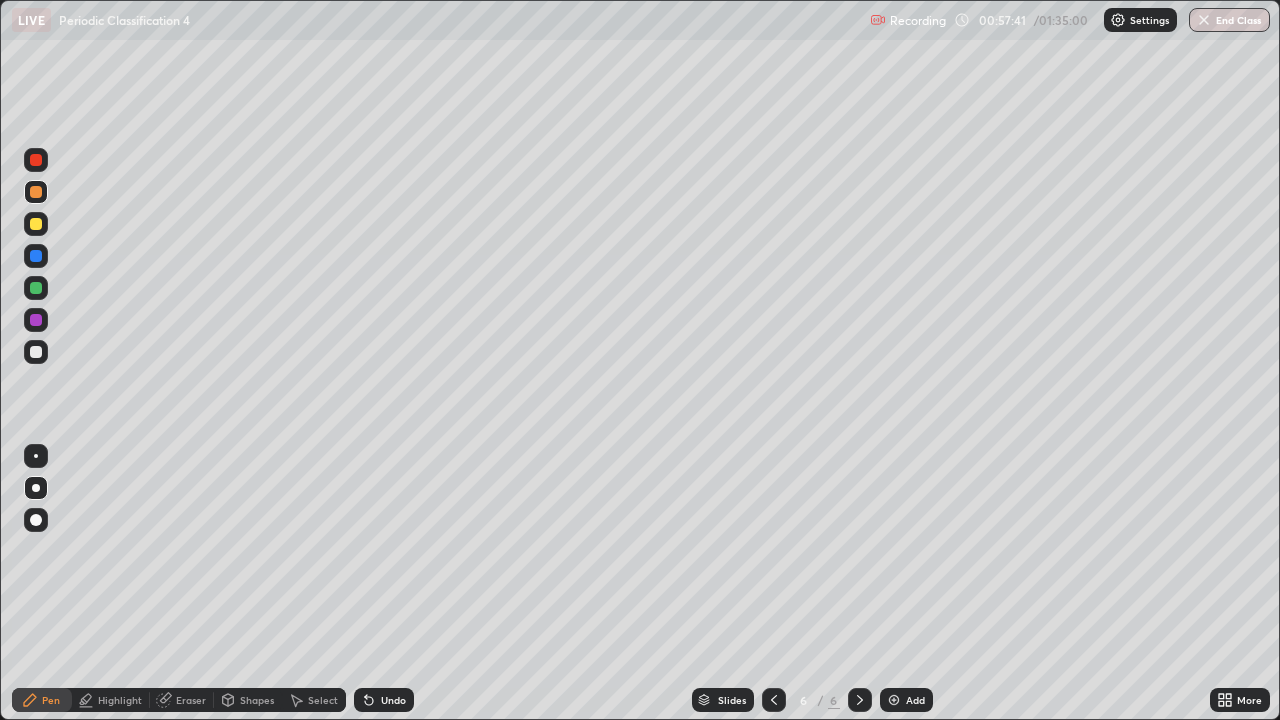 click at bounding box center [36, 224] 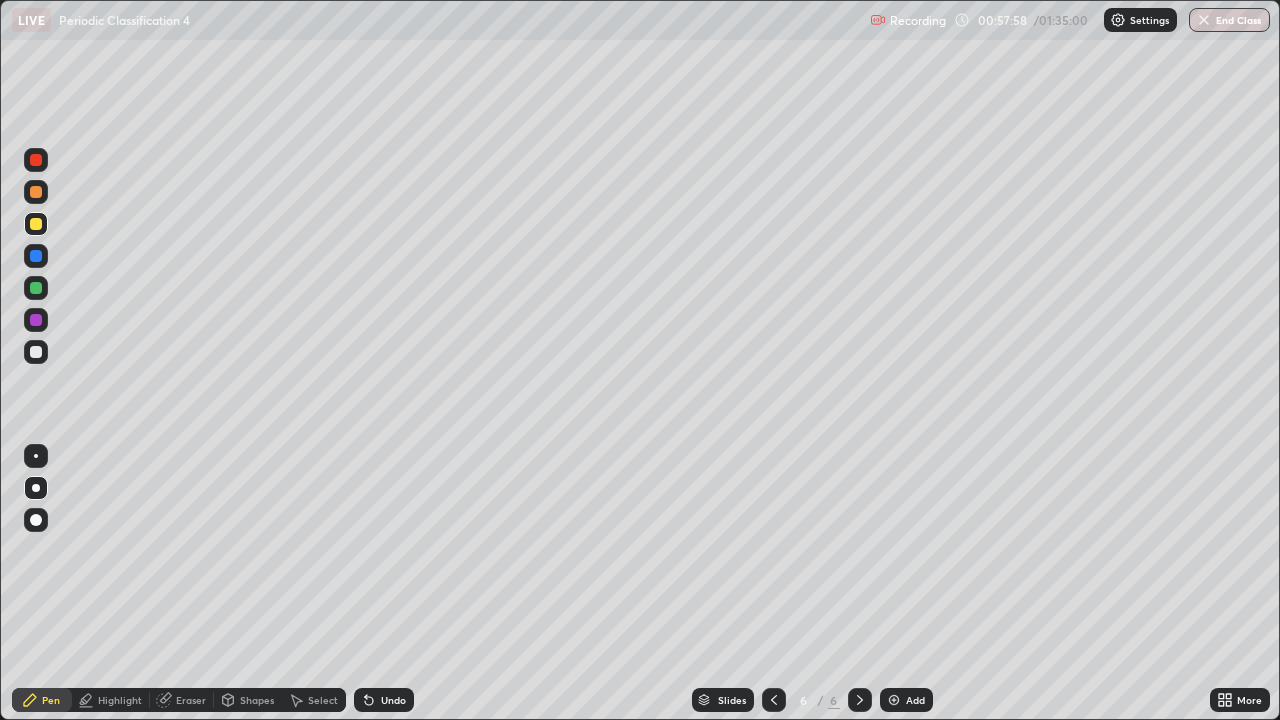 click at bounding box center (36, 288) 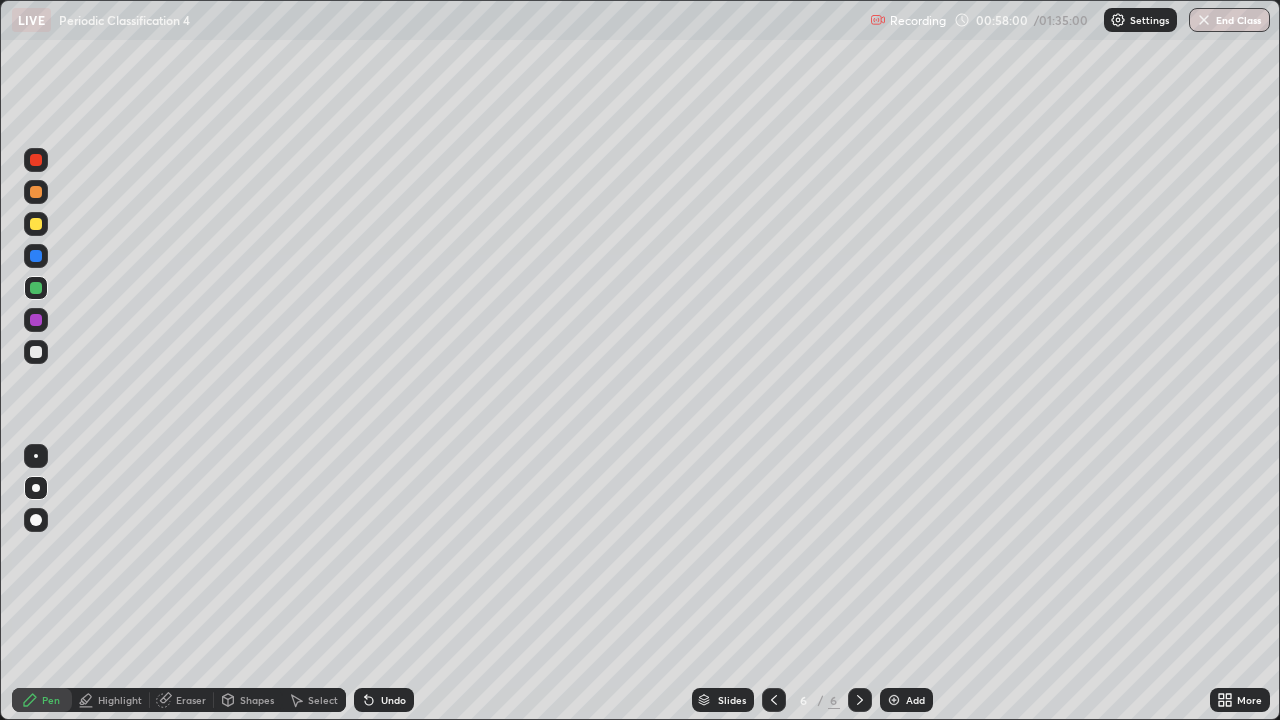 click at bounding box center [774, 700] 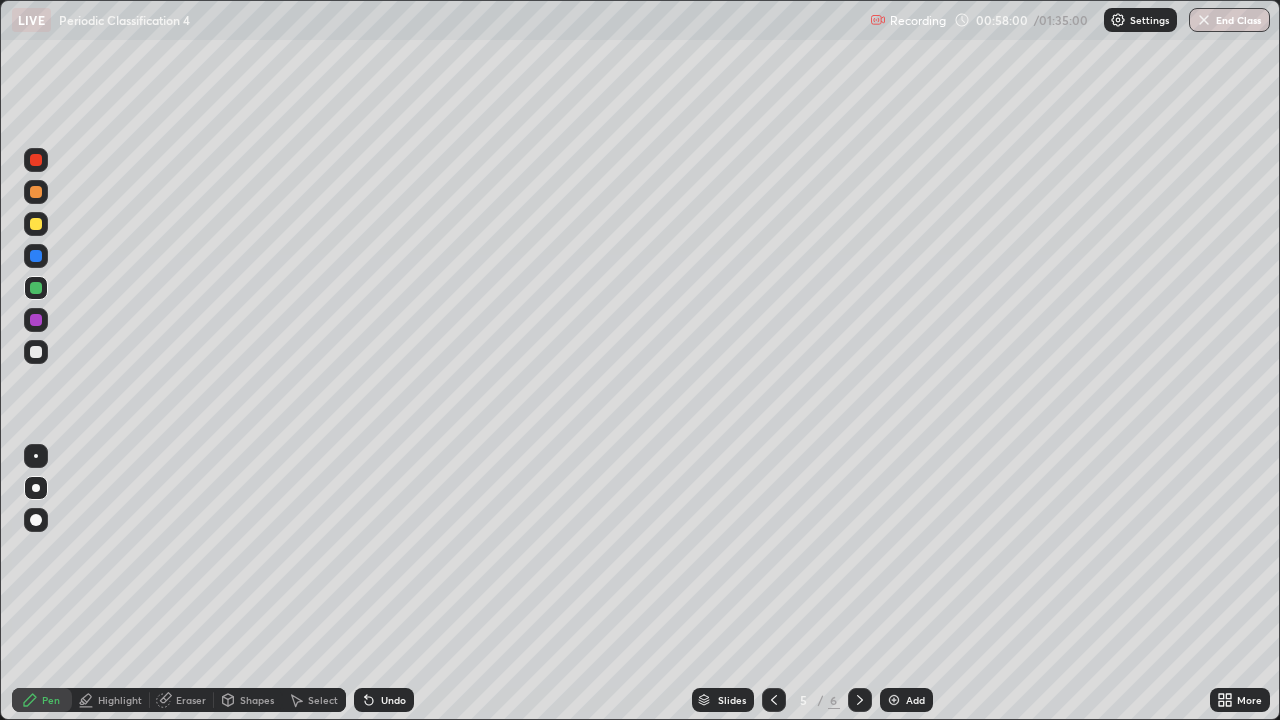 click 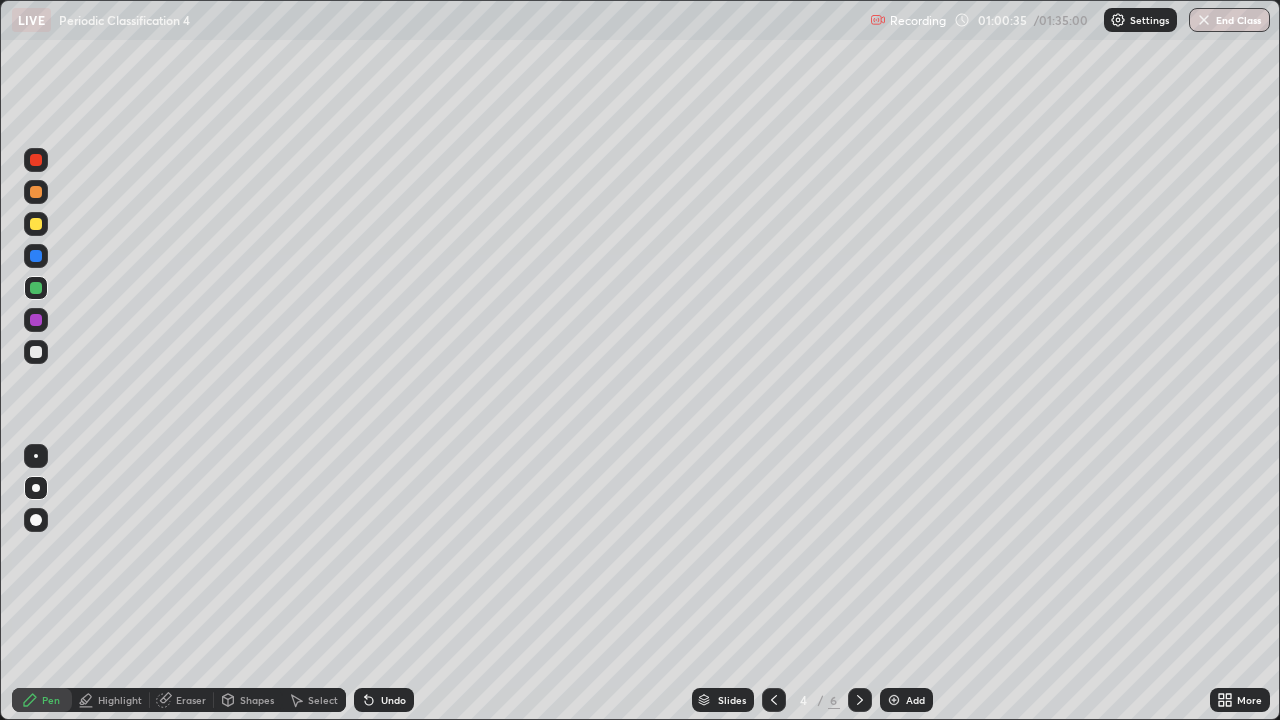 click 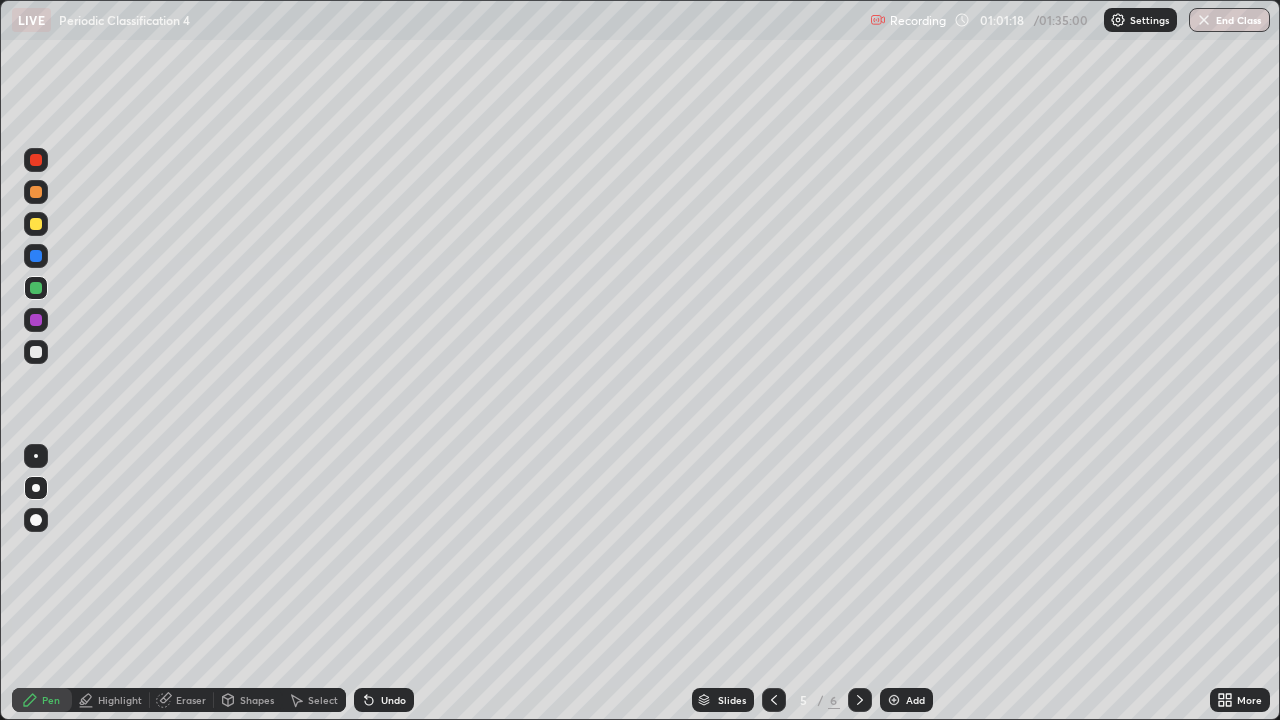 click 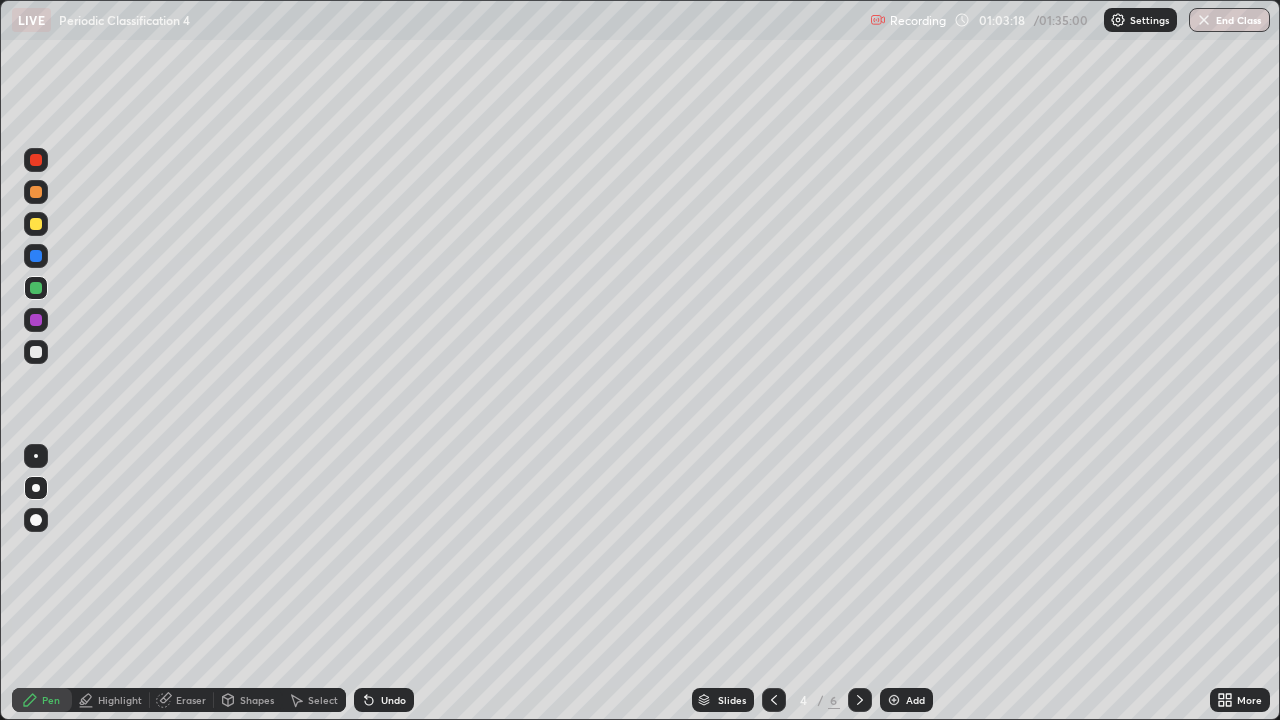 click at bounding box center [860, 700] 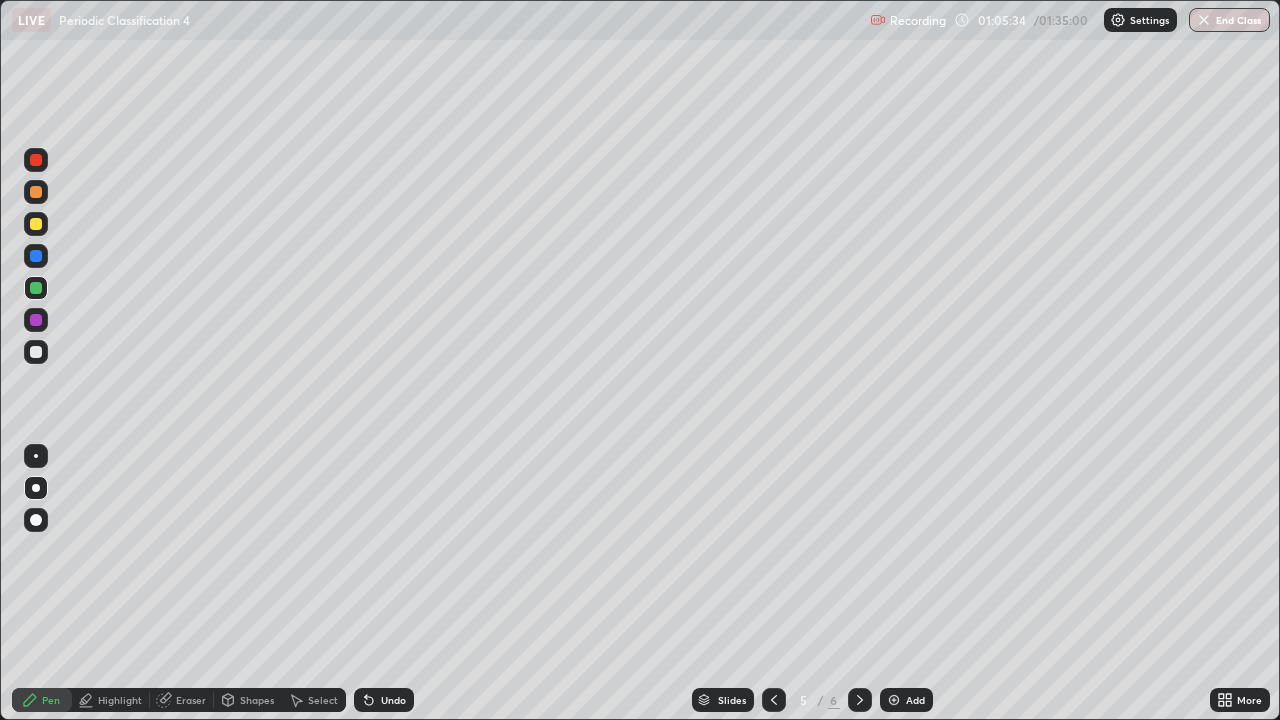 click at bounding box center (860, 700) 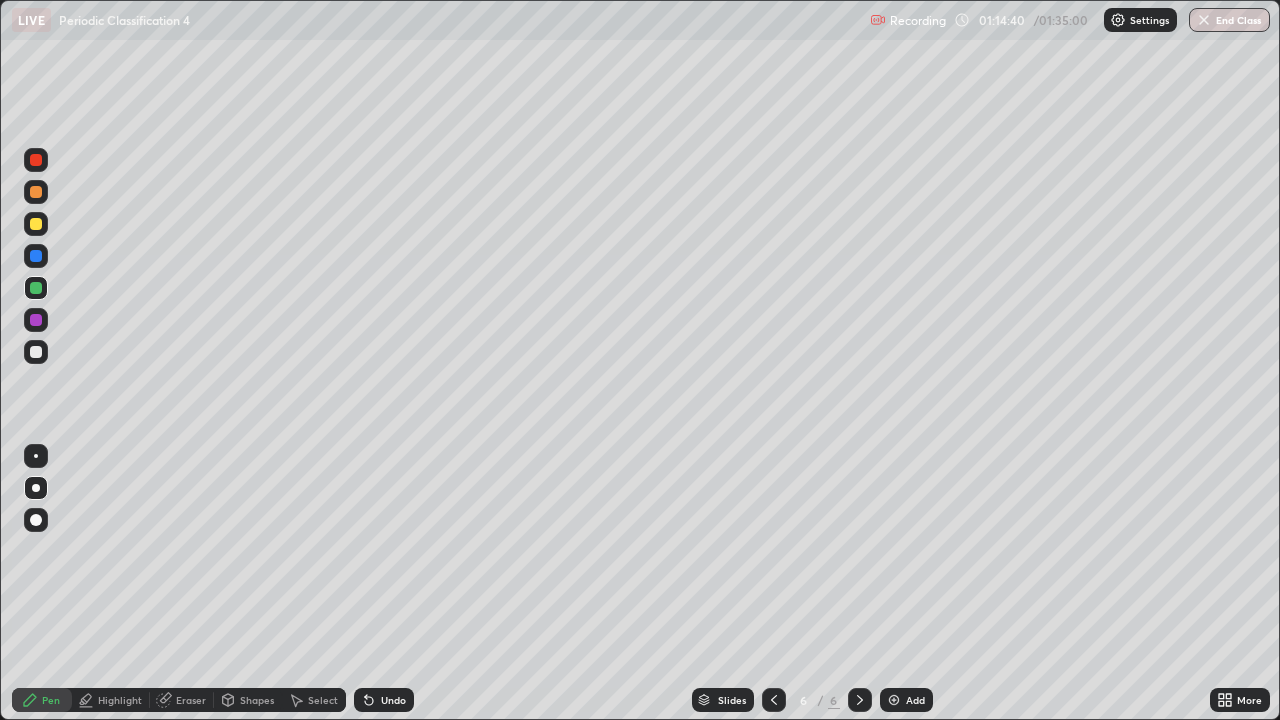 click at bounding box center (36, 352) 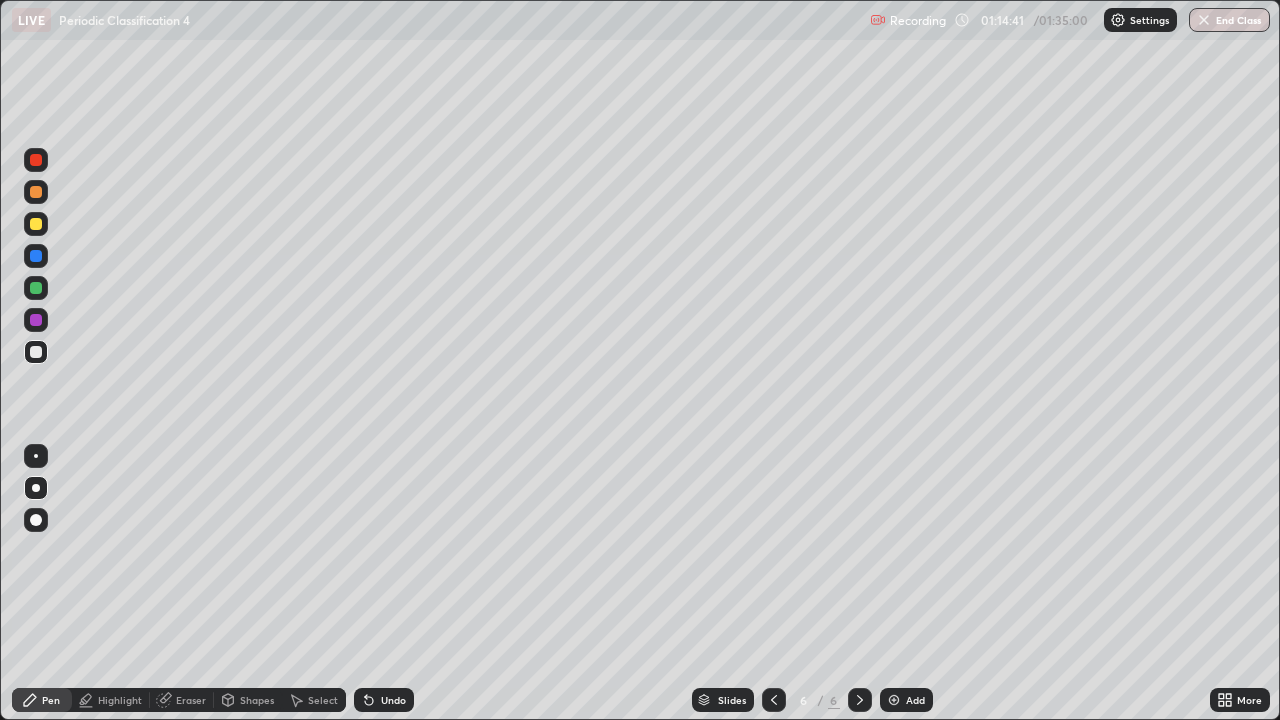 click at bounding box center [894, 700] 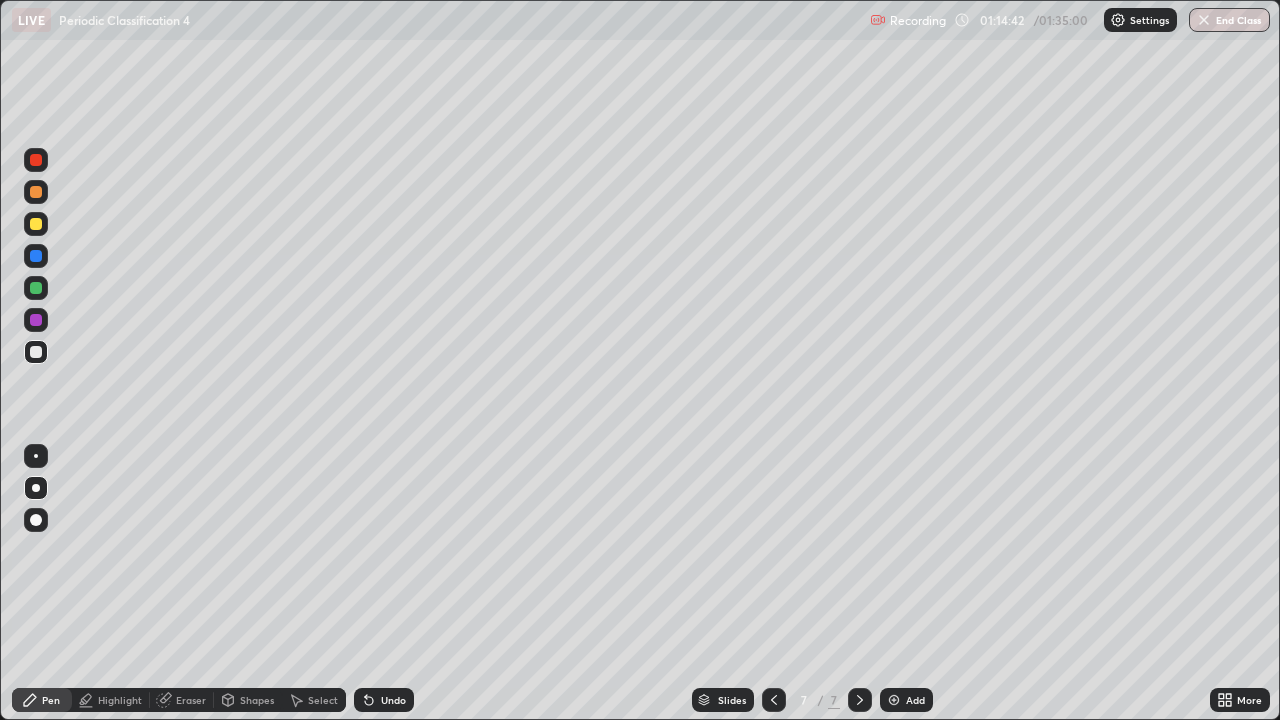 click at bounding box center [36, 224] 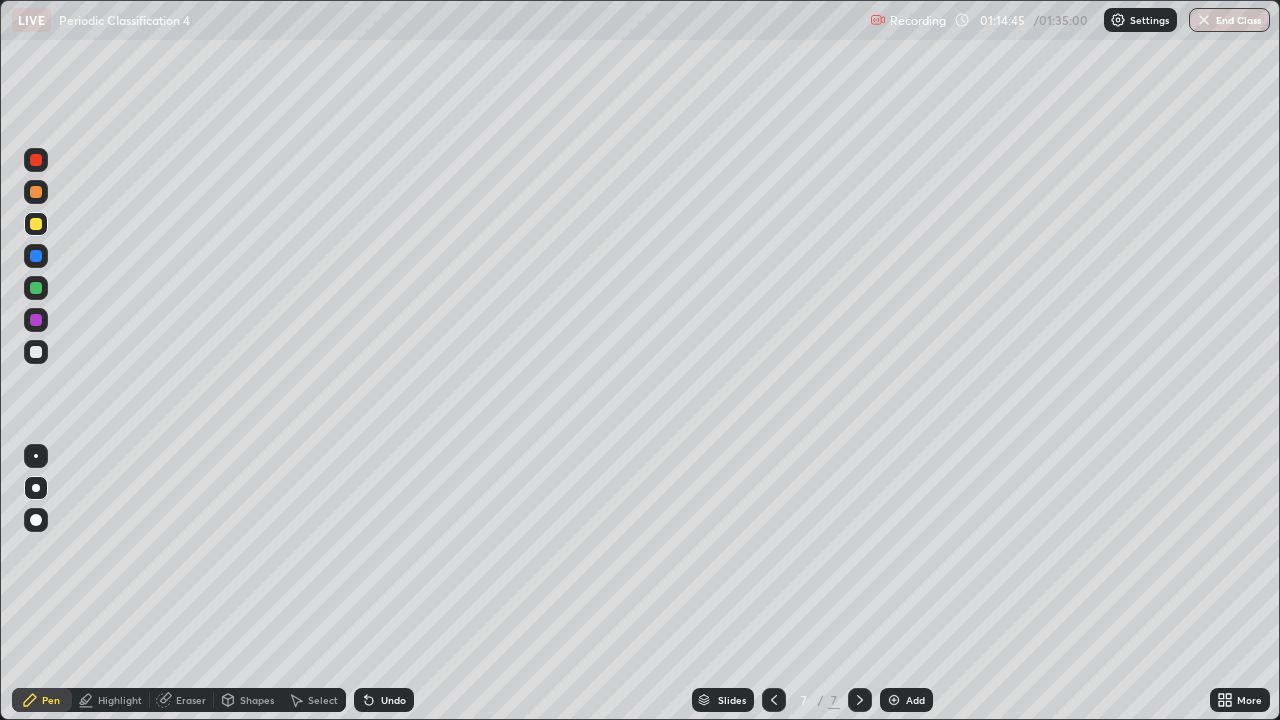 click at bounding box center [36, 320] 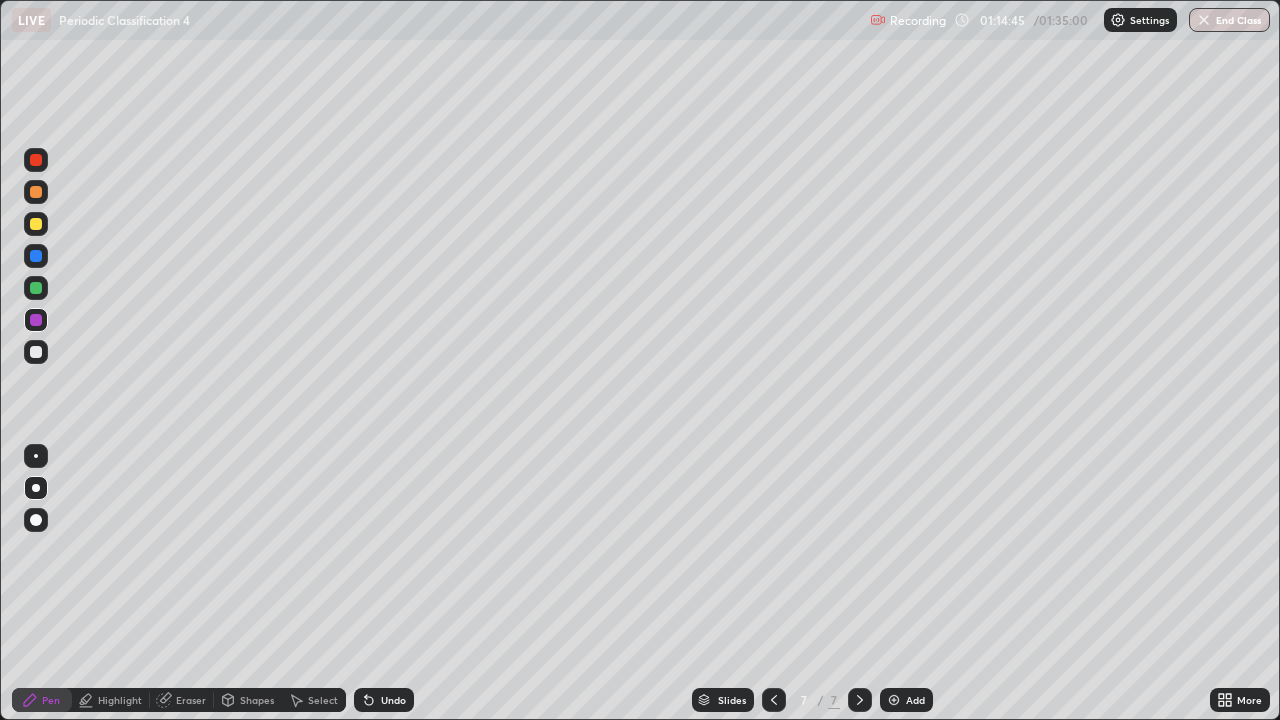 click at bounding box center (36, 288) 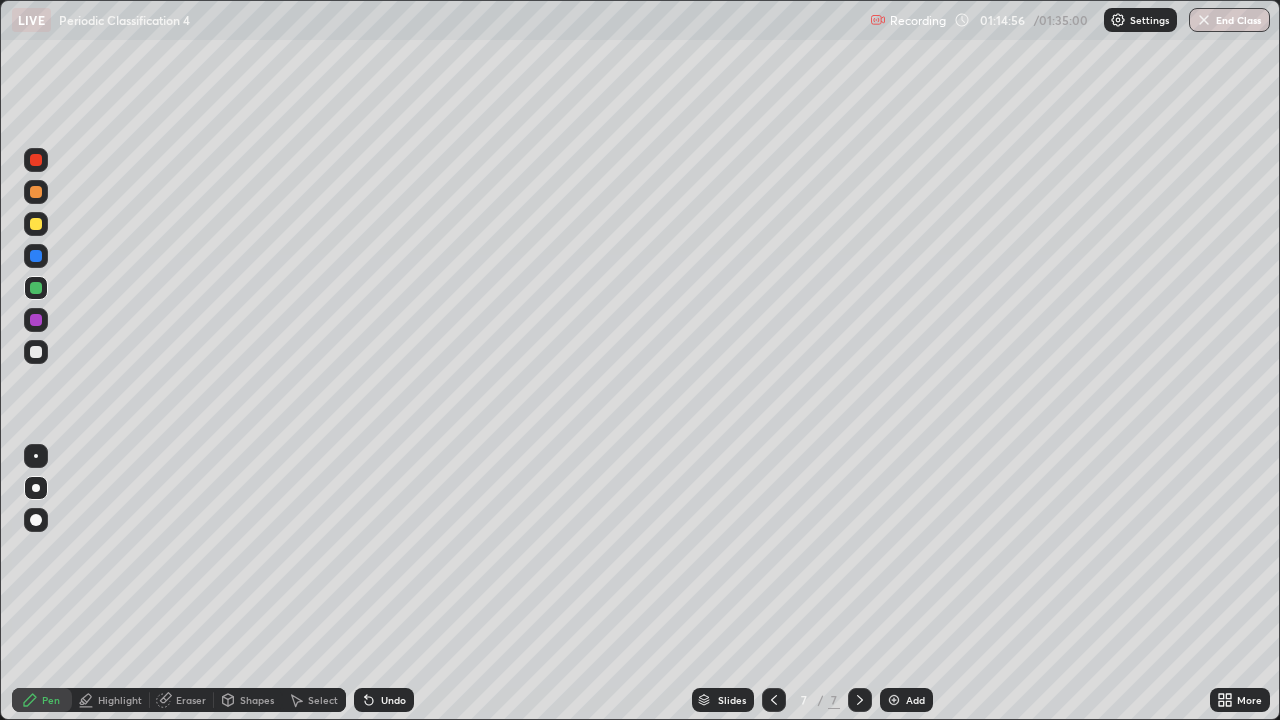 click at bounding box center [36, 352] 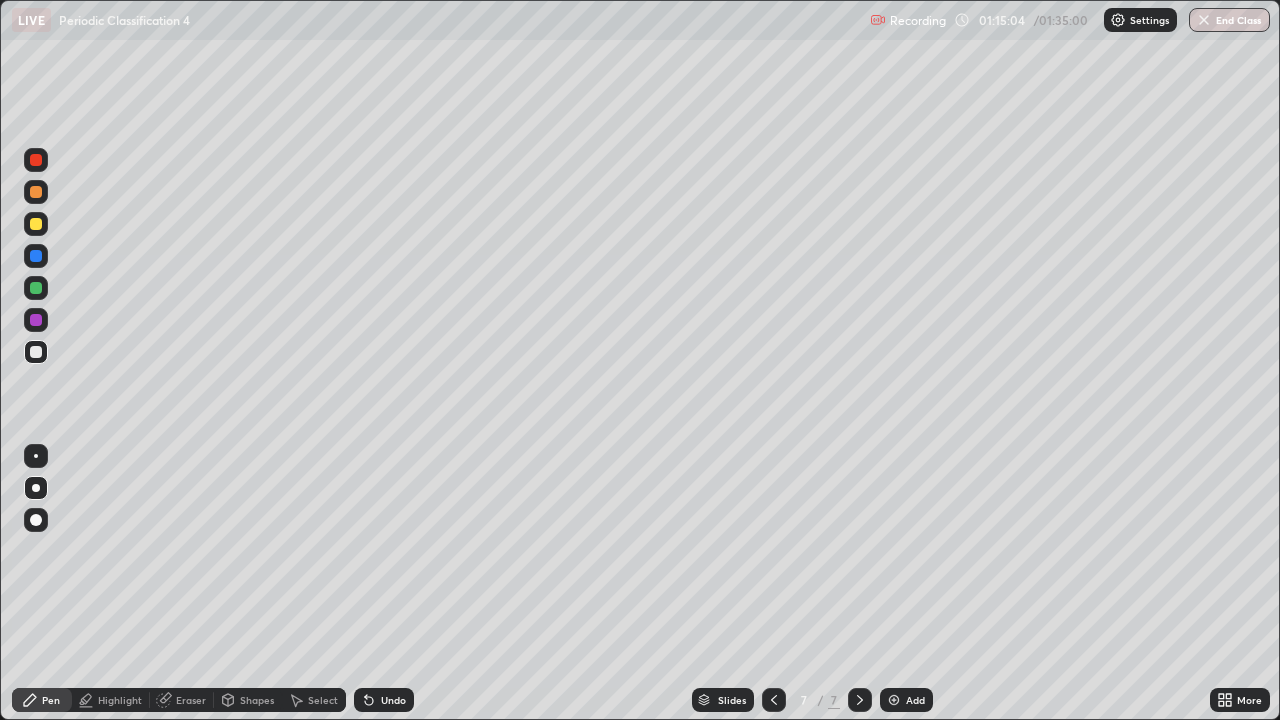 click at bounding box center [36, 224] 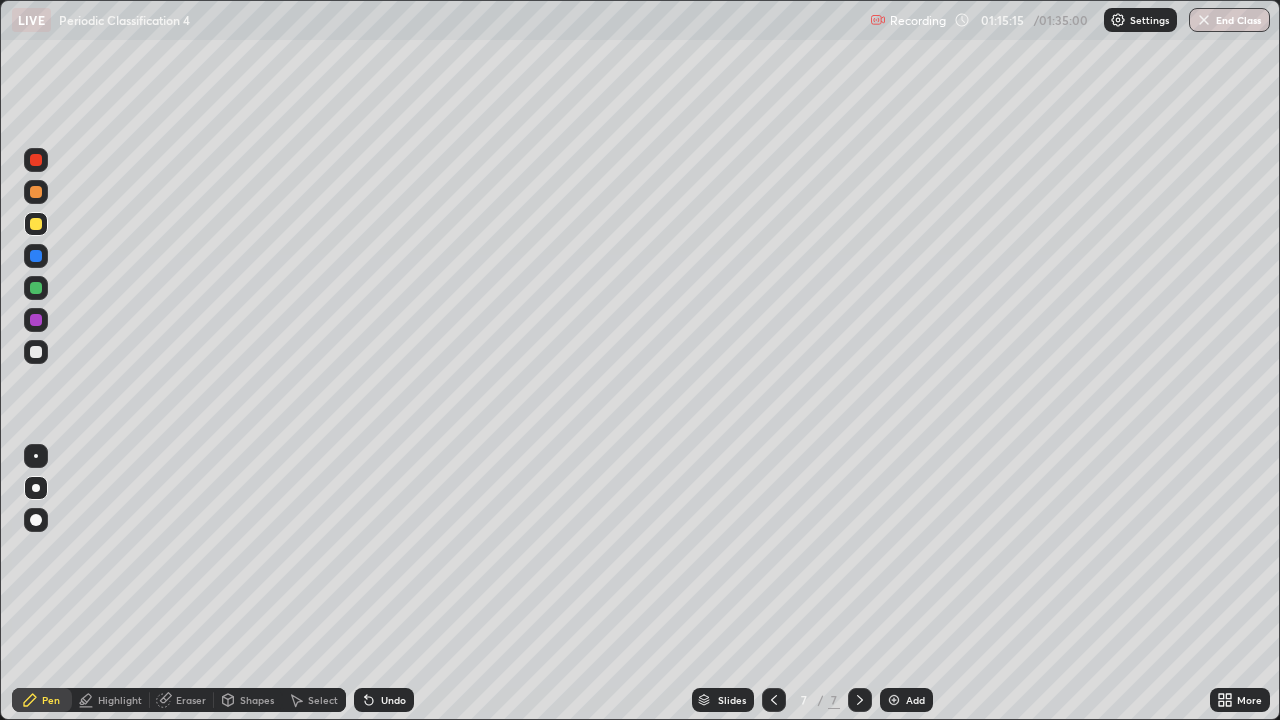 click at bounding box center (36, 352) 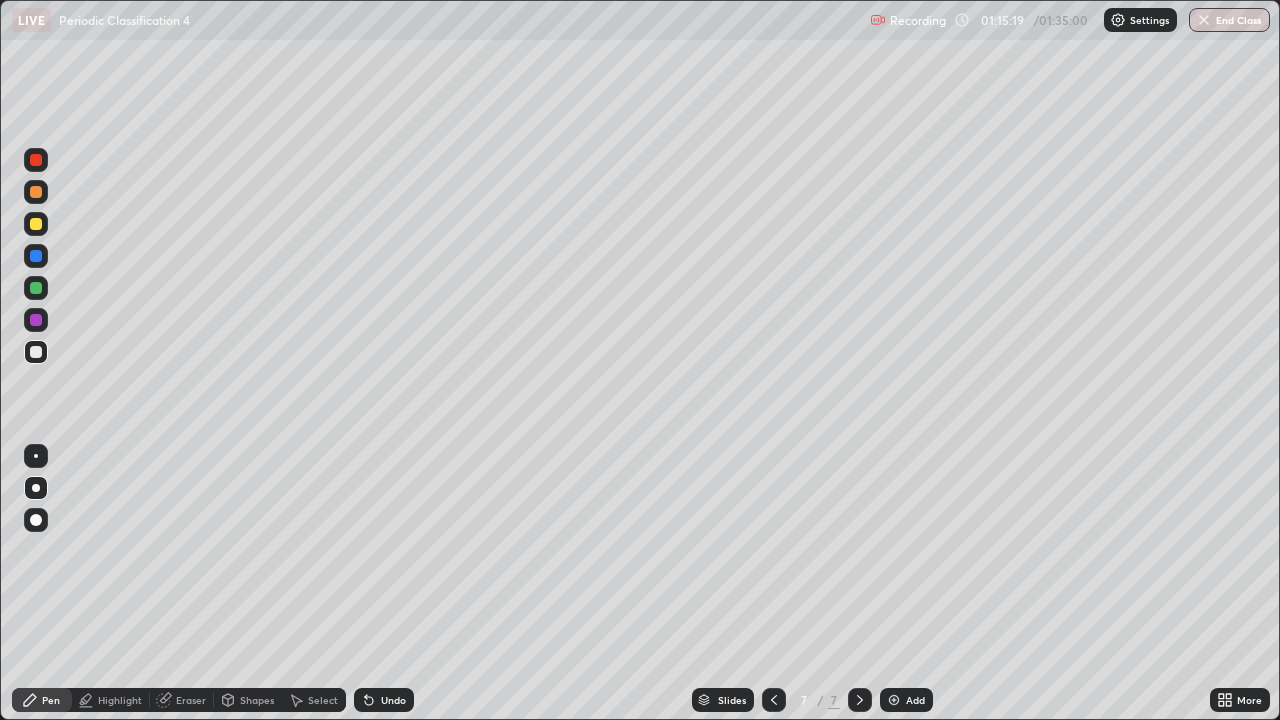 click on "Select" at bounding box center (314, 700) 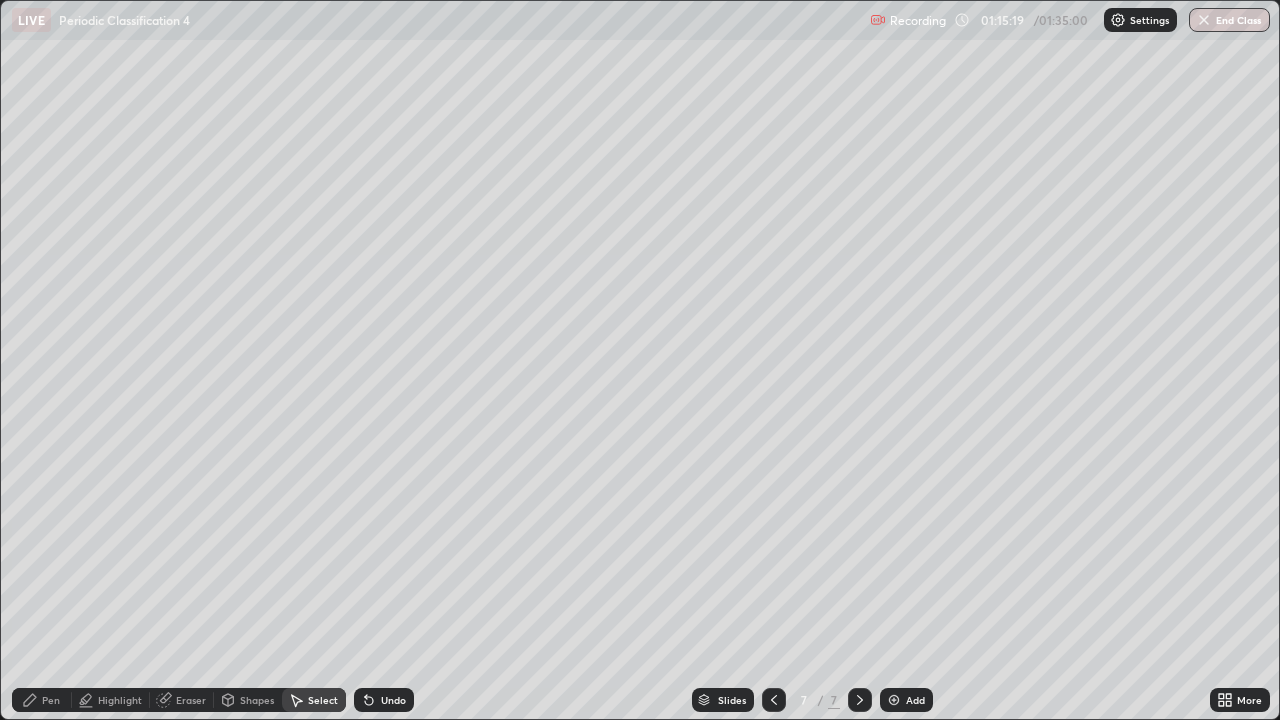 click on "Shapes" at bounding box center (248, 700) 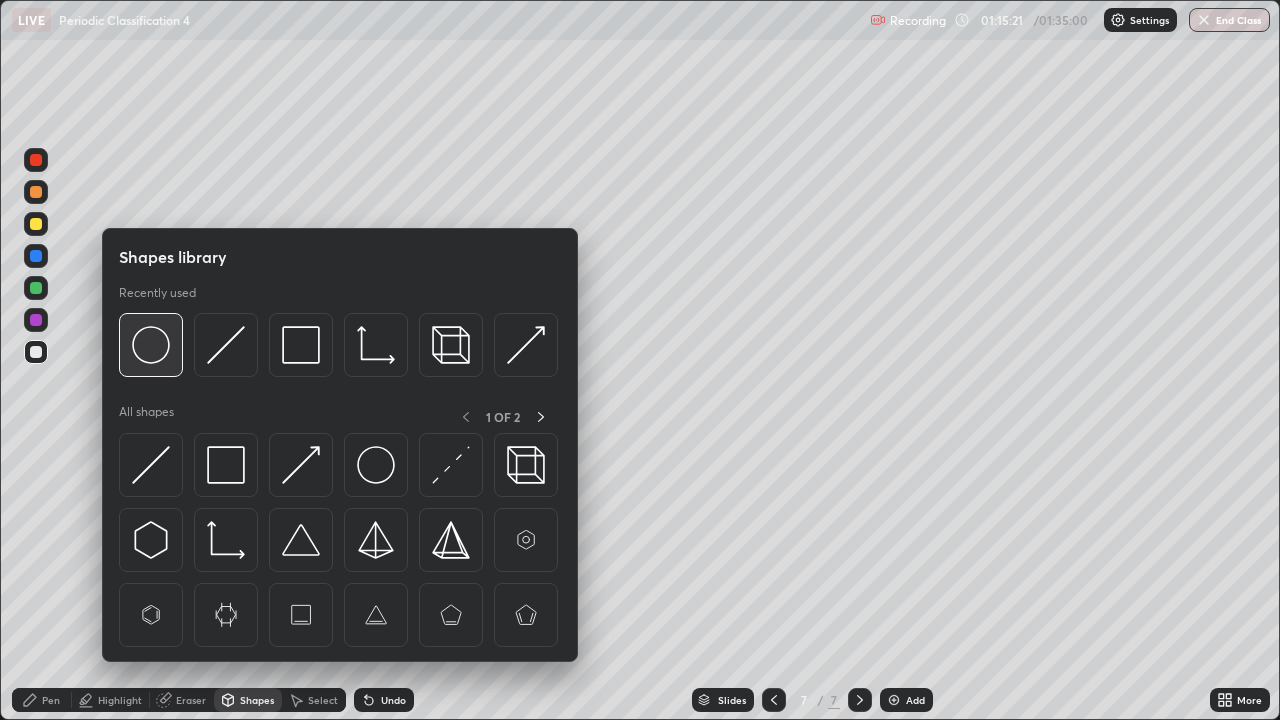 click at bounding box center (151, 345) 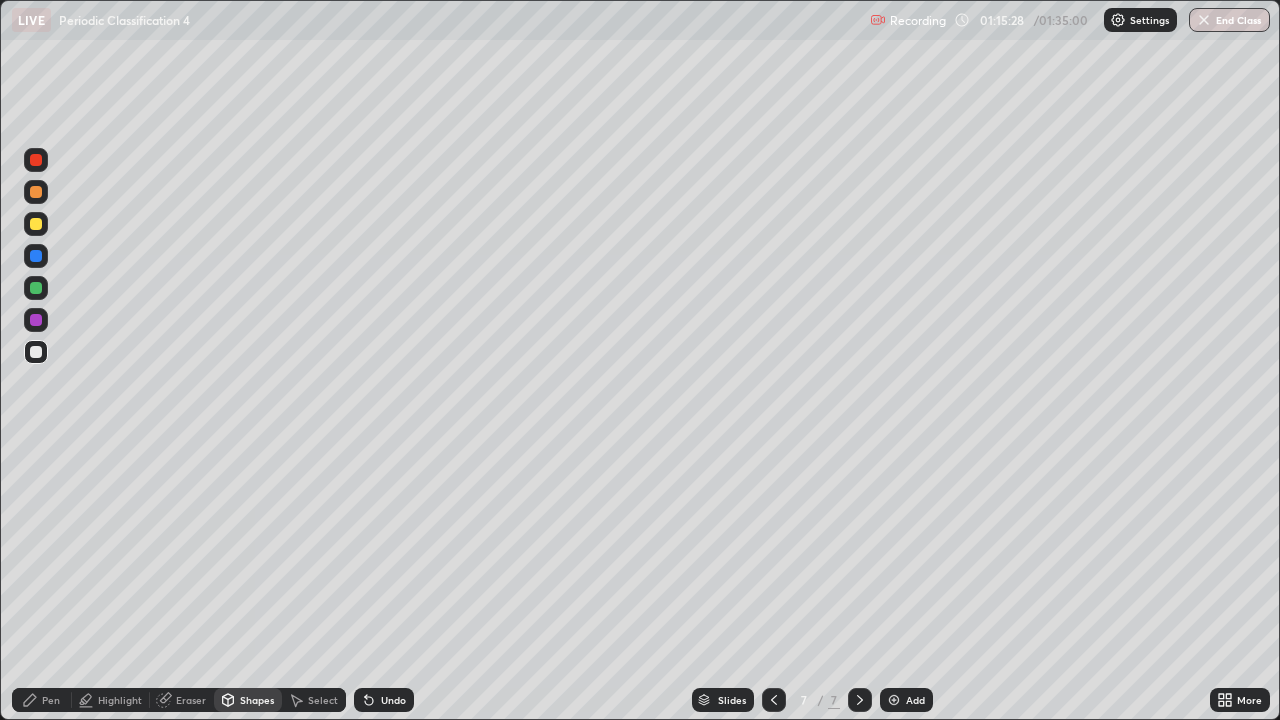 click on "Select" at bounding box center (323, 700) 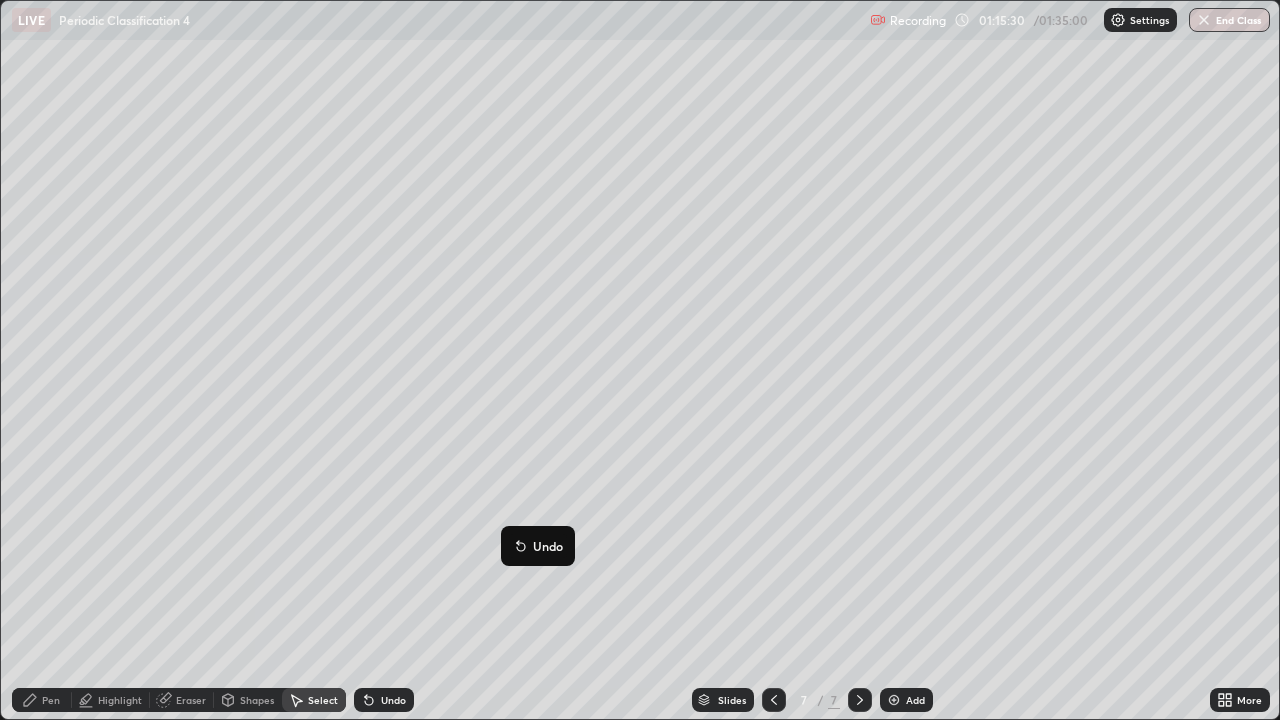 click on "Pen" at bounding box center (42, 700) 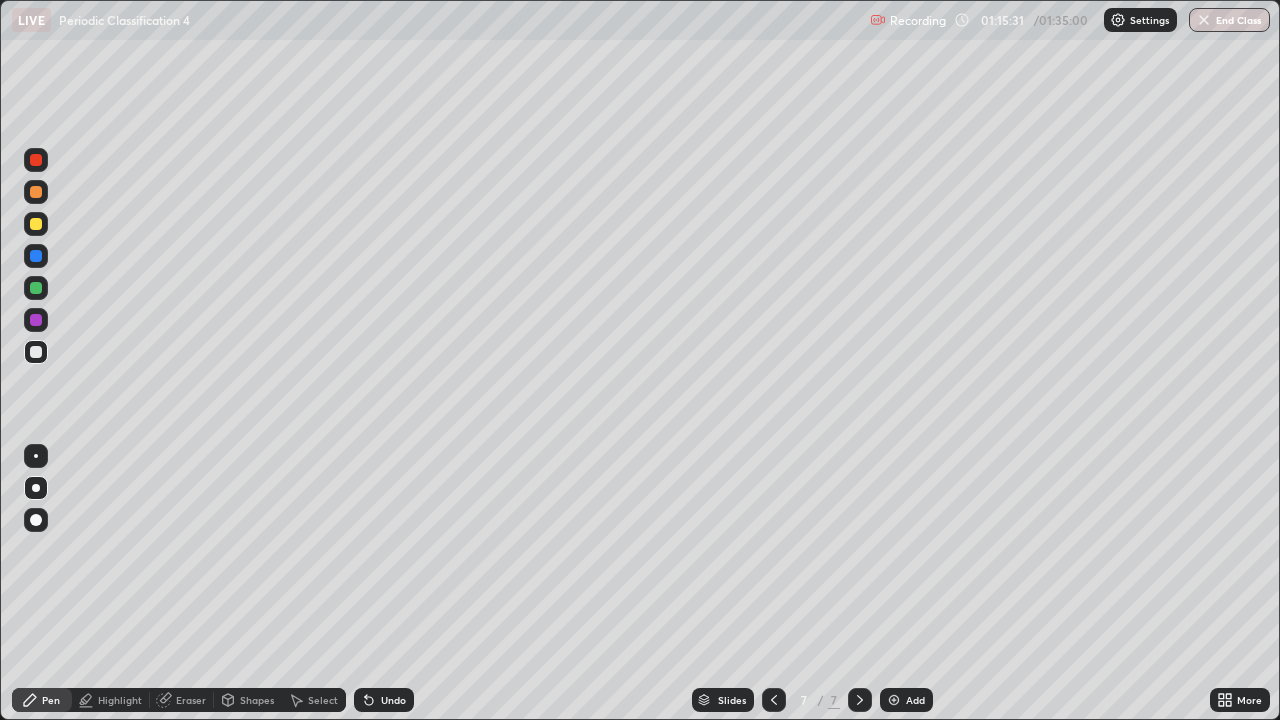 click at bounding box center (36, 288) 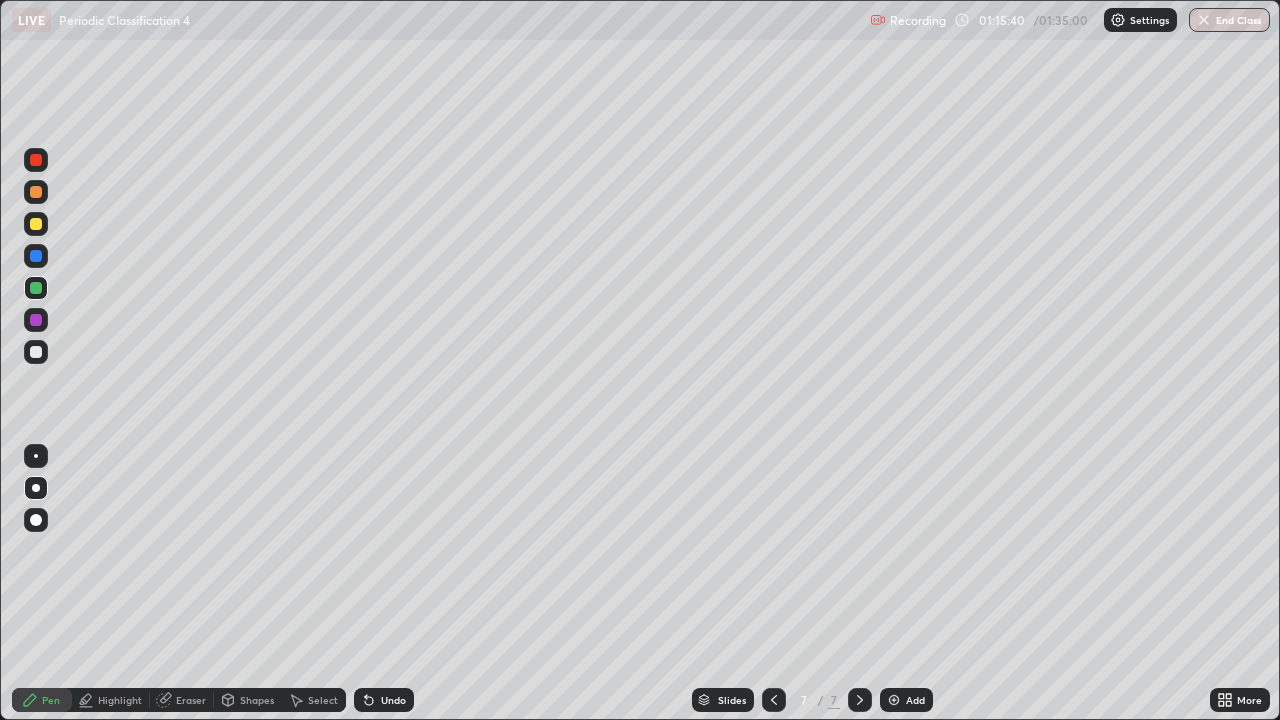 click at bounding box center (36, 456) 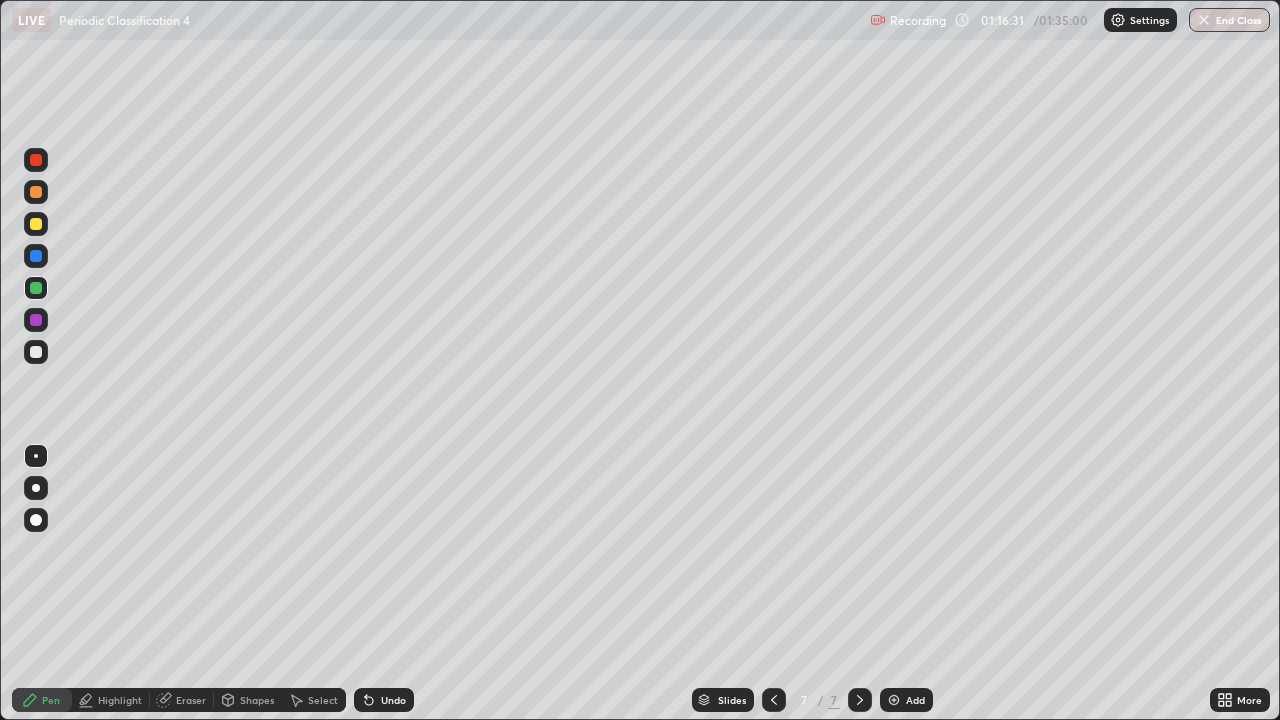 click 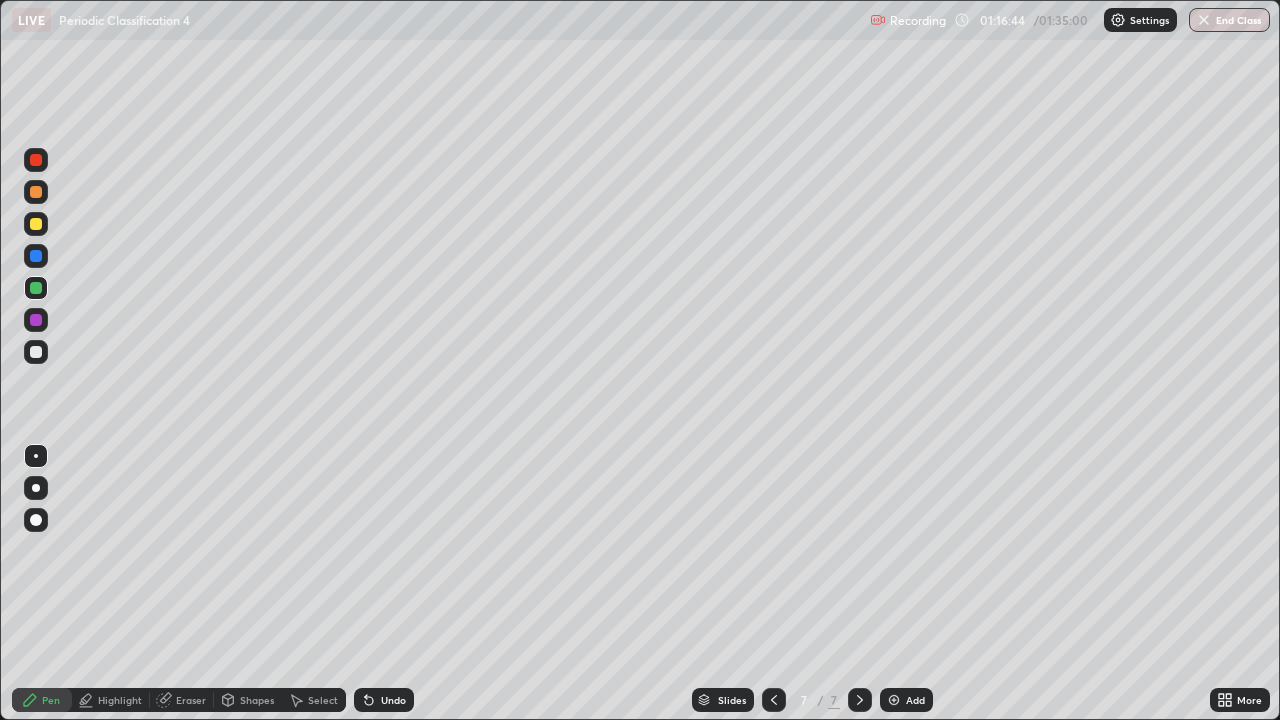 click at bounding box center [36, 224] 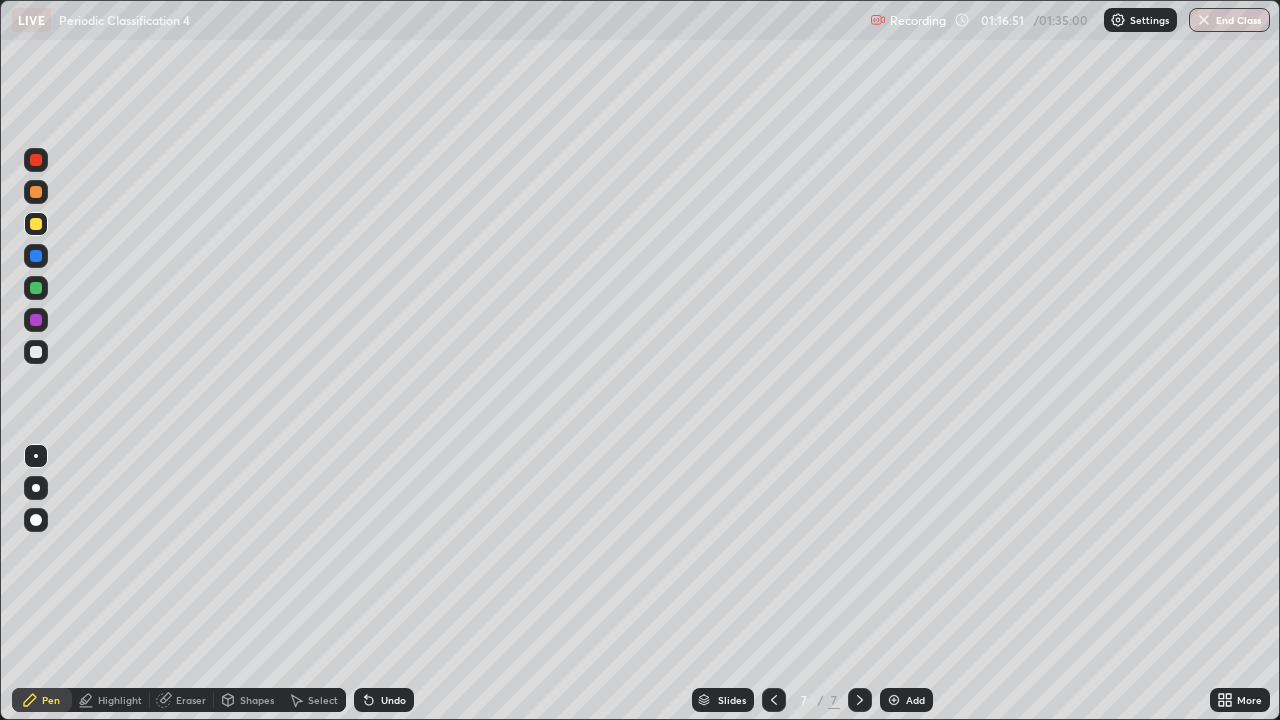 click on "Undo" at bounding box center (384, 700) 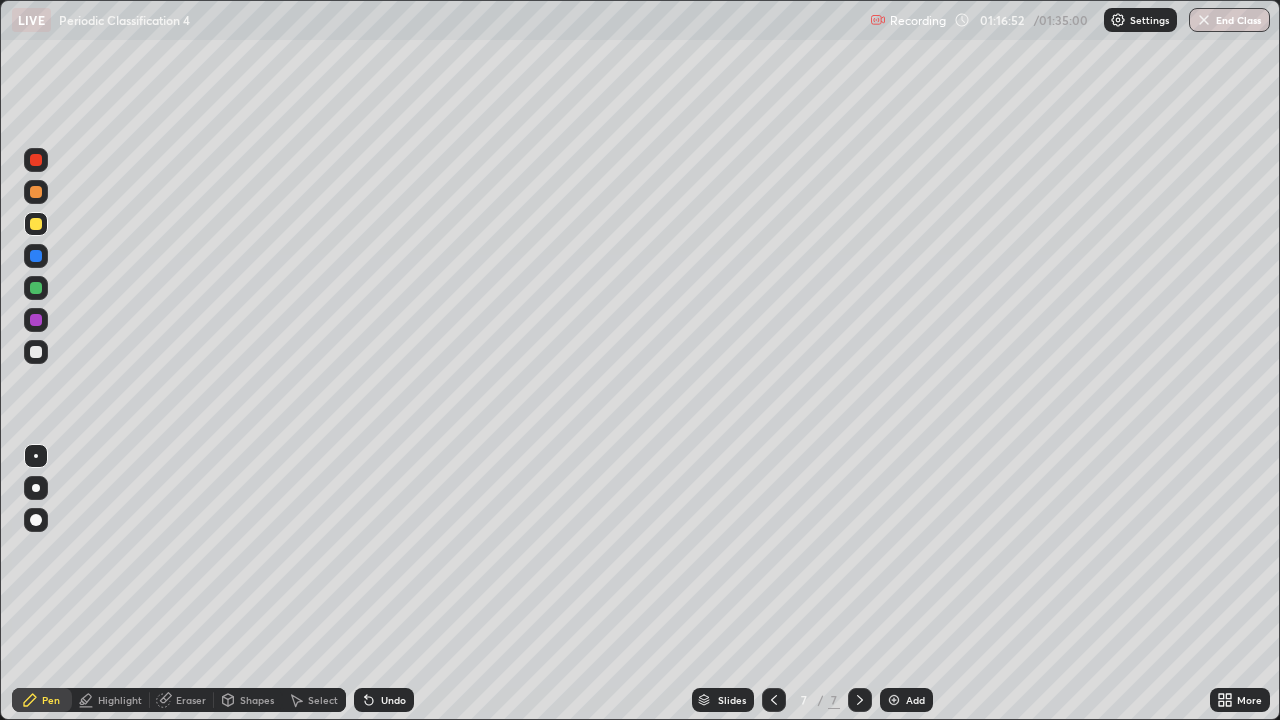 click on "Undo" at bounding box center (393, 700) 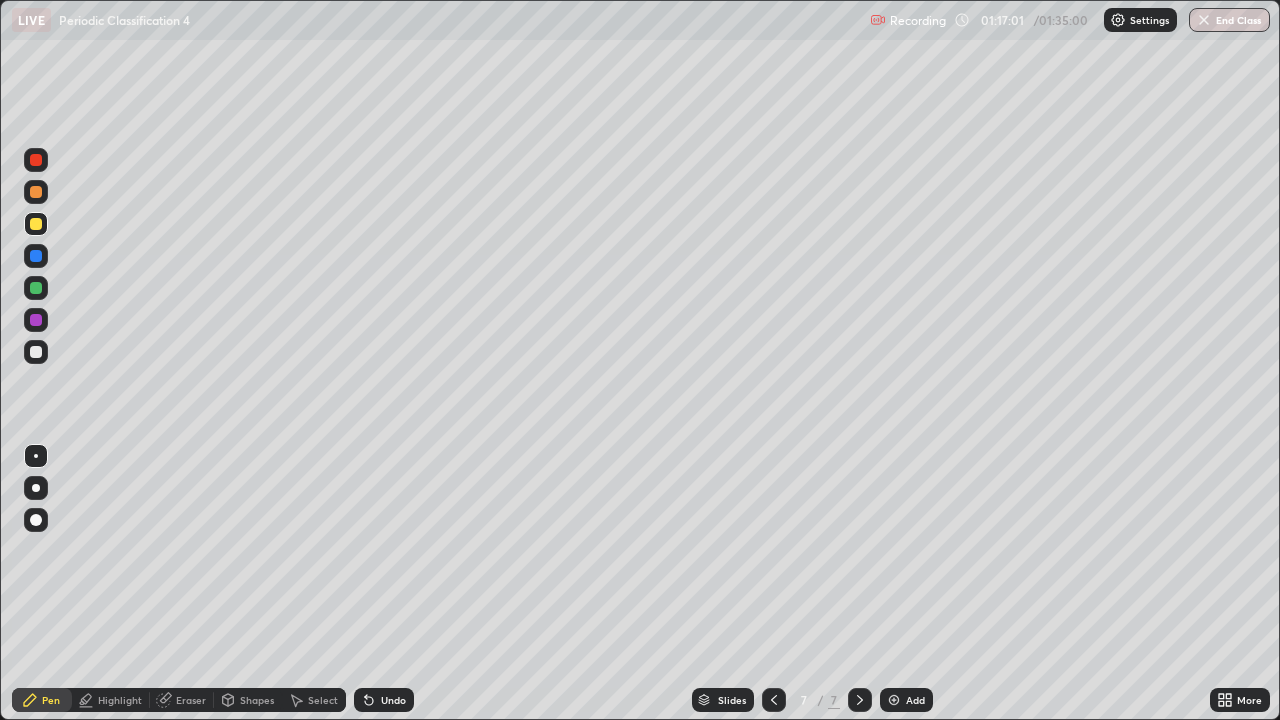 click on "Undo" at bounding box center (393, 700) 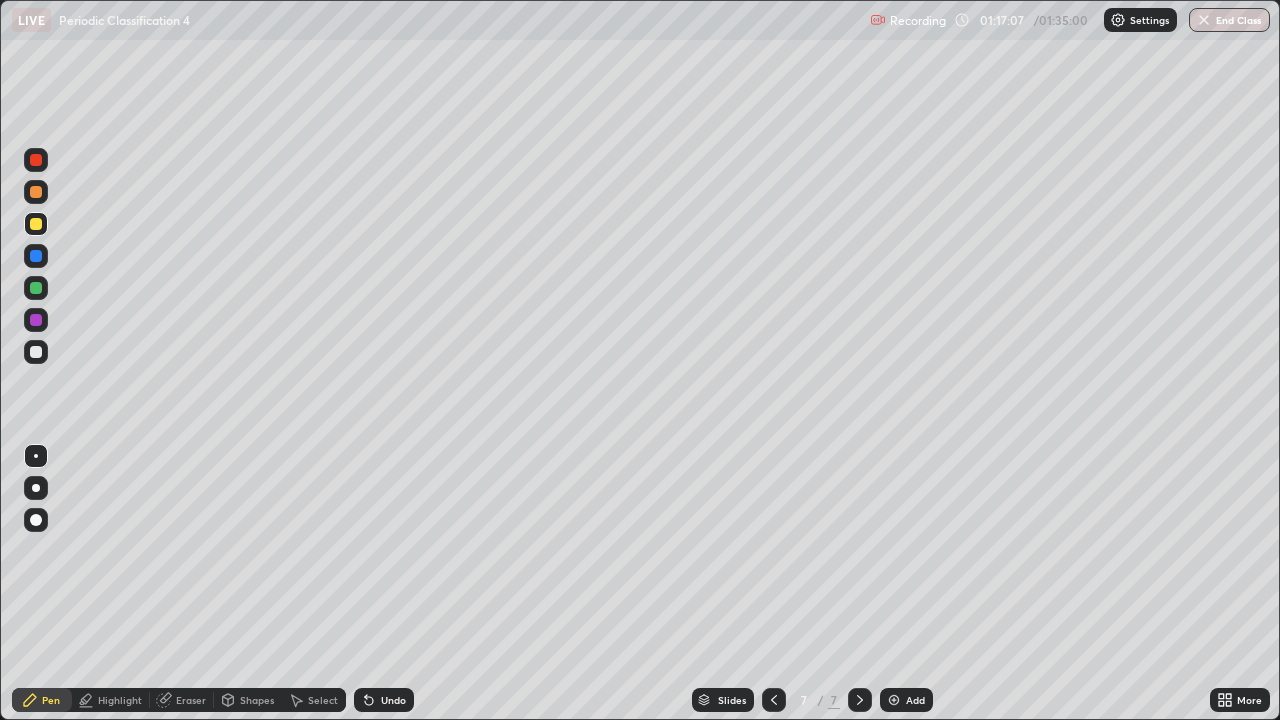 click at bounding box center [36, 256] 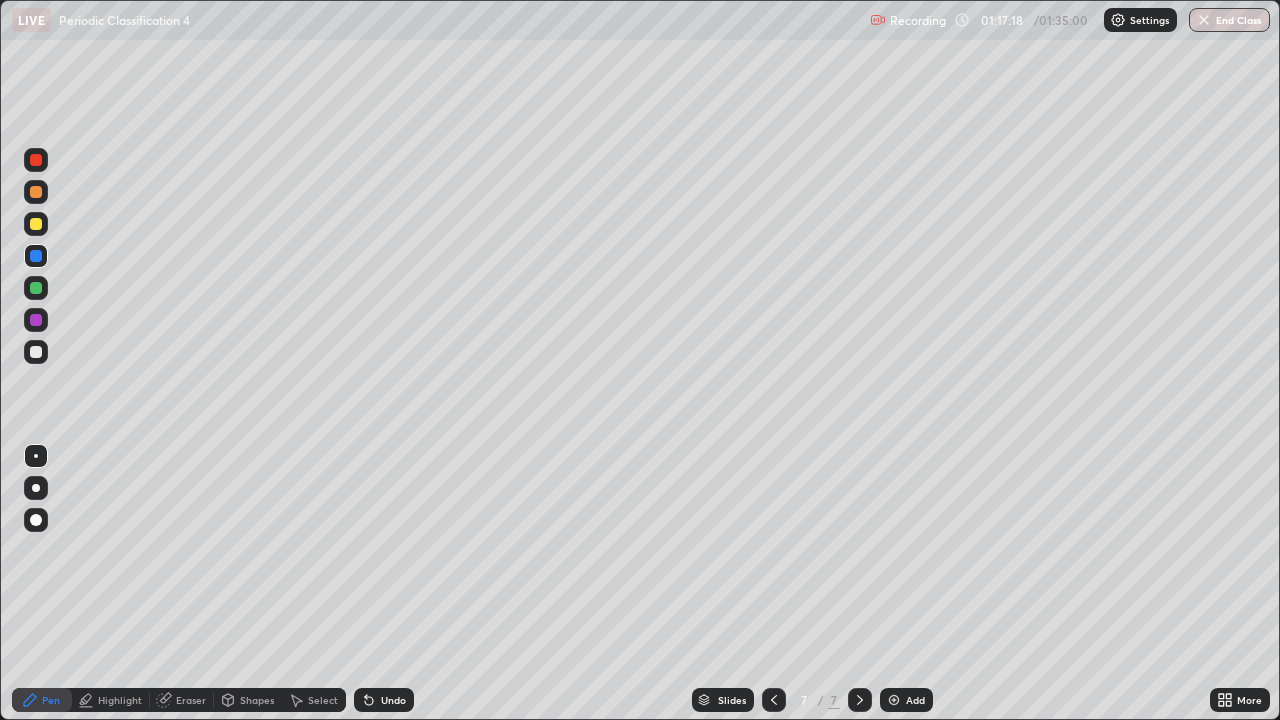 click at bounding box center (36, 320) 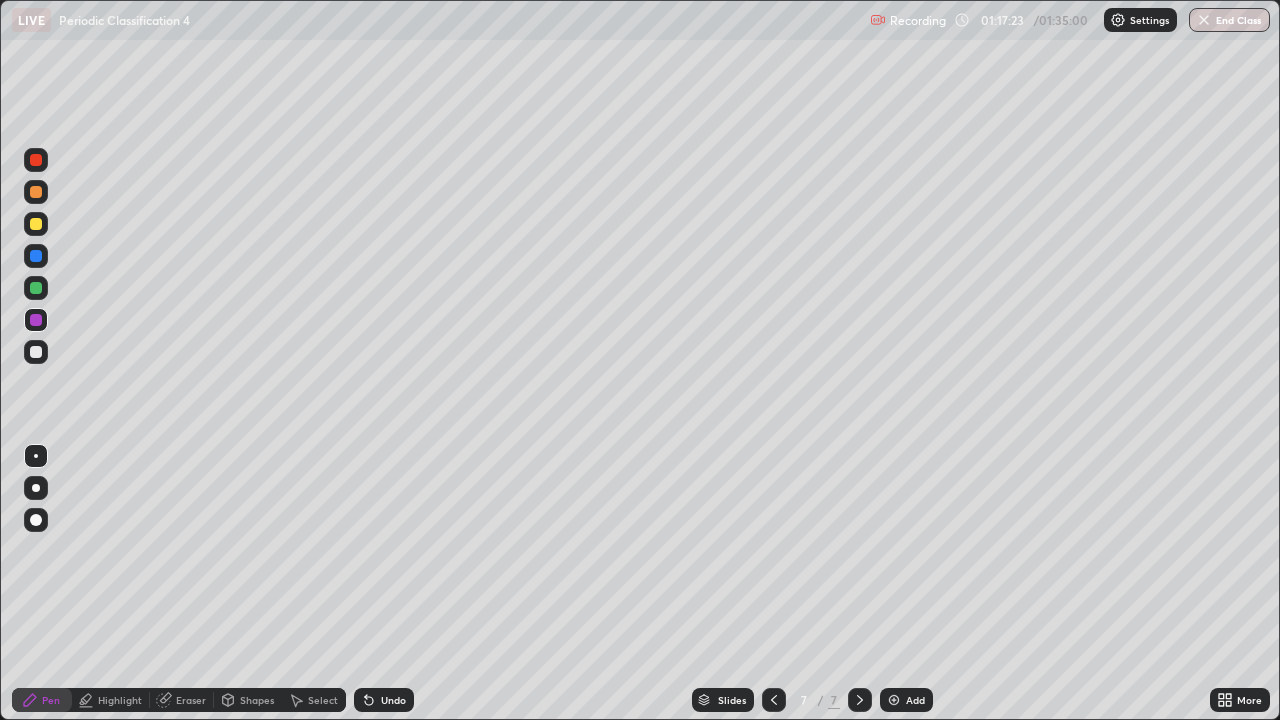 click on "Undo" at bounding box center [384, 700] 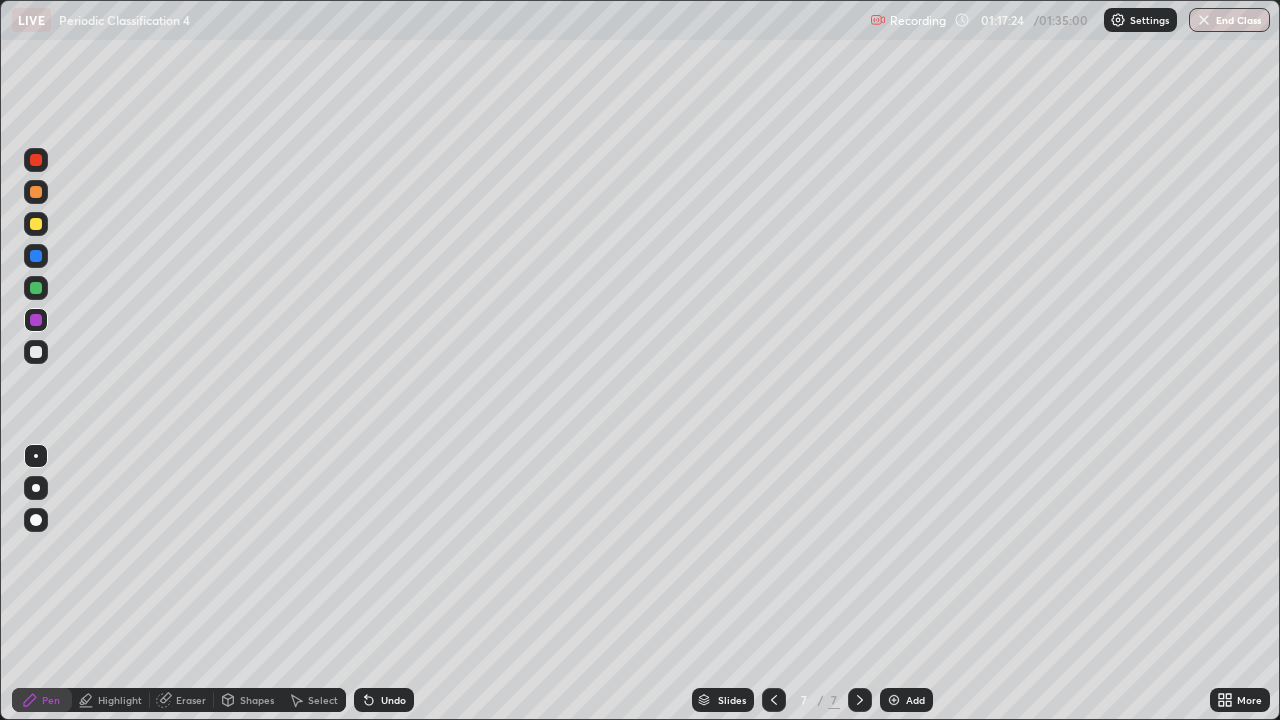 click on "Undo" at bounding box center [393, 700] 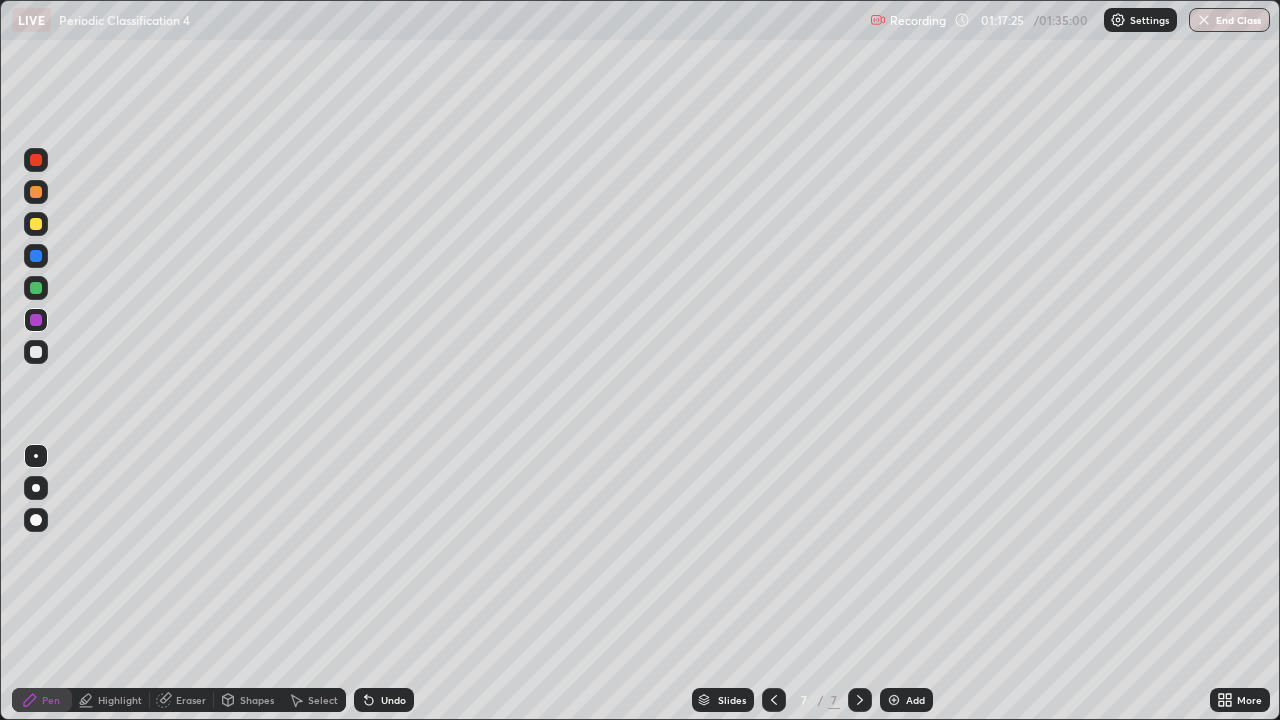 click on "Undo" at bounding box center (380, 700) 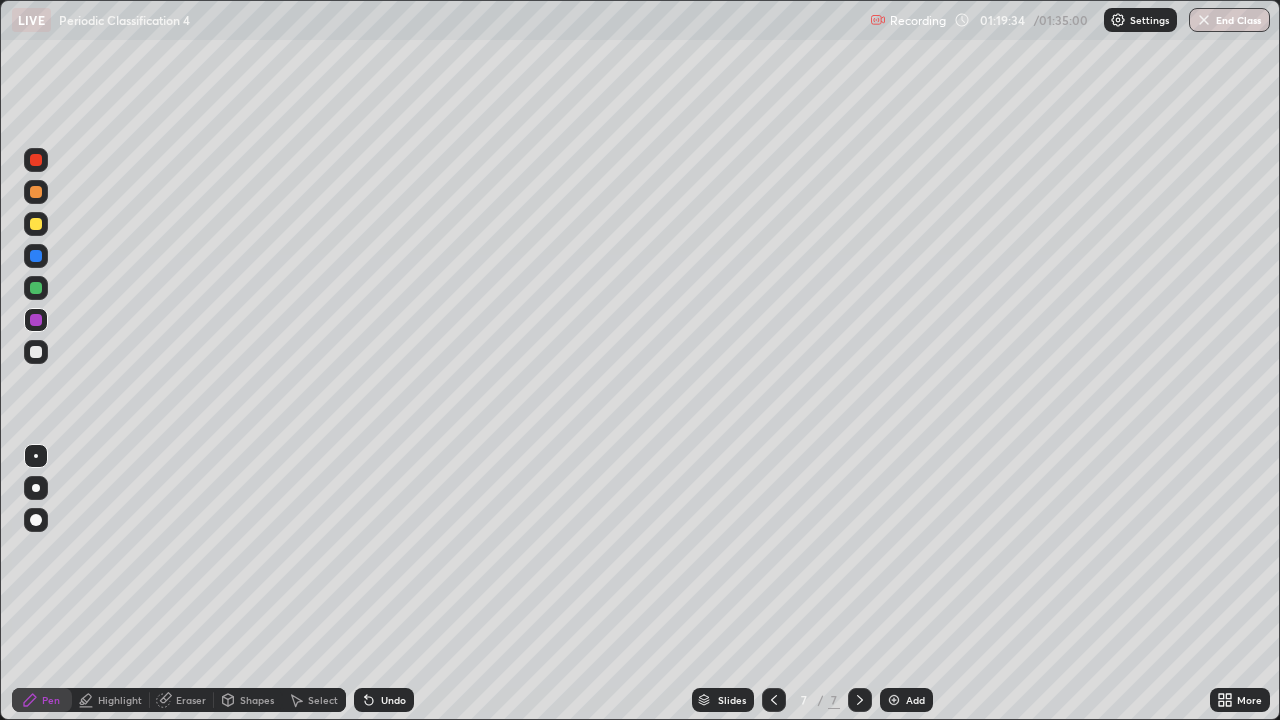 click at bounding box center (36, 288) 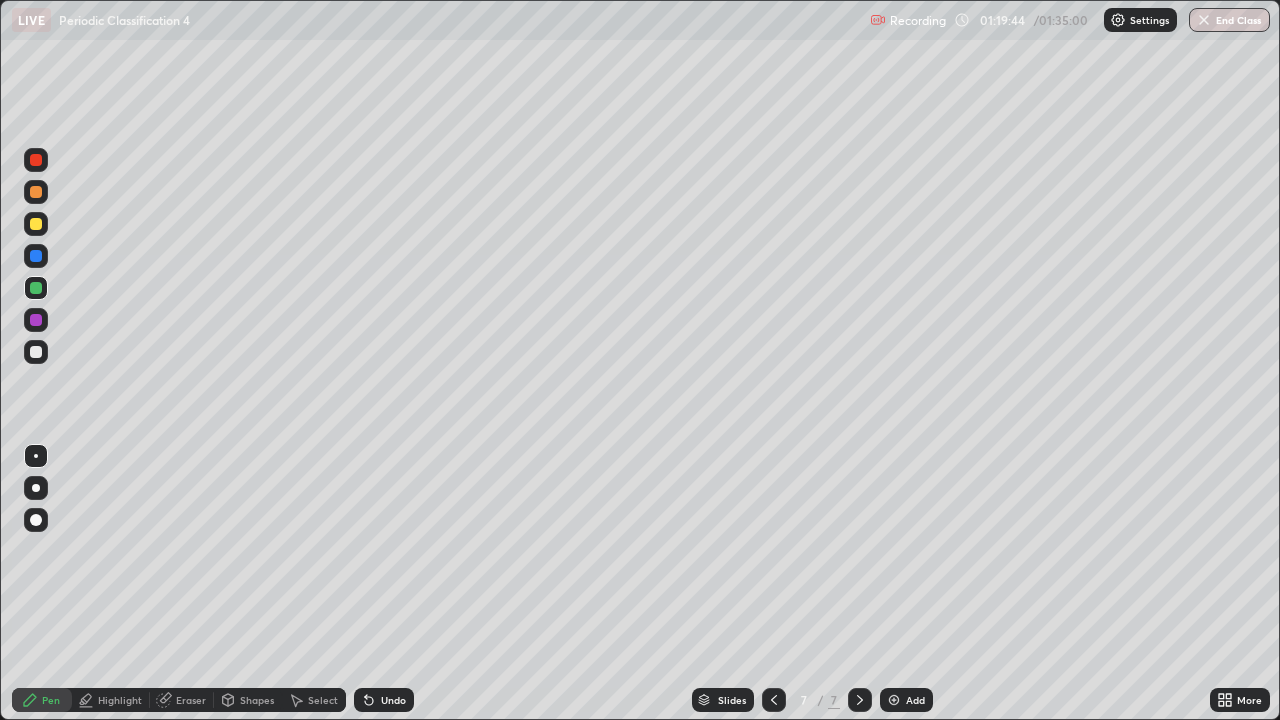 click at bounding box center (894, 700) 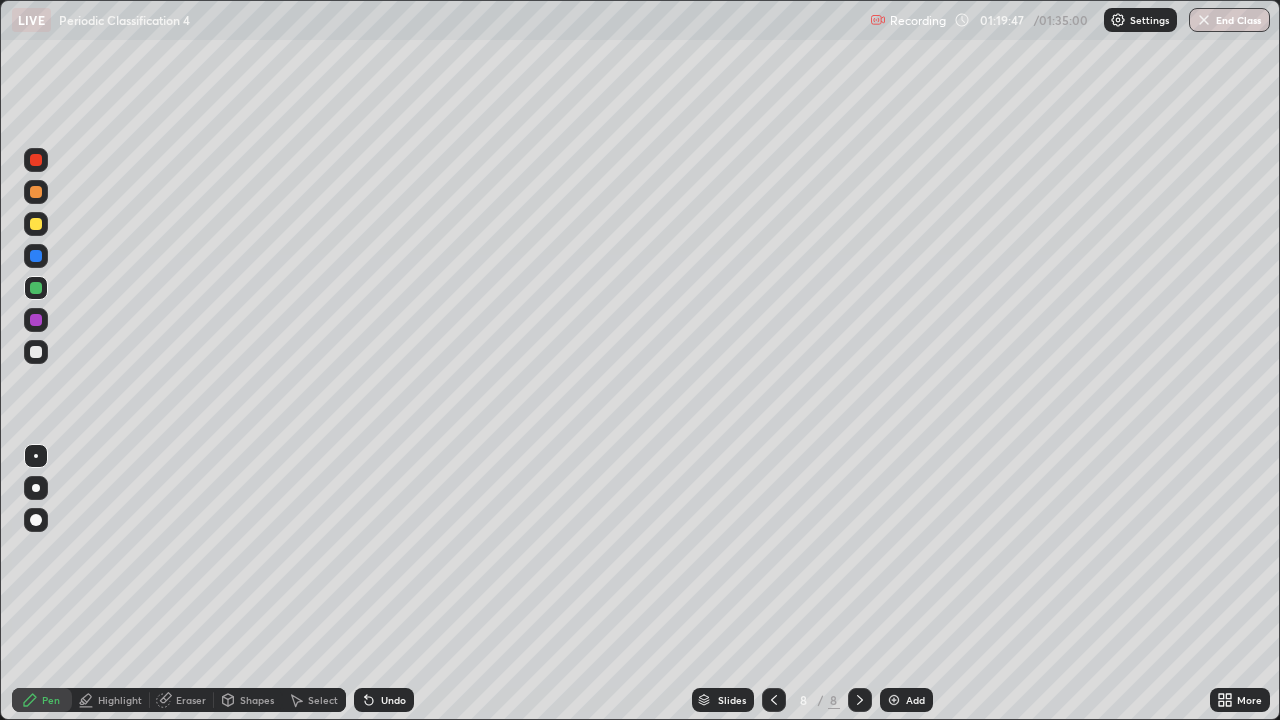 click at bounding box center (36, 224) 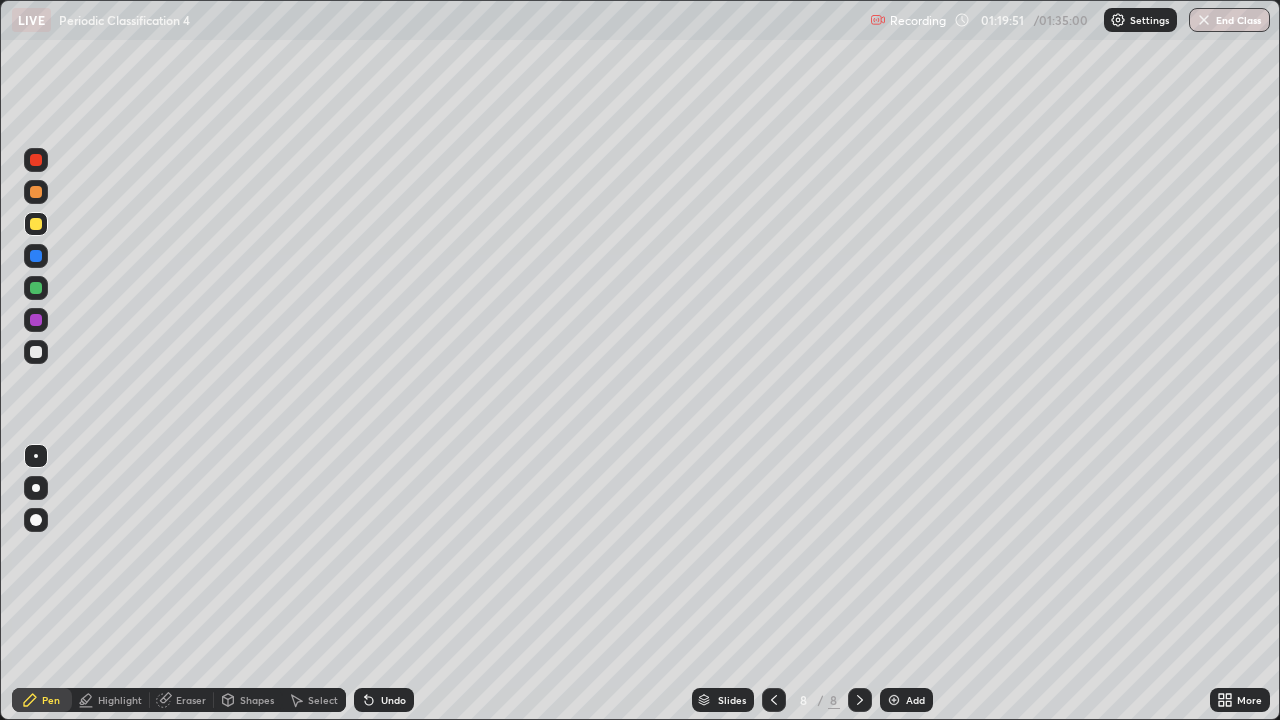 click at bounding box center (36, 288) 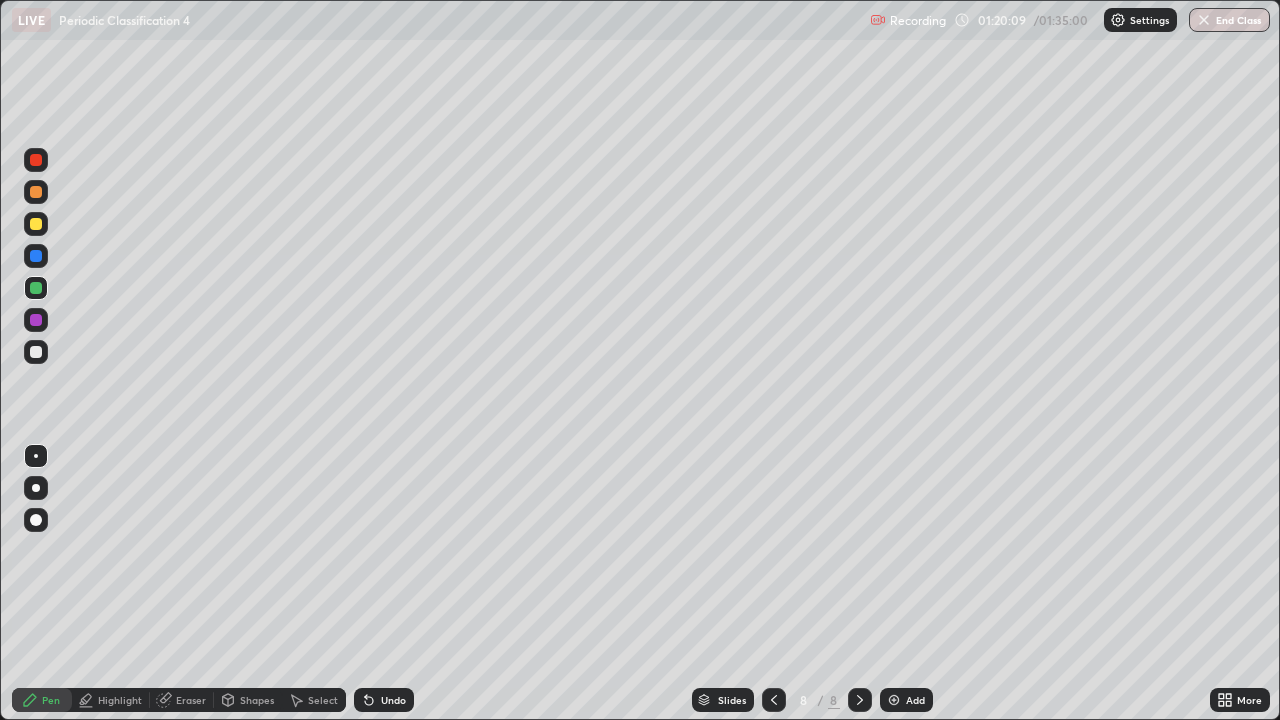 click on "Select" at bounding box center (323, 700) 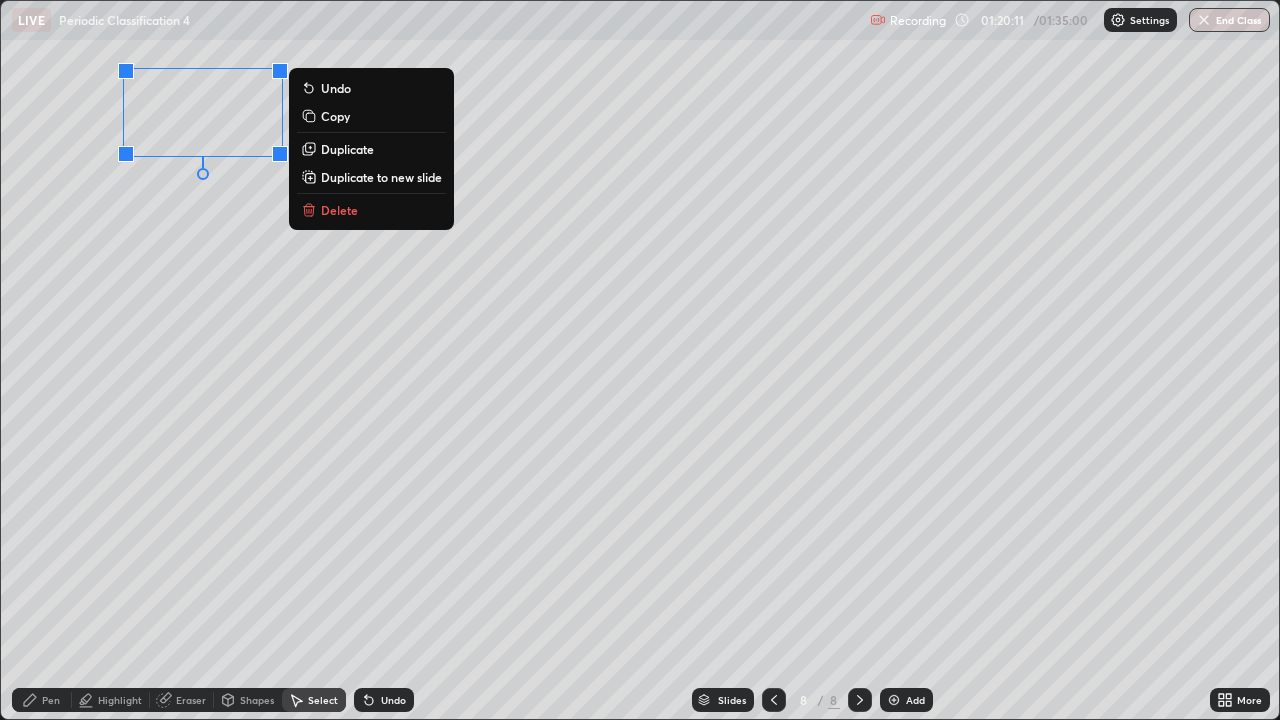click on "0 ° Undo Copy Duplicate Duplicate to new slide Delete" at bounding box center (640, 360) 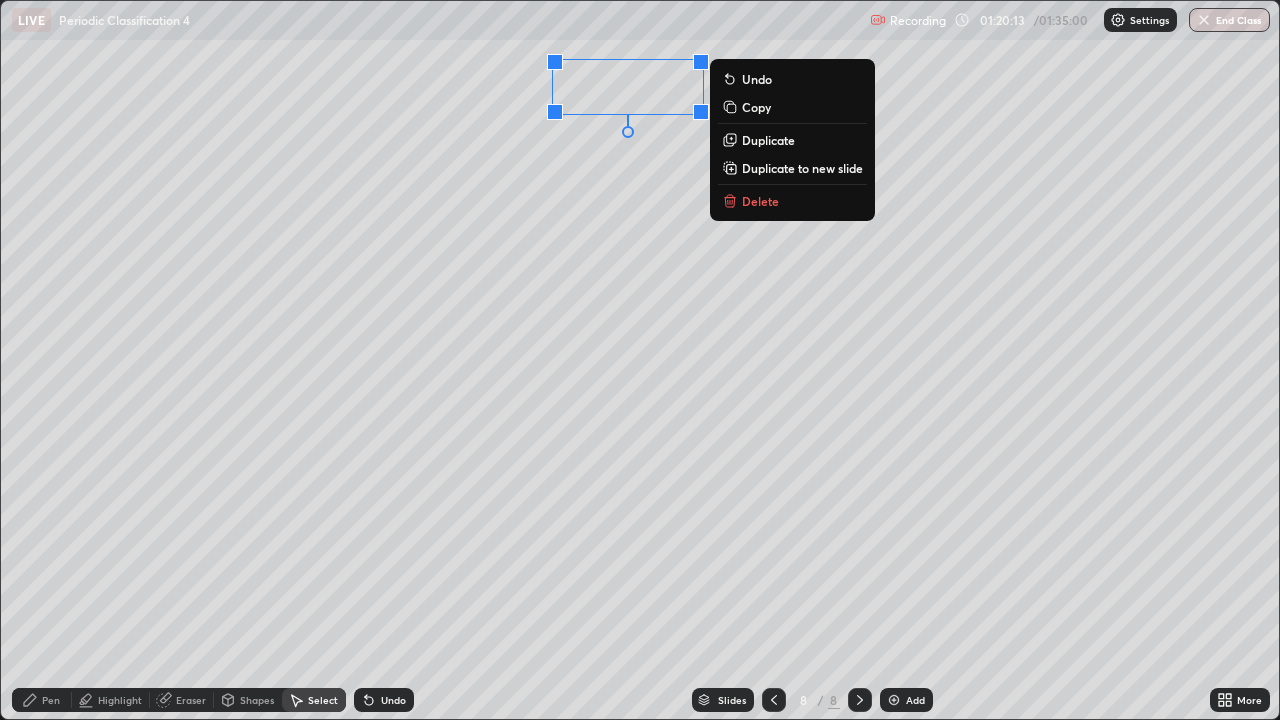 click on "0 ° Undo Copy Duplicate Duplicate to new slide Delete" at bounding box center [640, 360] 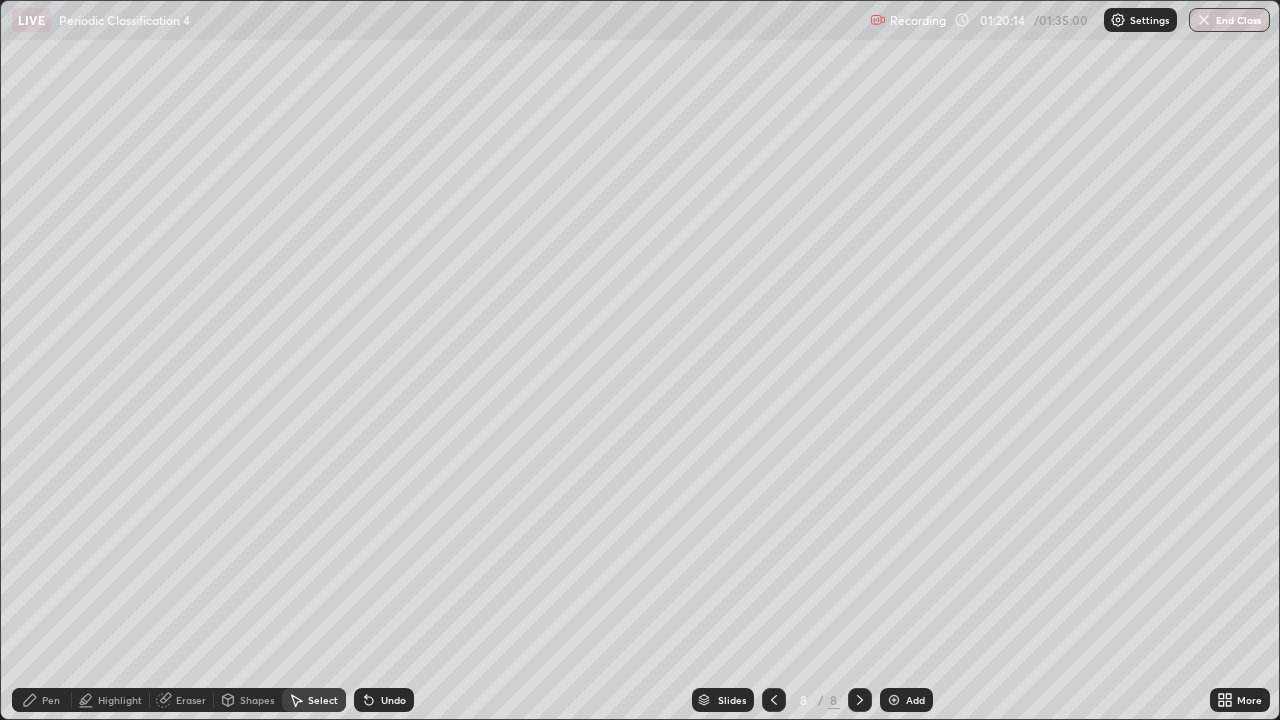 click on "0 ° Undo Copy Duplicate Duplicate to new slide Delete" at bounding box center [640, 360] 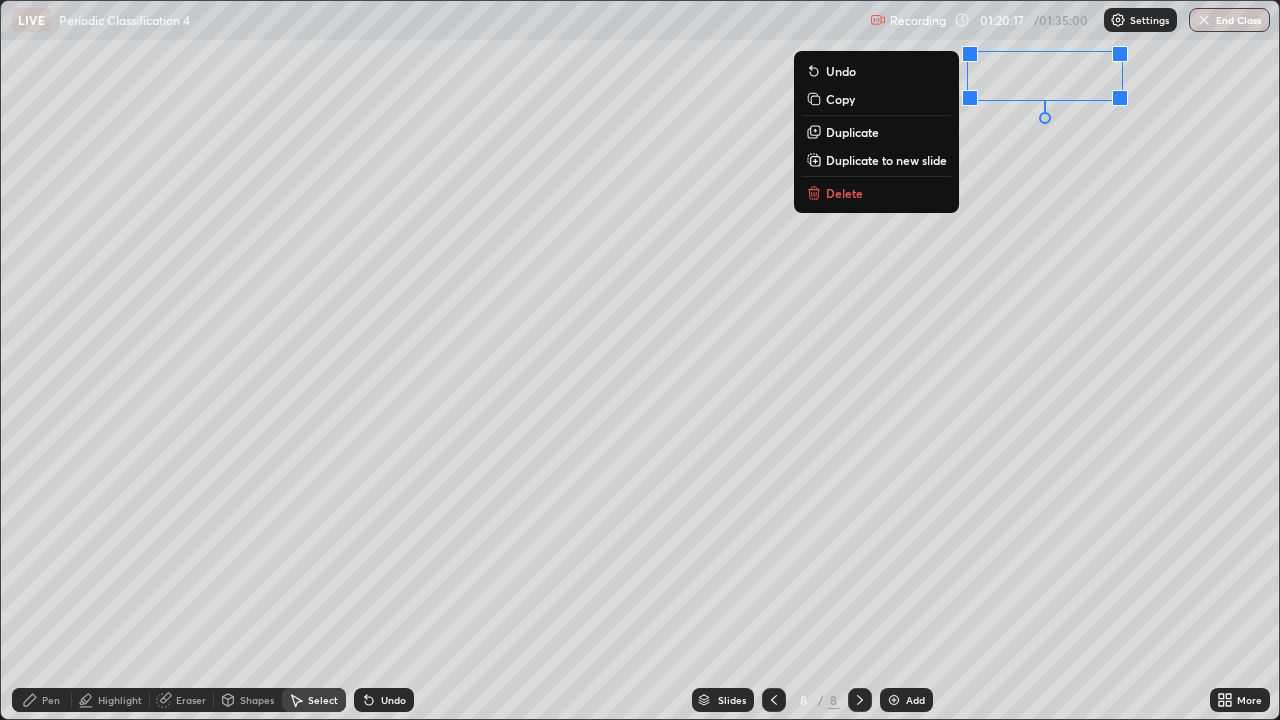 click on "Eraser" at bounding box center [182, 700] 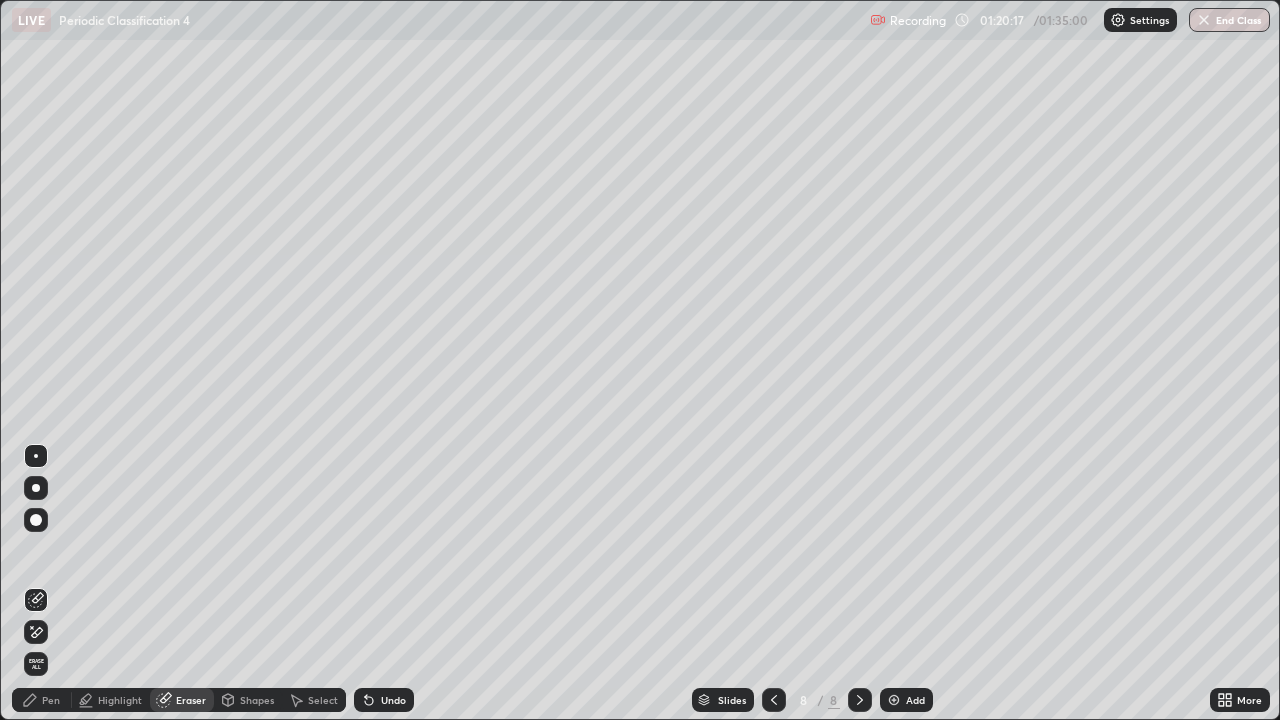 click on "Shapes" at bounding box center [248, 700] 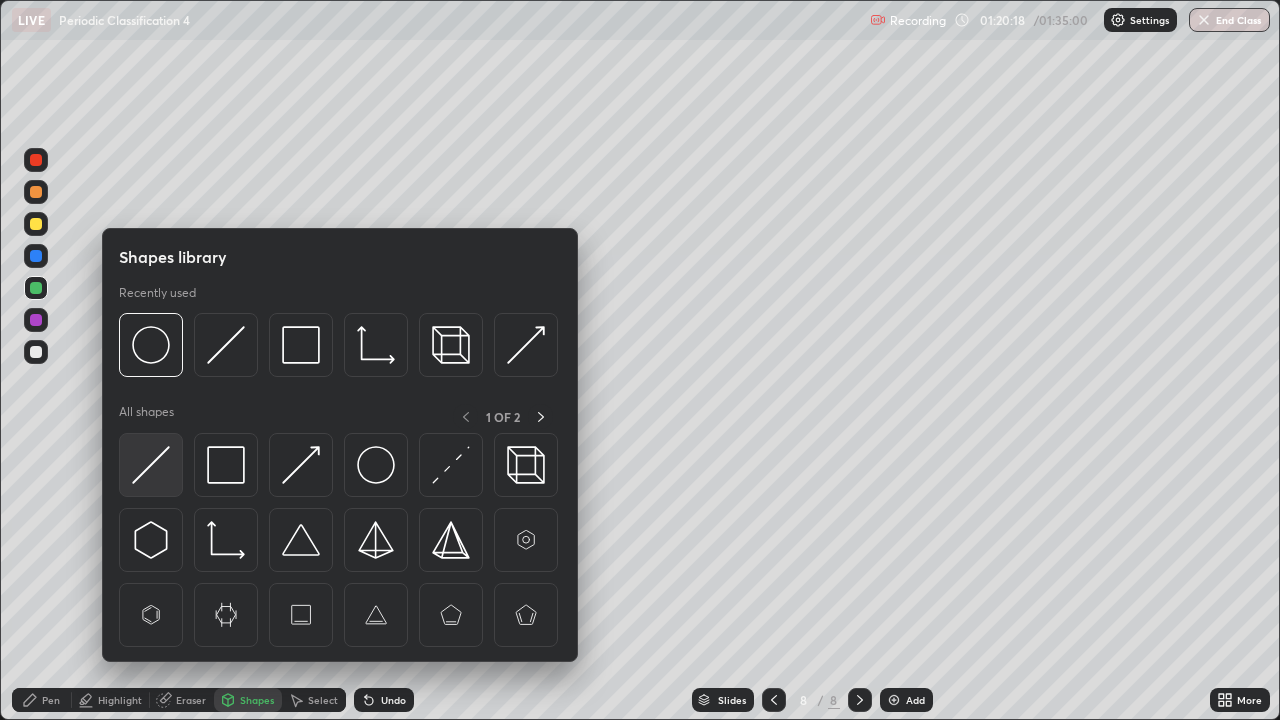 click at bounding box center (151, 465) 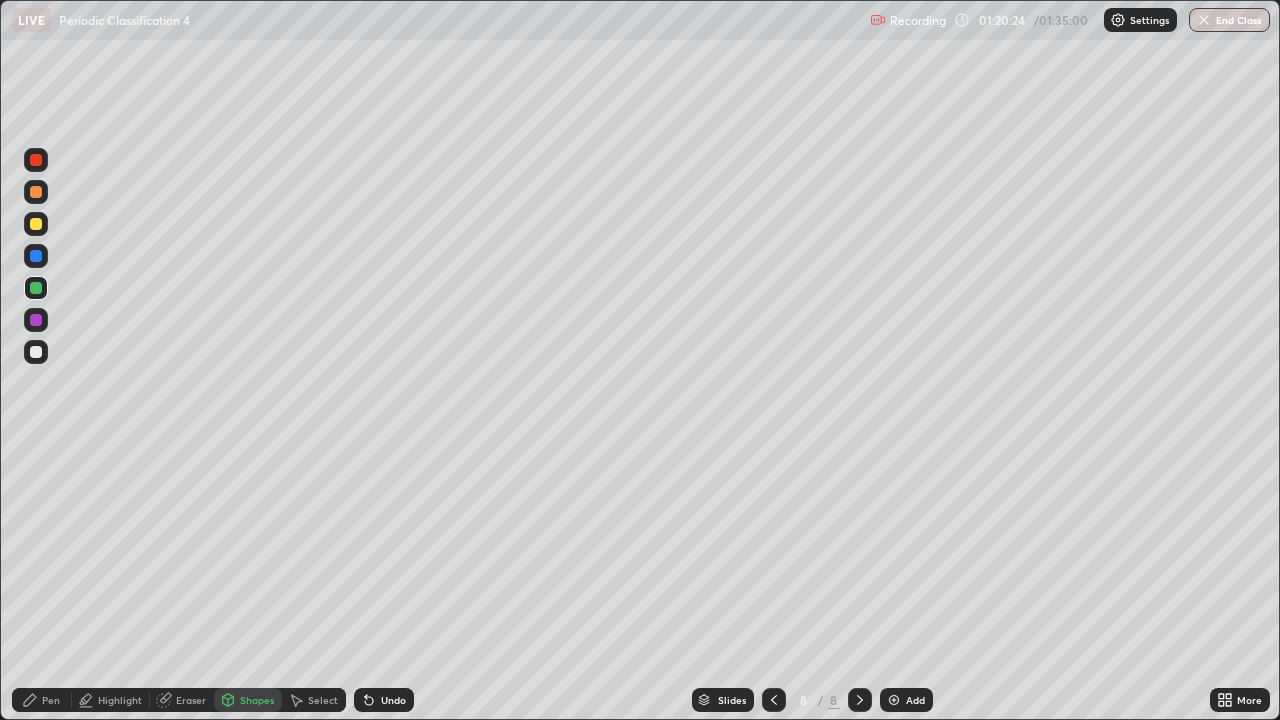 click 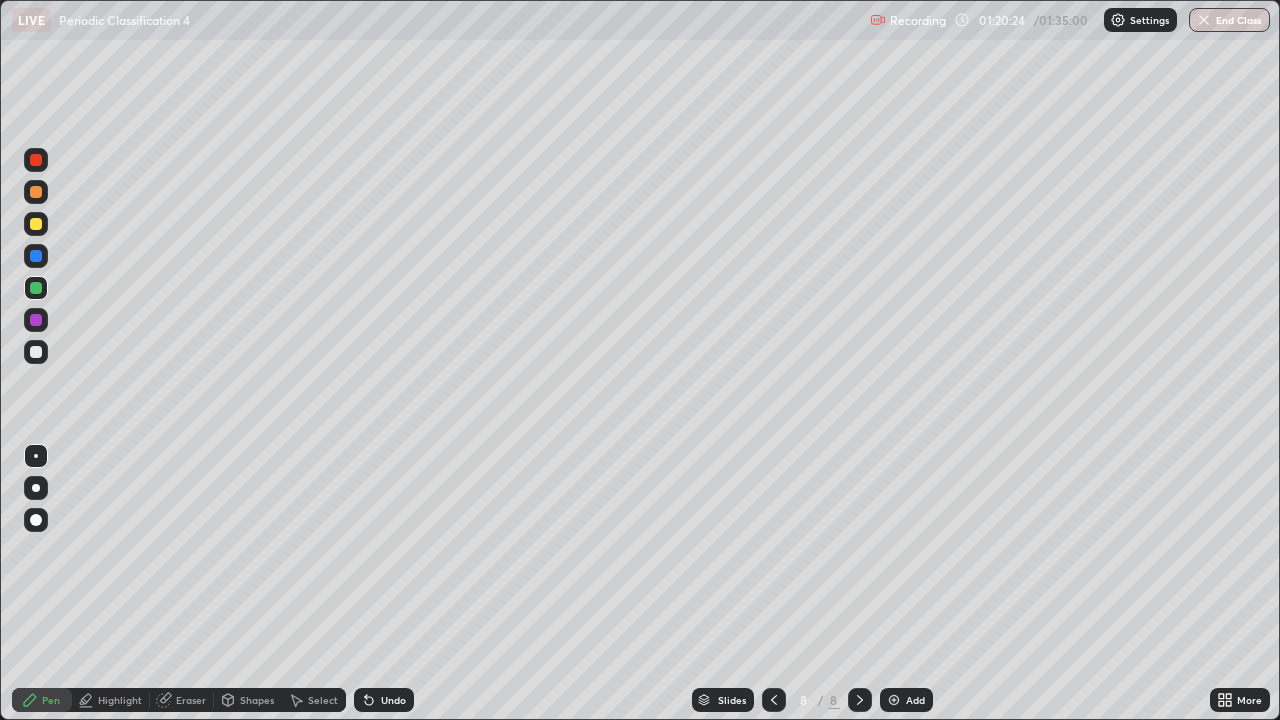 click at bounding box center [36, 256] 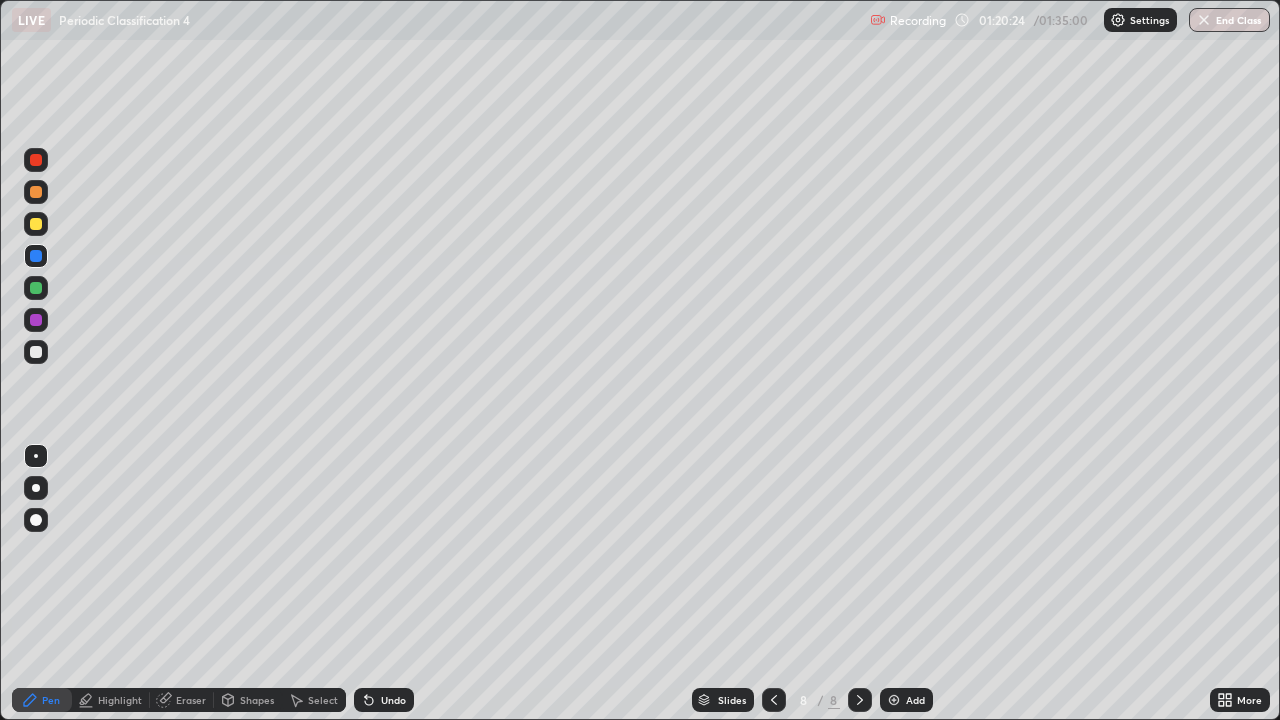 click at bounding box center [36, 352] 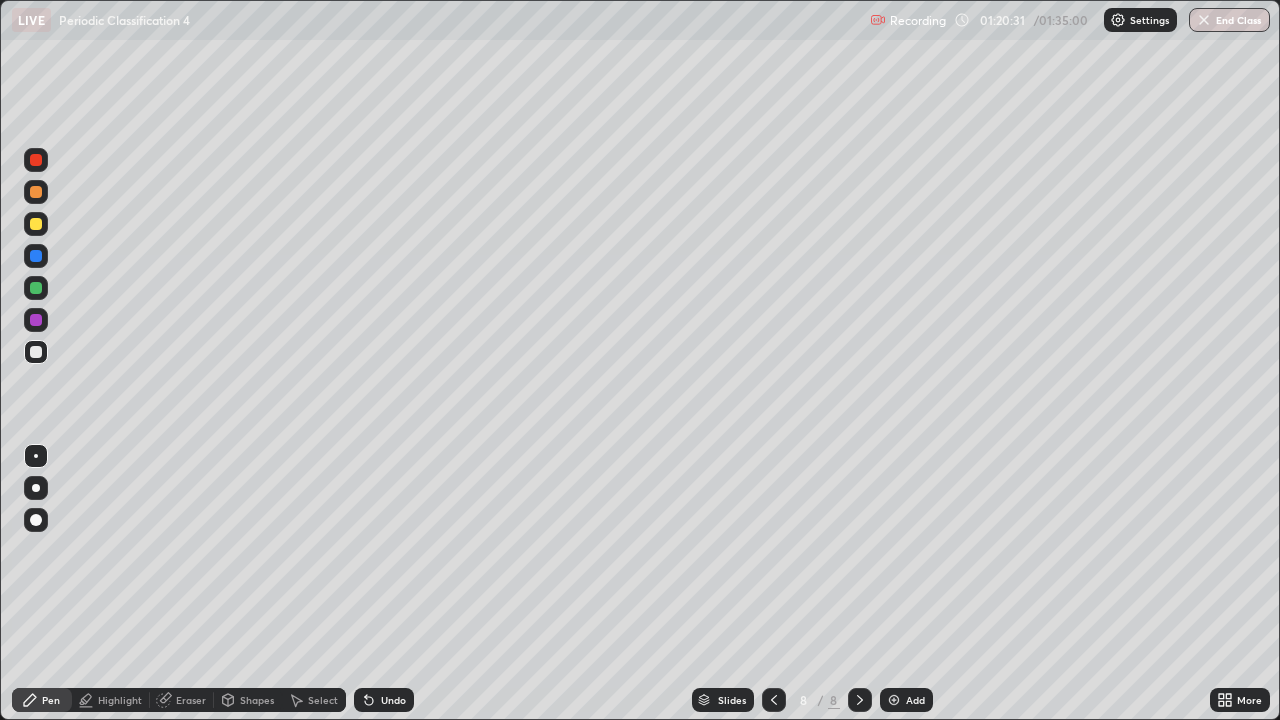 click at bounding box center [36, 288] 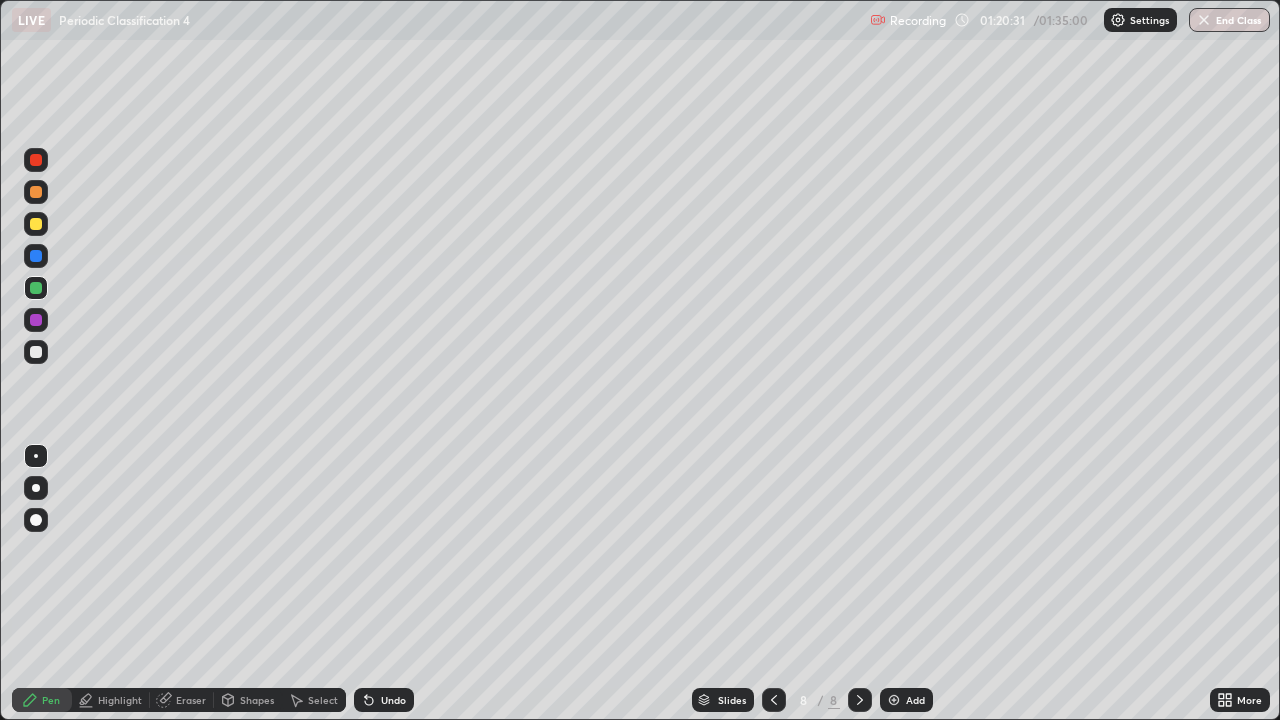 click at bounding box center [36, 320] 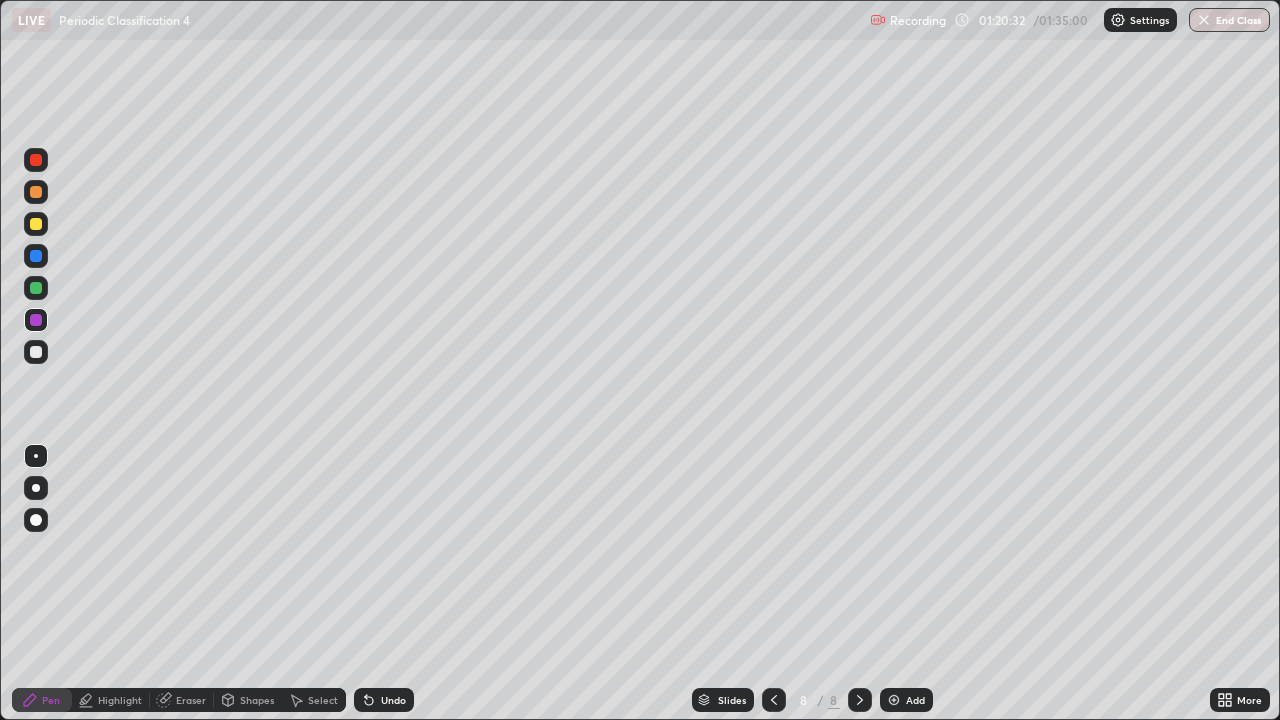 click at bounding box center [36, 224] 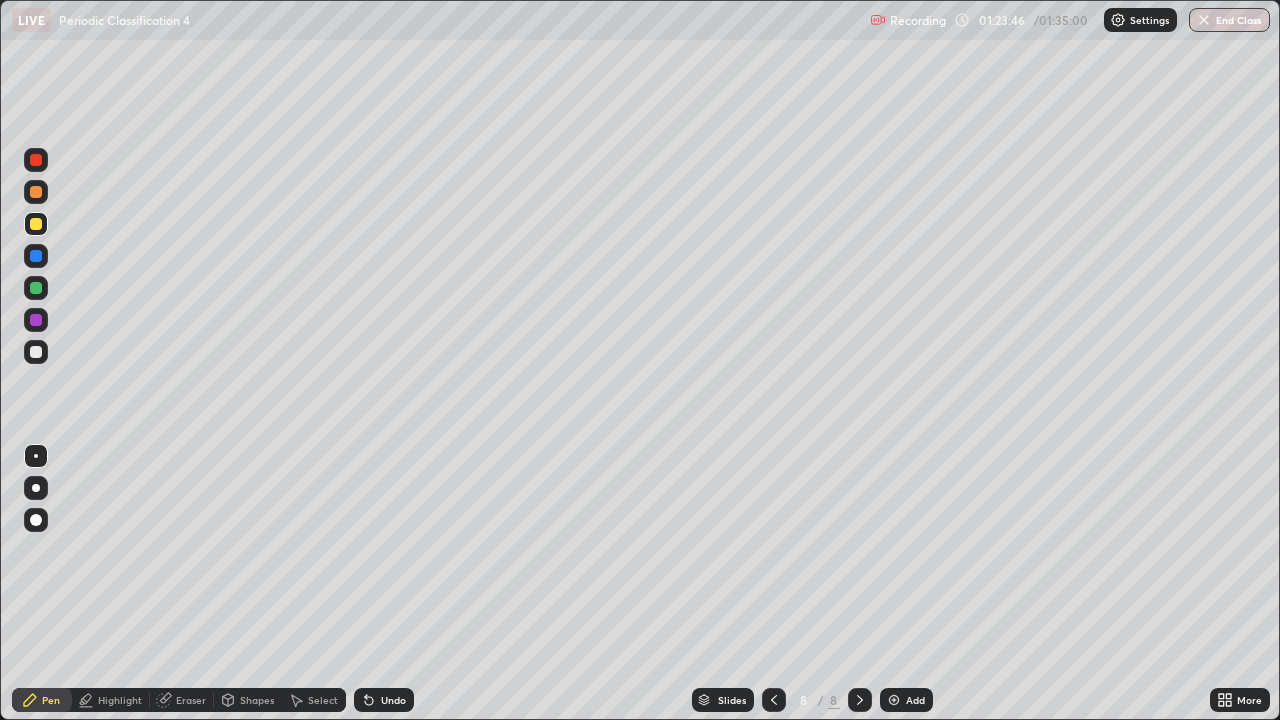 click at bounding box center (36, 192) 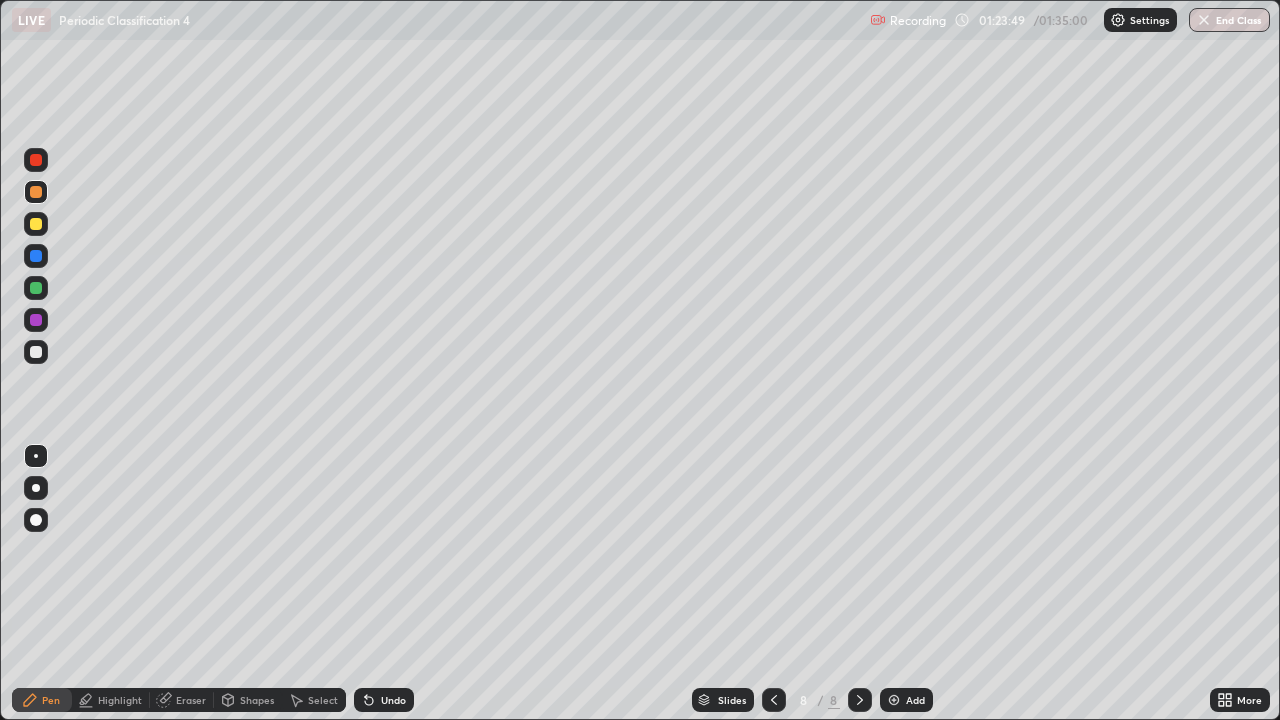 click at bounding box center (36, 352) 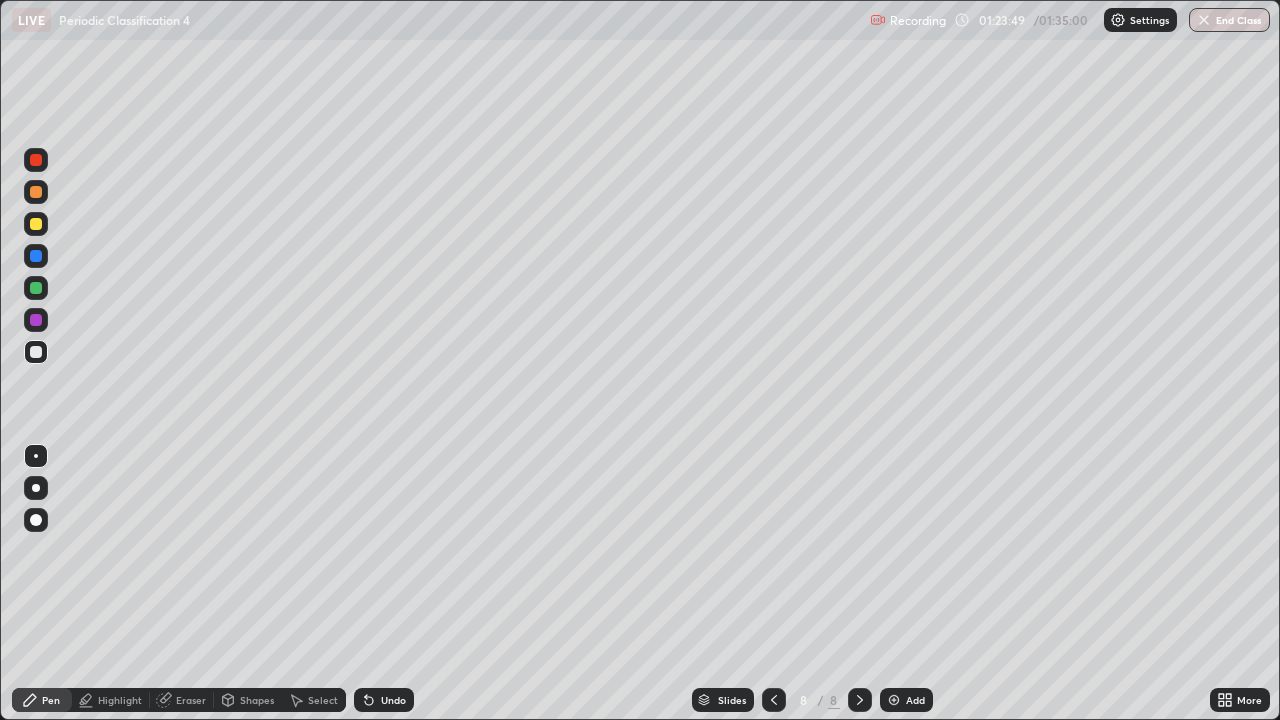 click at bounding box center (36, 320) 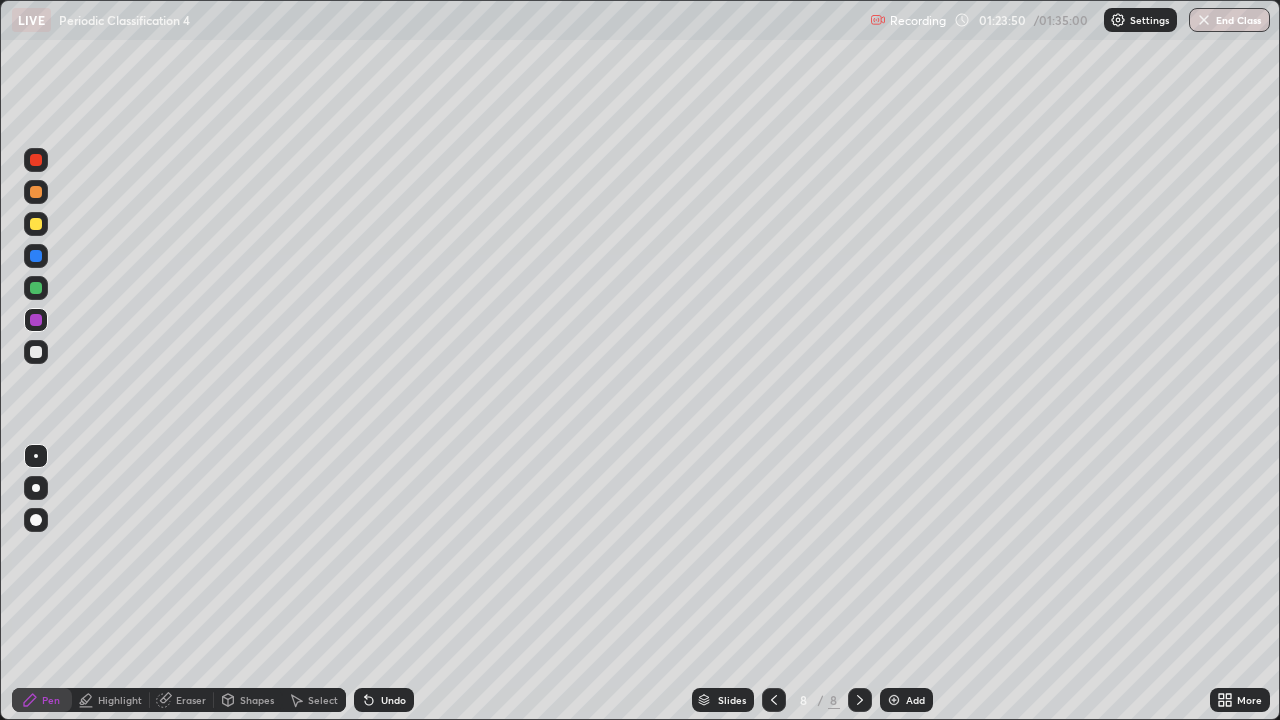 click at bounding box center [36, 288] 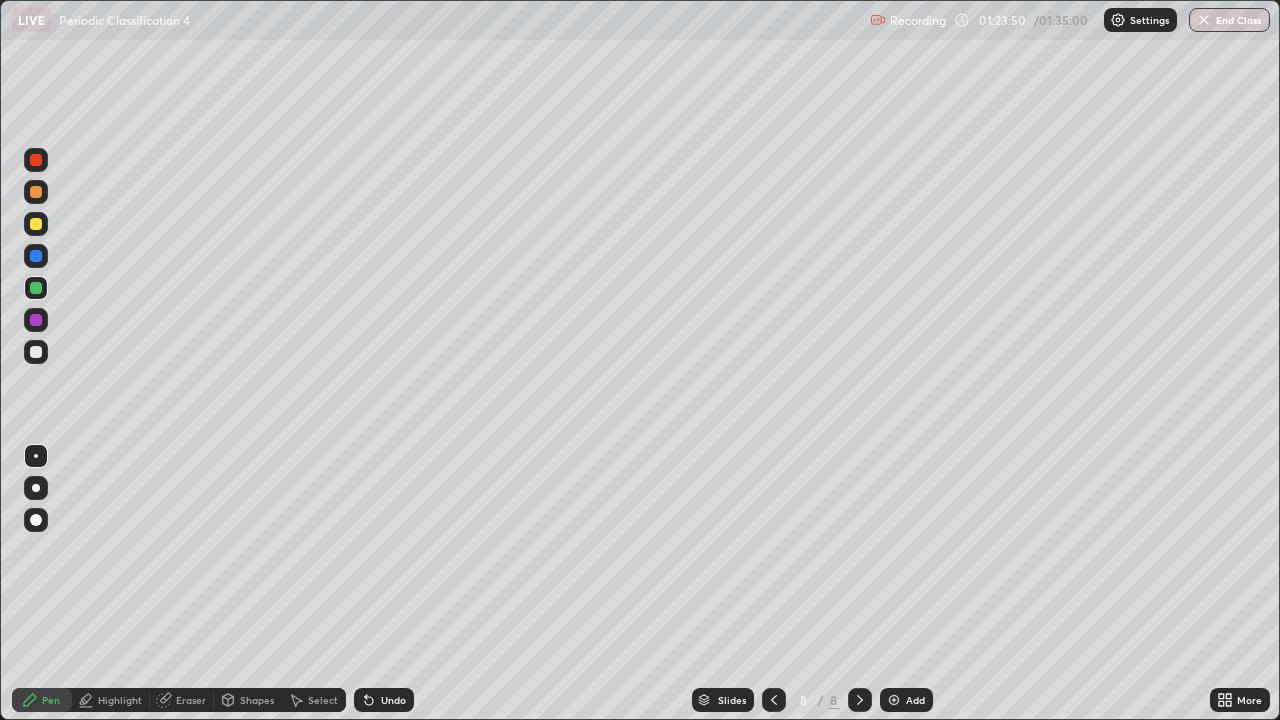click at bounding box center (36, 224) 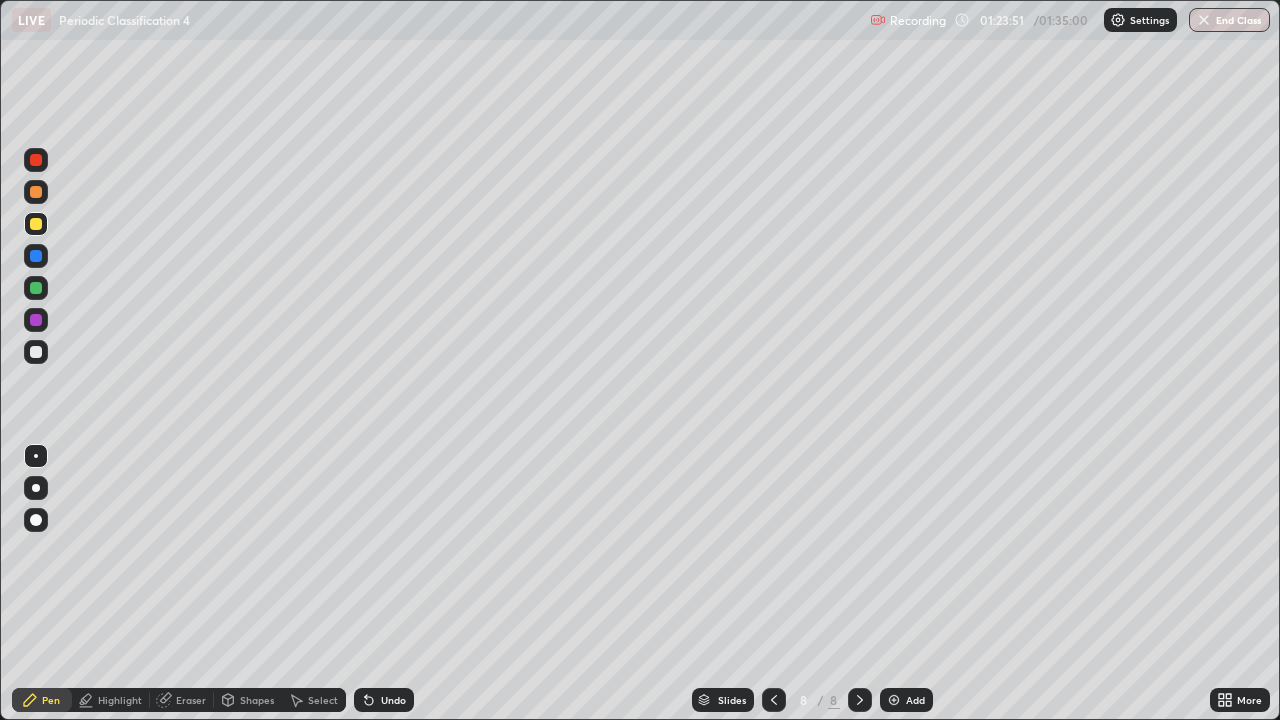 click at bounding box center [36, 192] 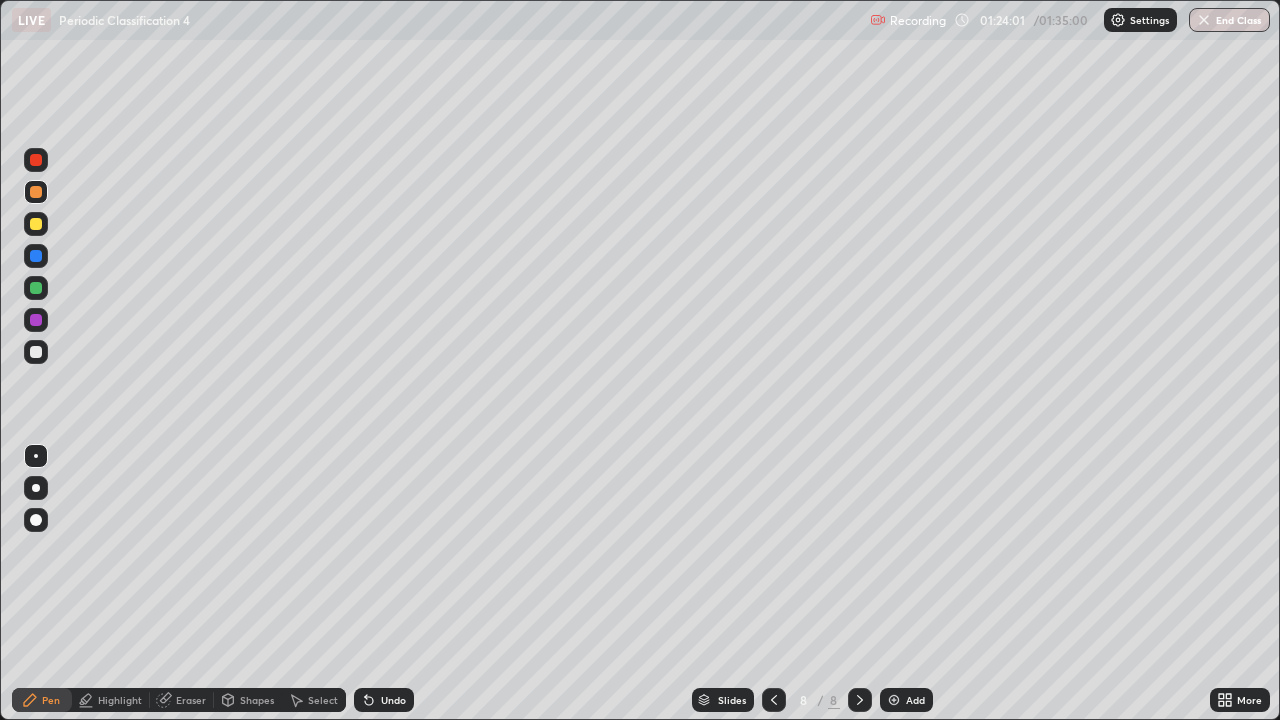 click at bounding box center (36, 288) 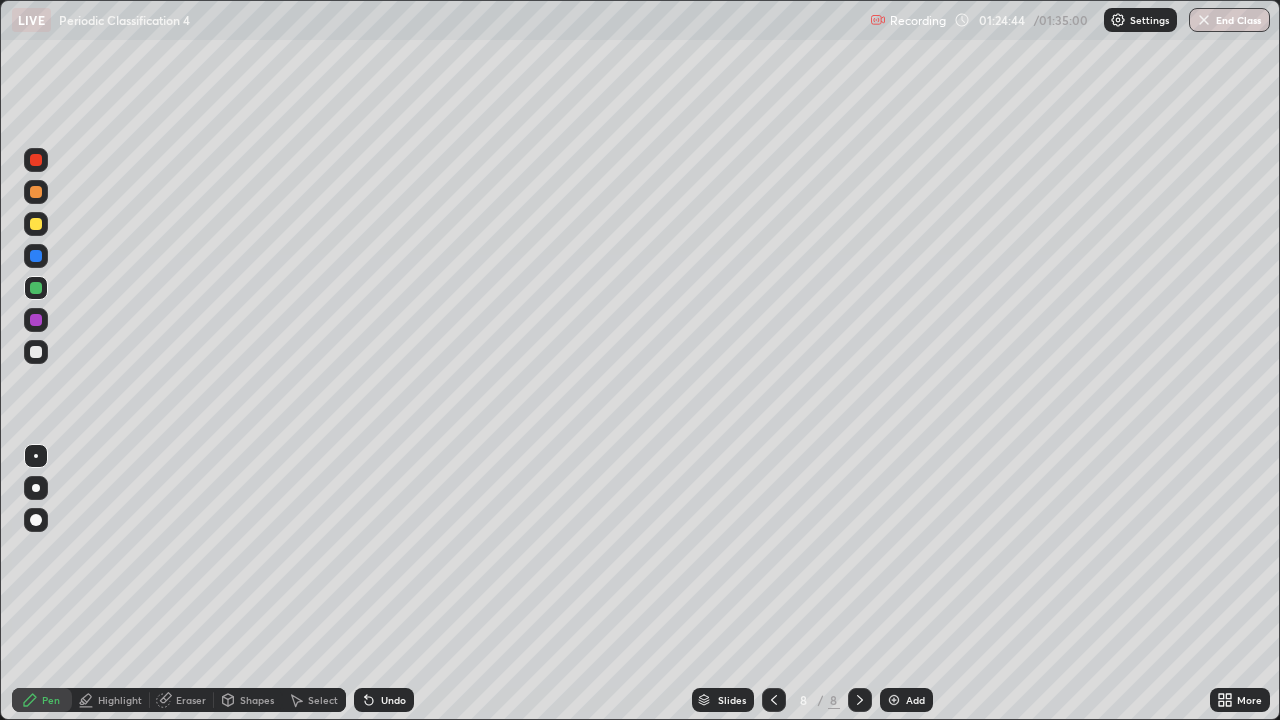 click at bounding box center (36, 224) 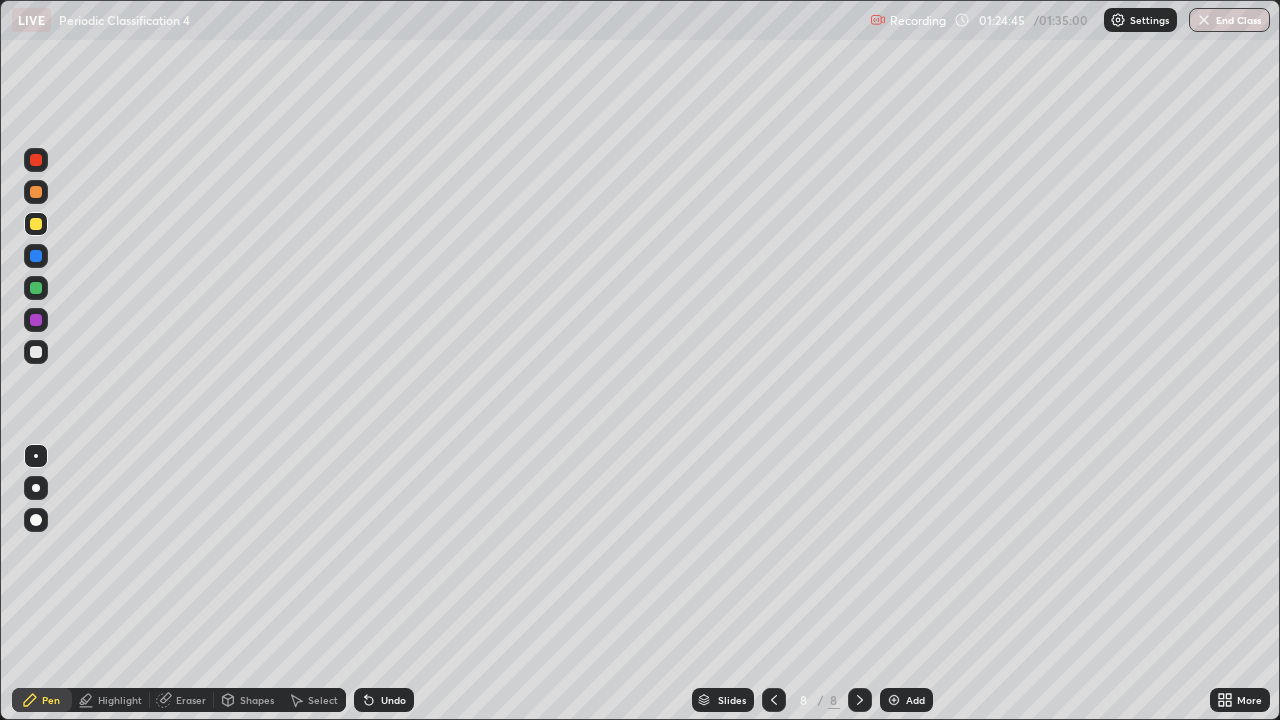 click at bounding box center (36, 192) 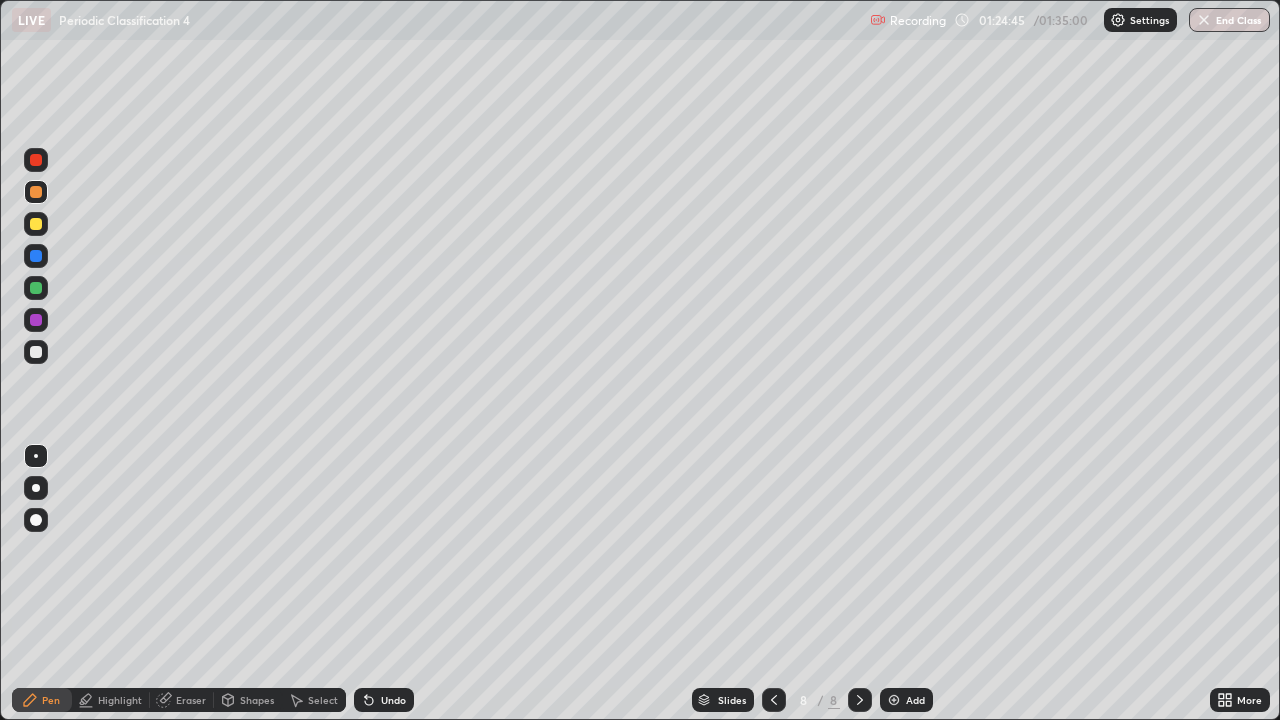 click at bounding box center (36, 352) 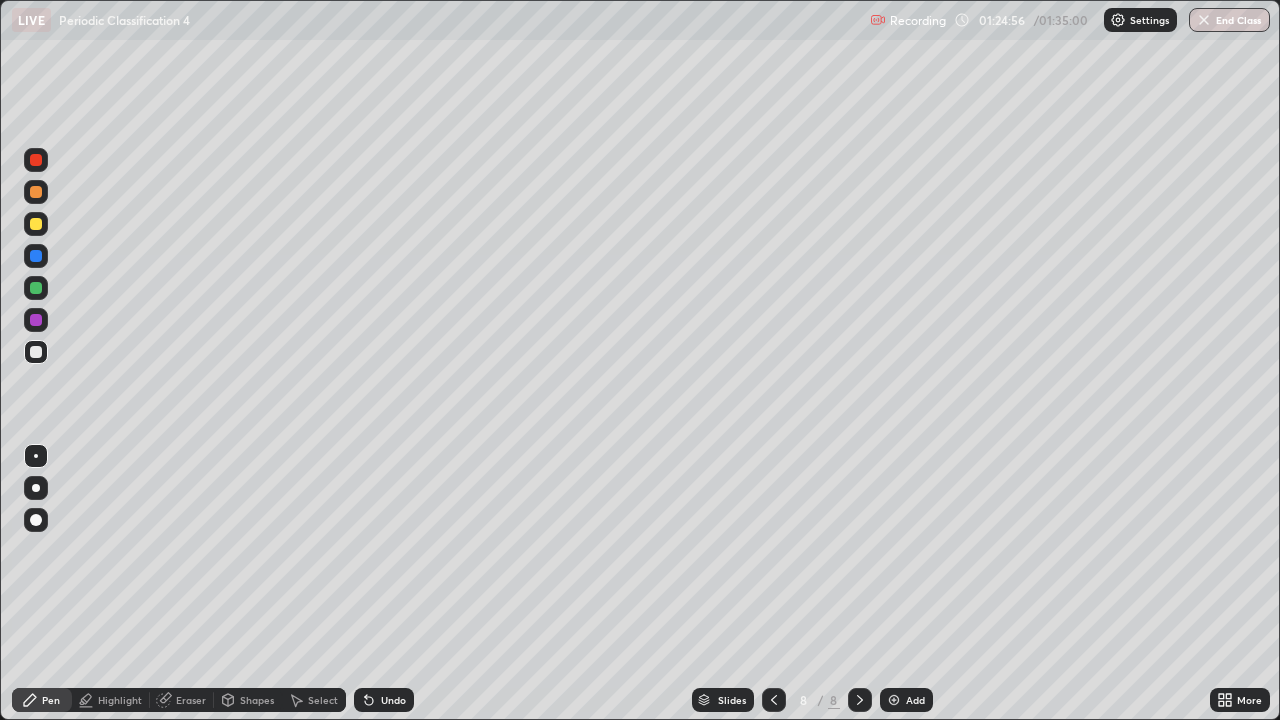 click at bounding box center [36, 288] 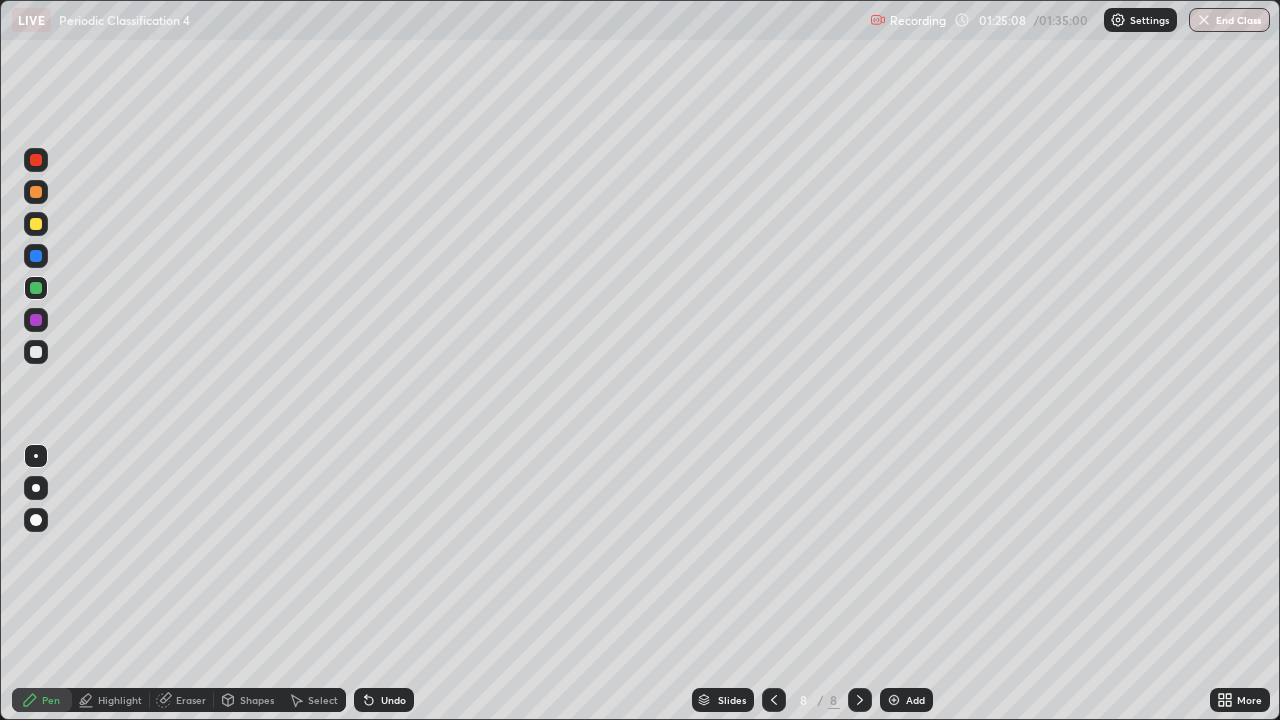 click at bounding box center [36, 192] 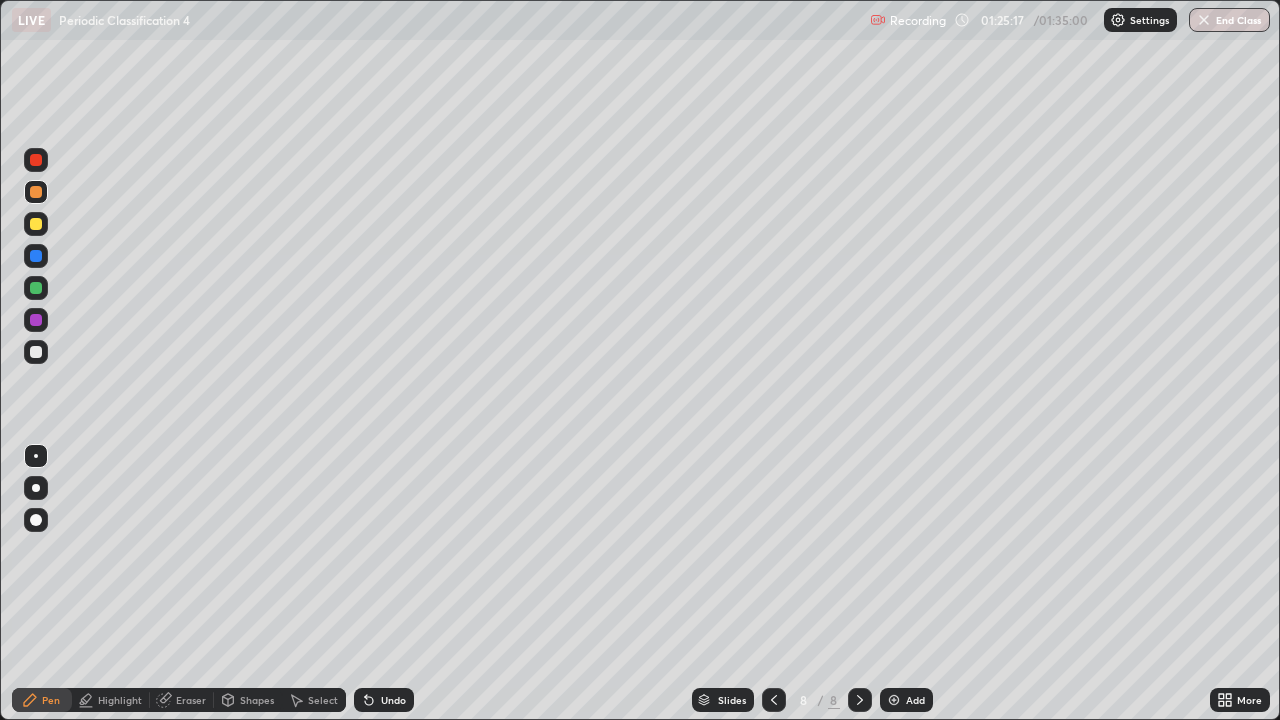 click on "Select" at bounding box center (323, 700) 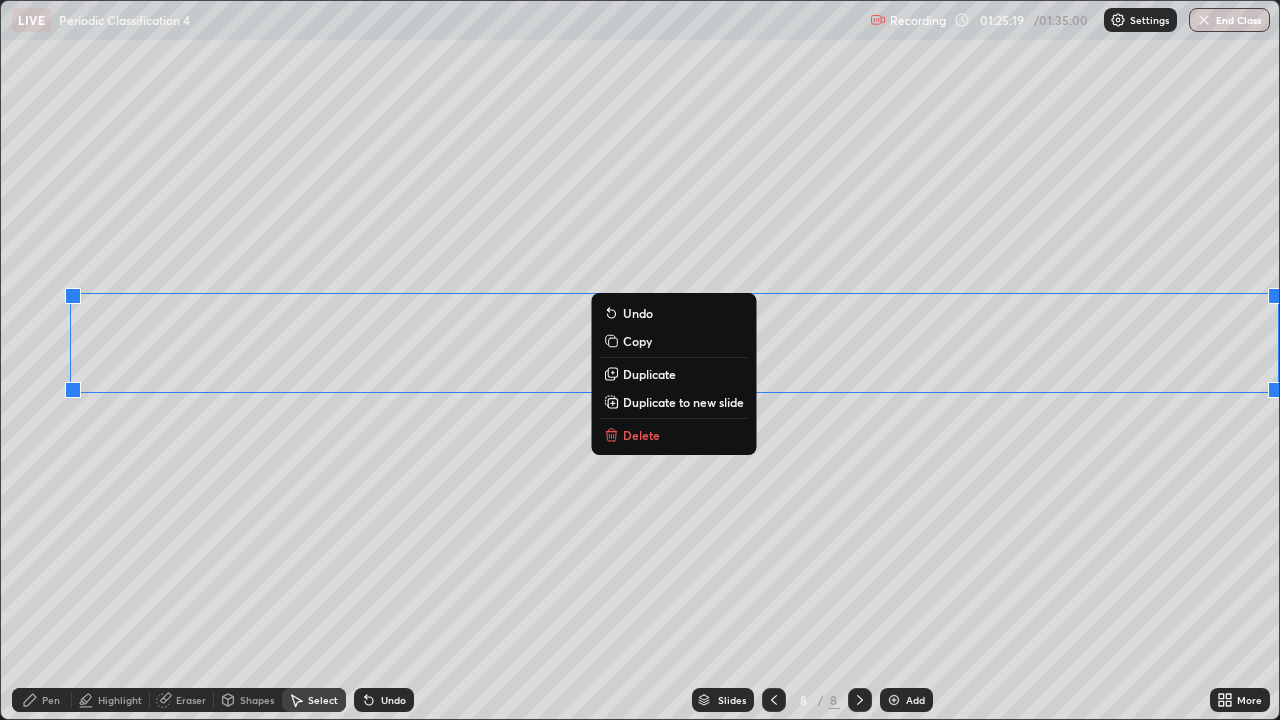 click on "Pen" at bounding box center [42, 700] 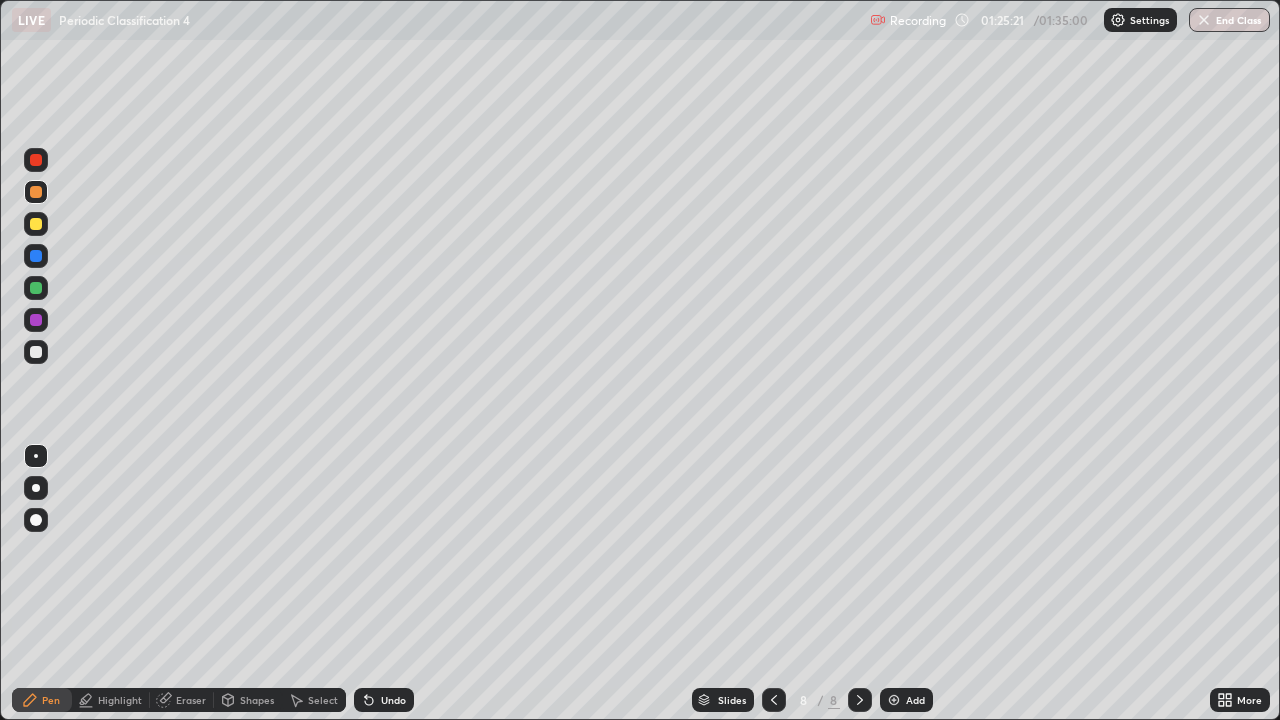 click at bounding box center [36, 352] 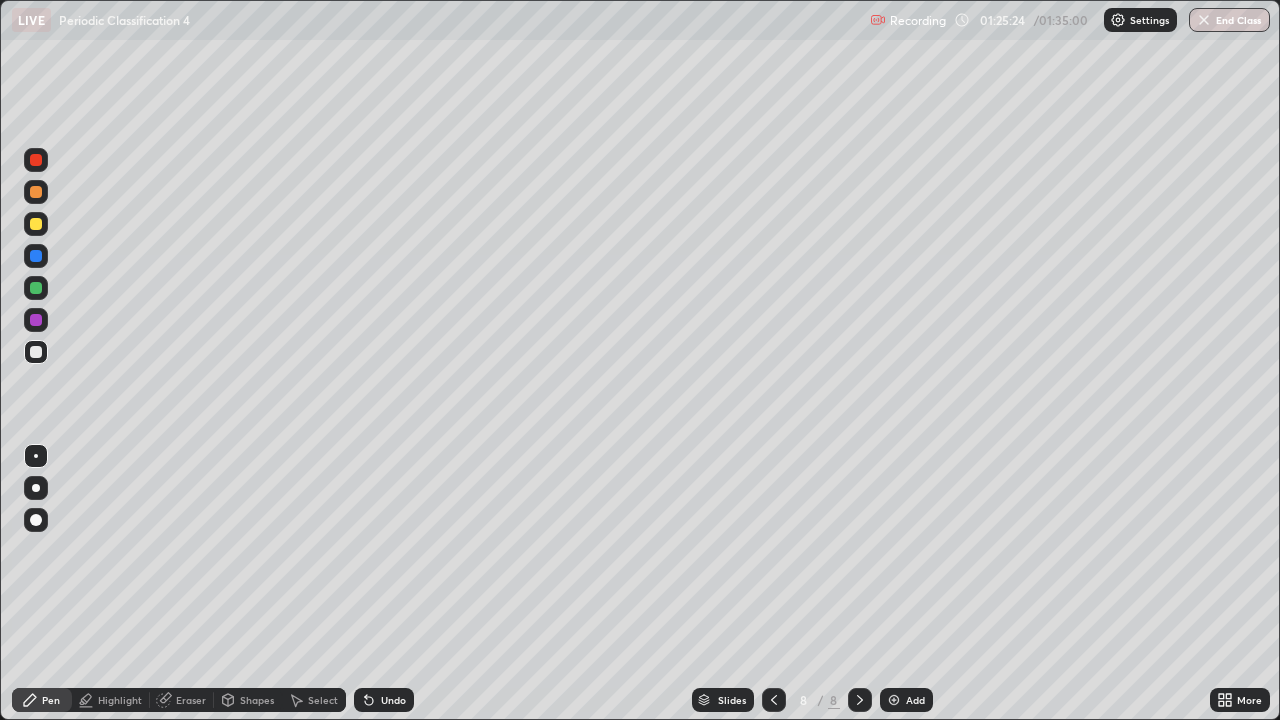 click on "Eraser" at bounding box center (191, 700) 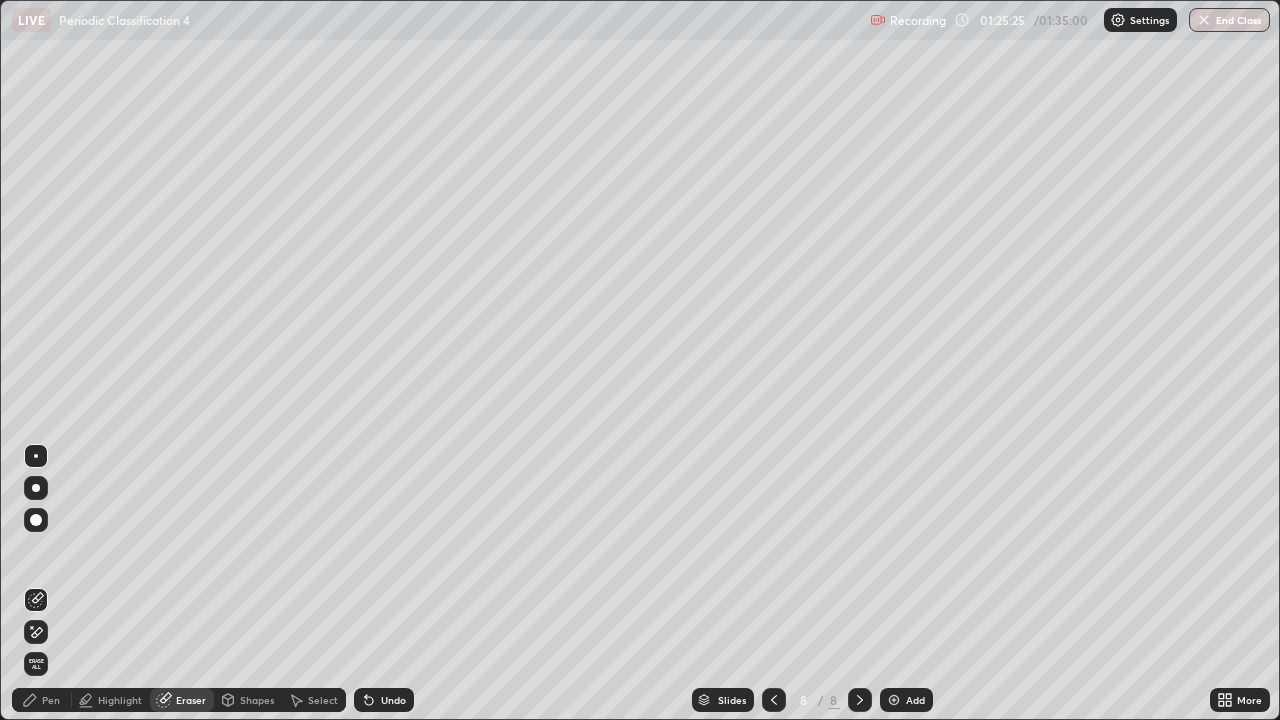 click 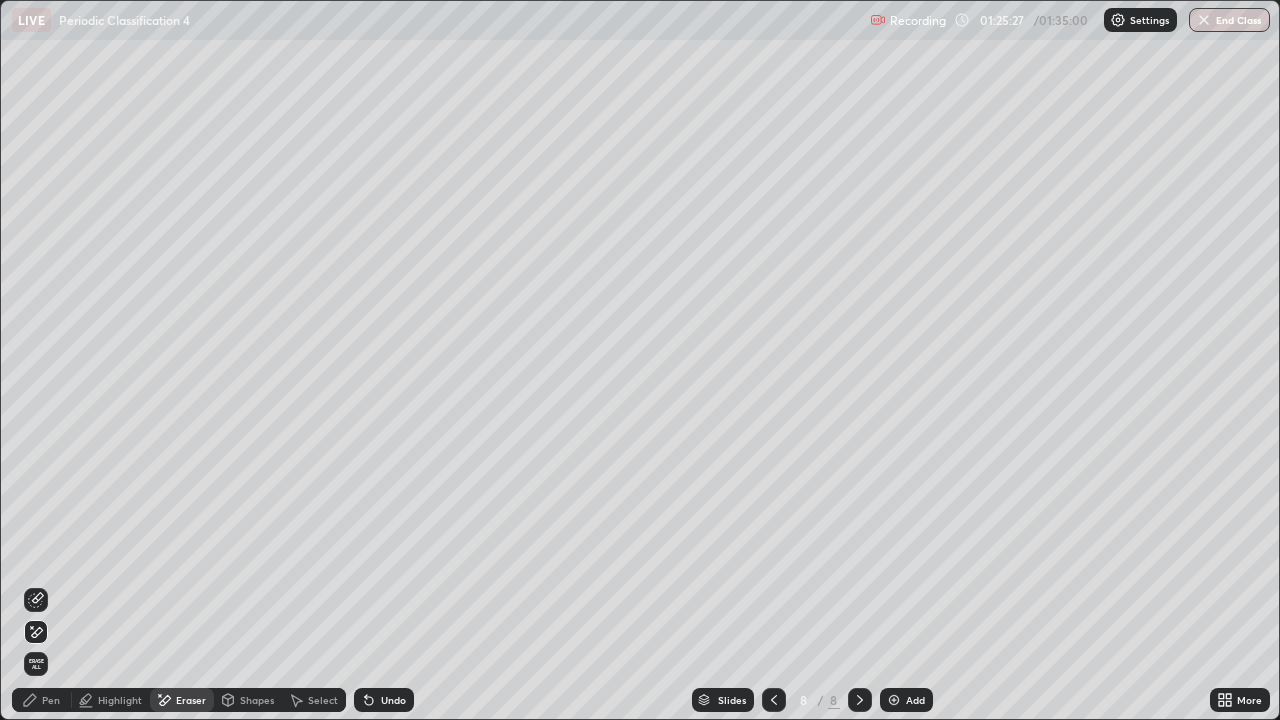 click 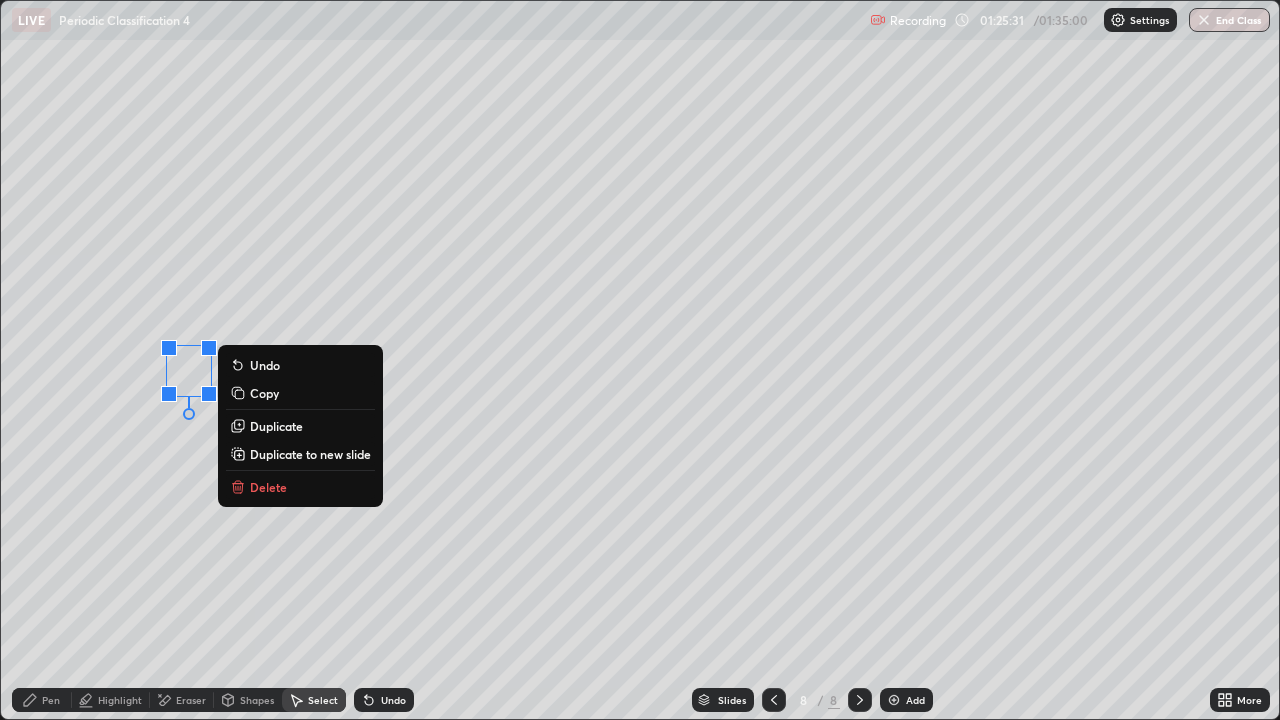 click on "Pen" at bounding box center [42, 700] 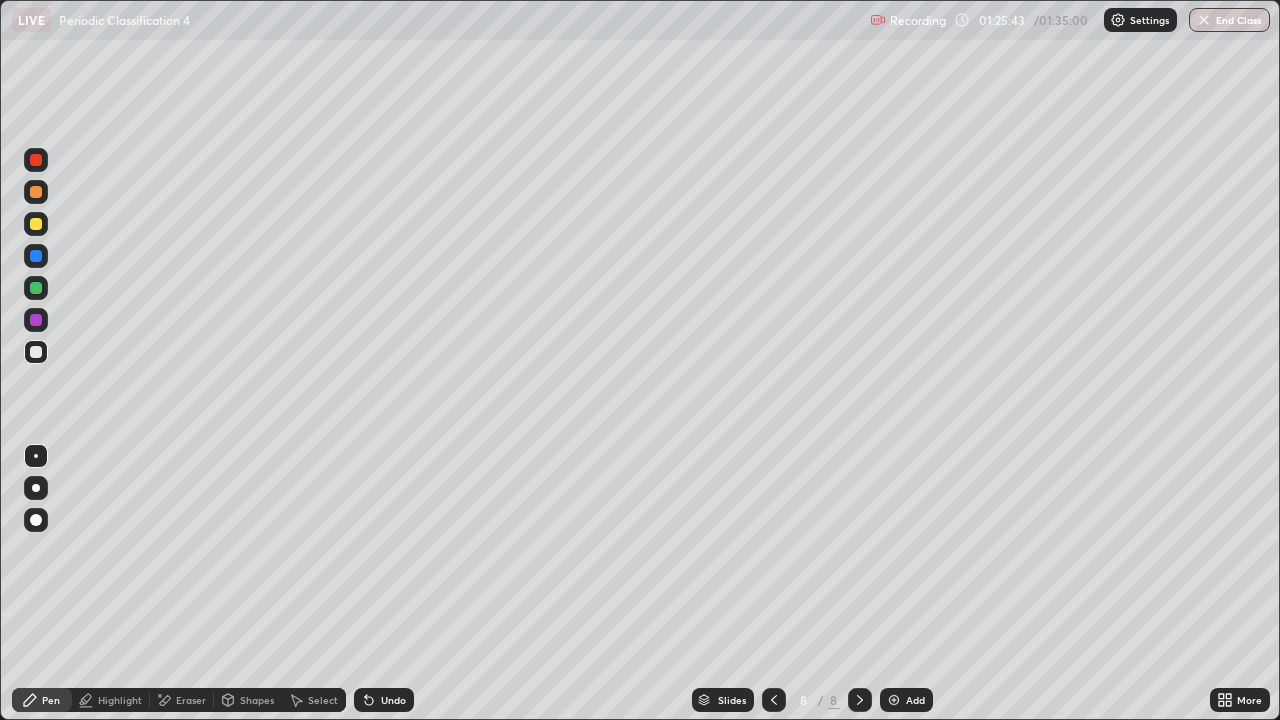 click on "Select" at bounding box center [323, 700] 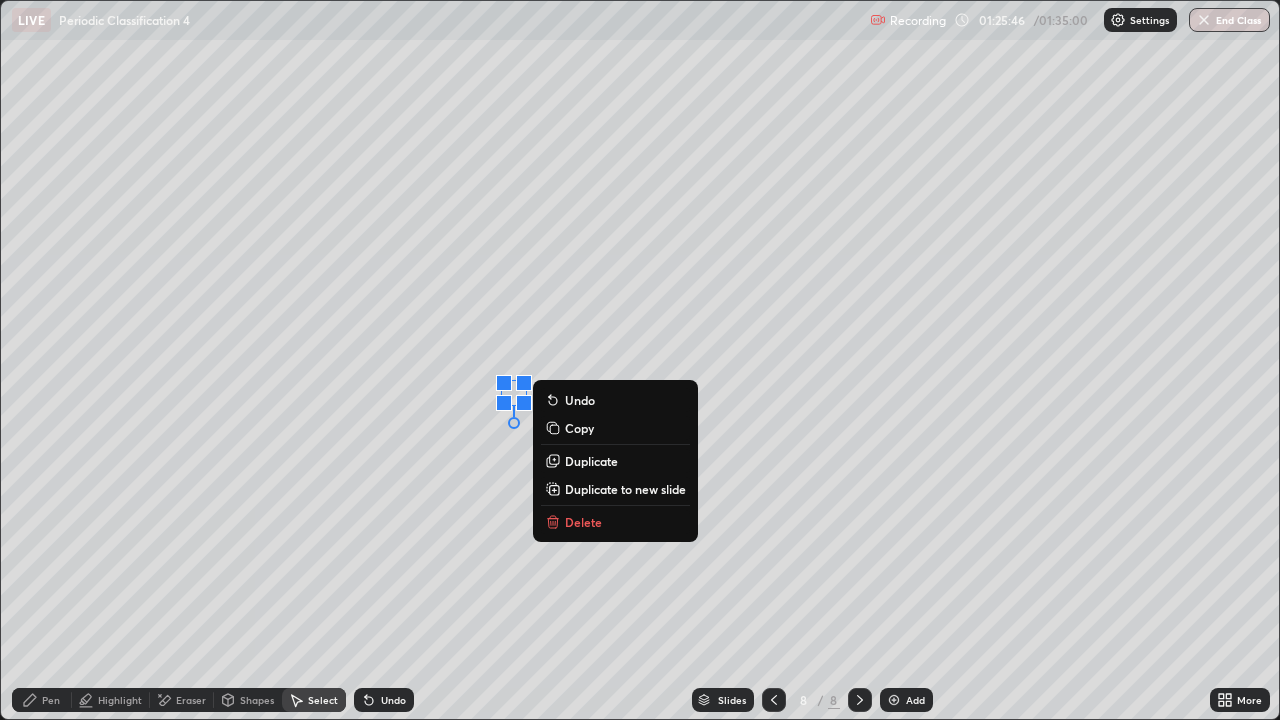 click on "0 ° Undo Copy Duplicate Duplicate to new slide Delete" at bounding box center (640, 360) 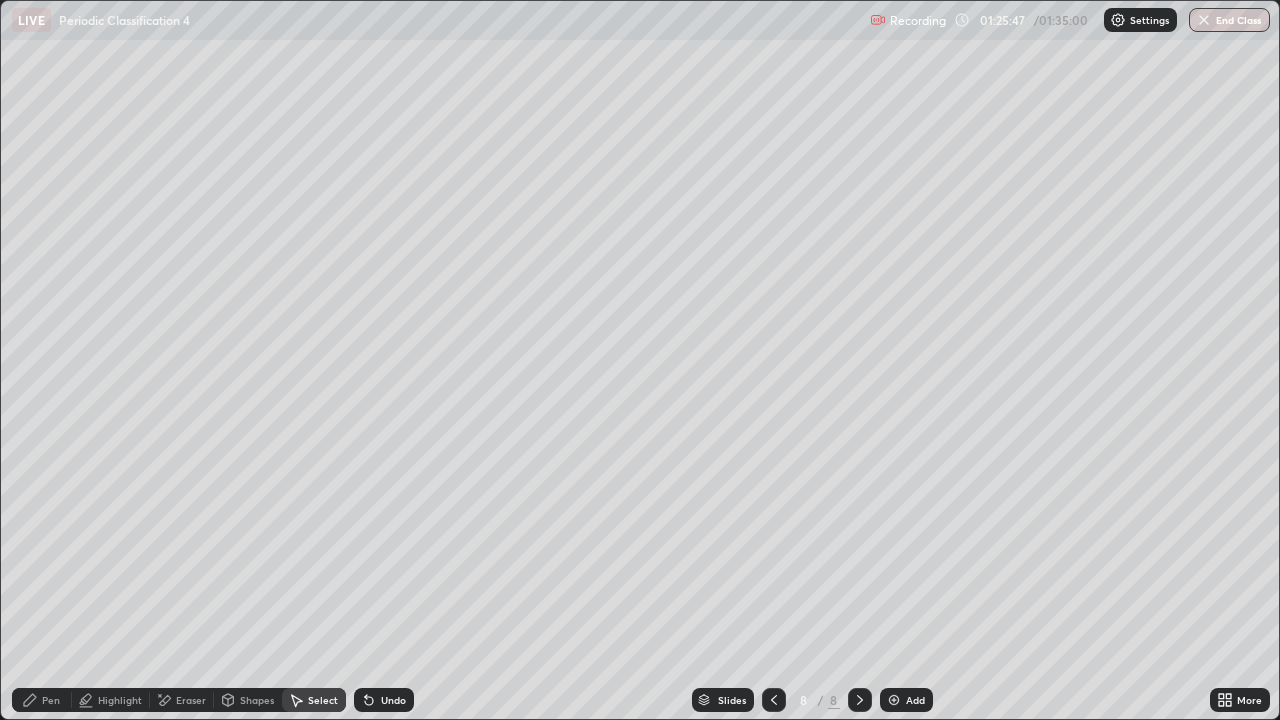 click on "Pen" at bounding box center (51, 700) 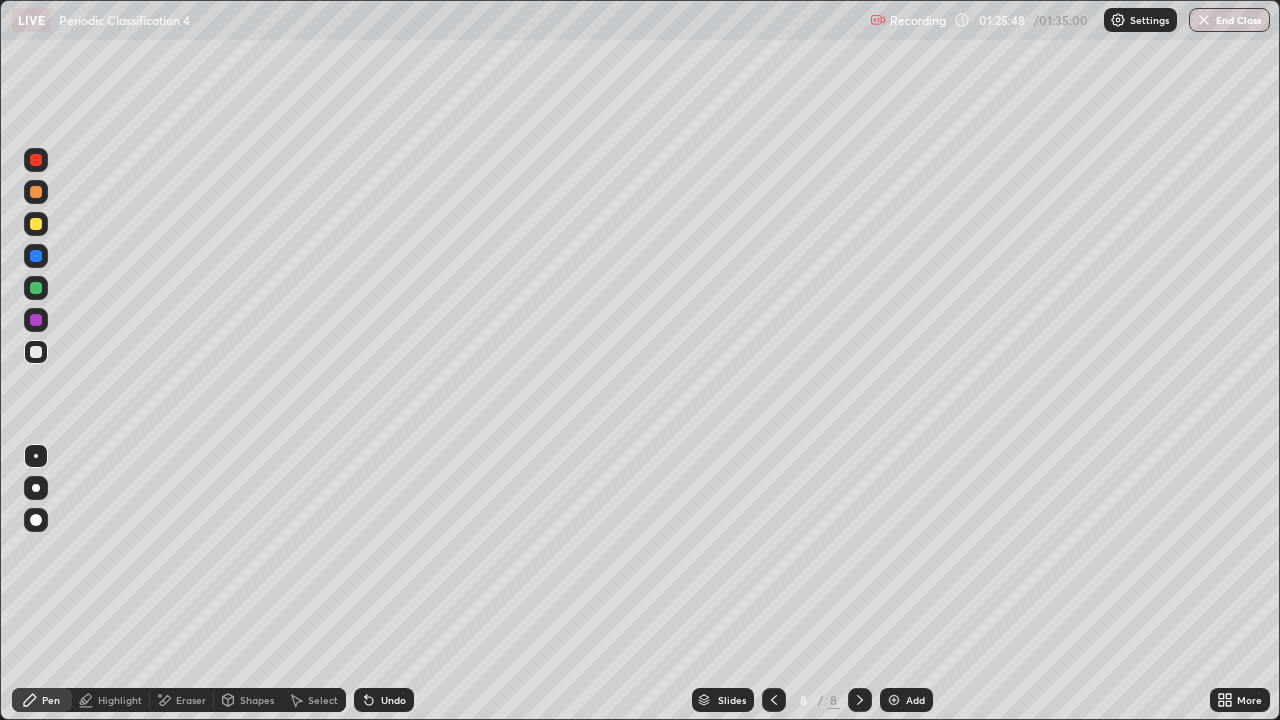 click at bounding box center (36, 224) 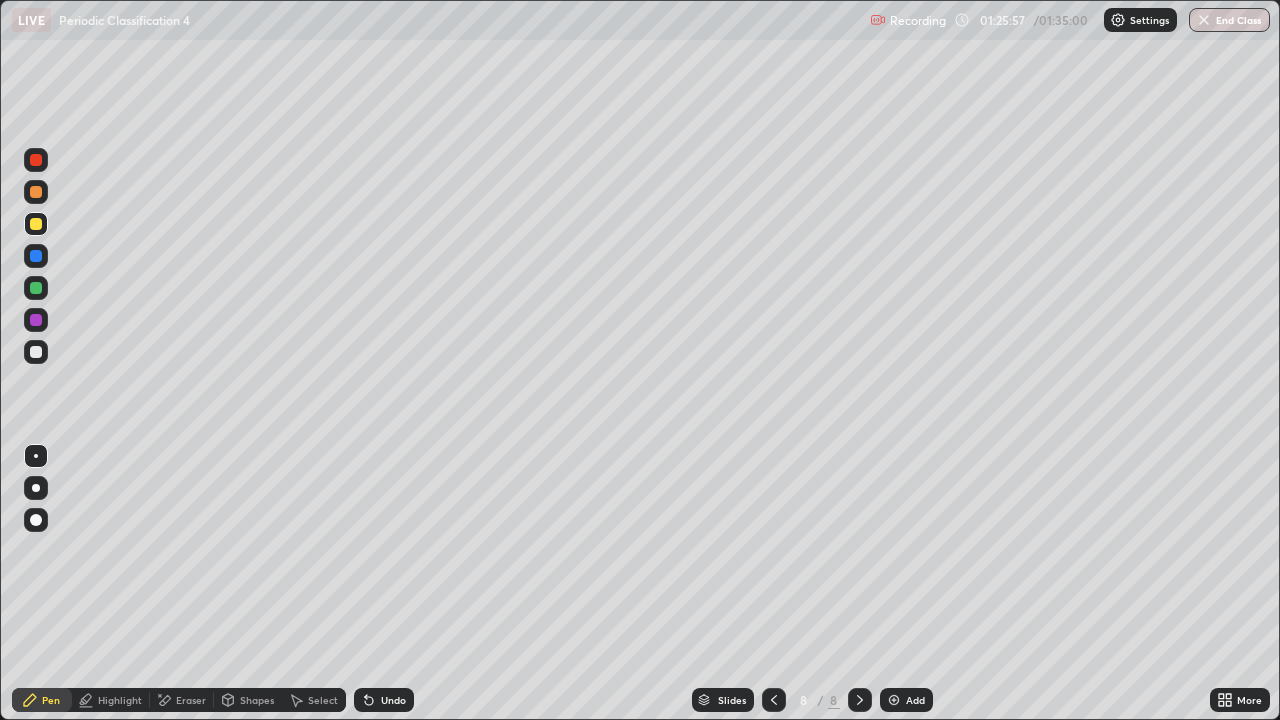 click at bounding box center [36, 192] 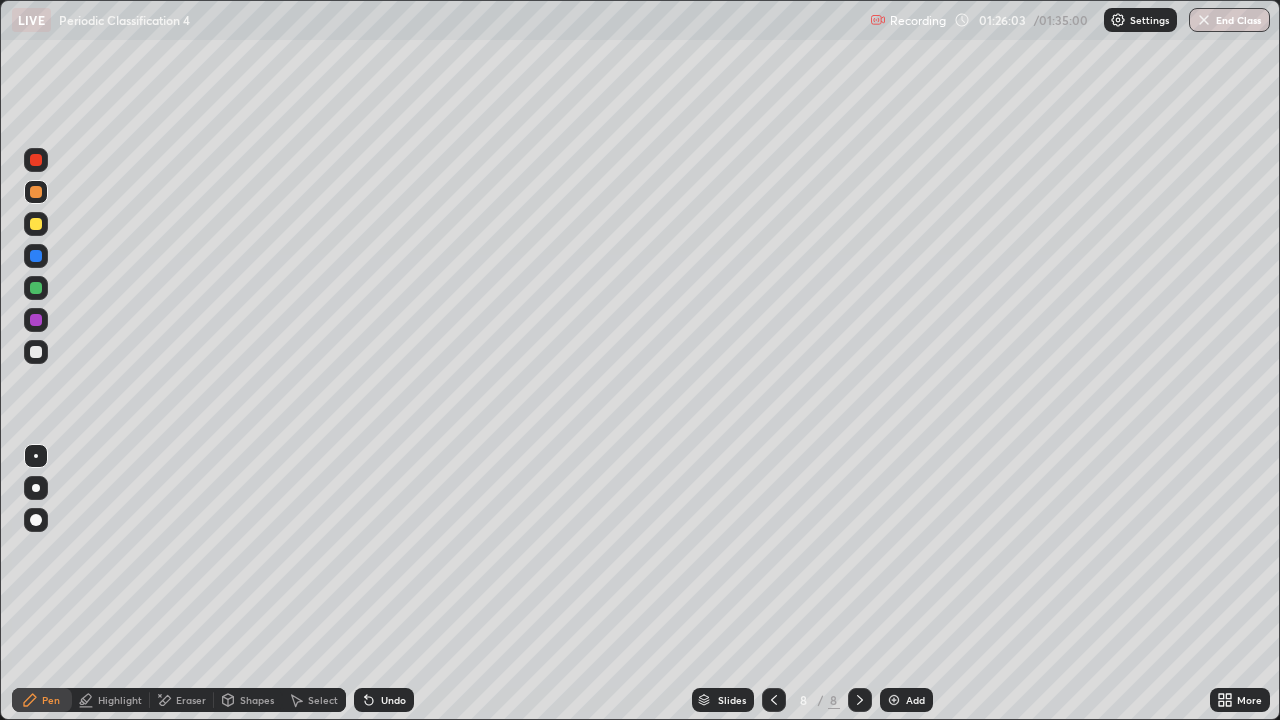 click at bounding box center [36, 288] 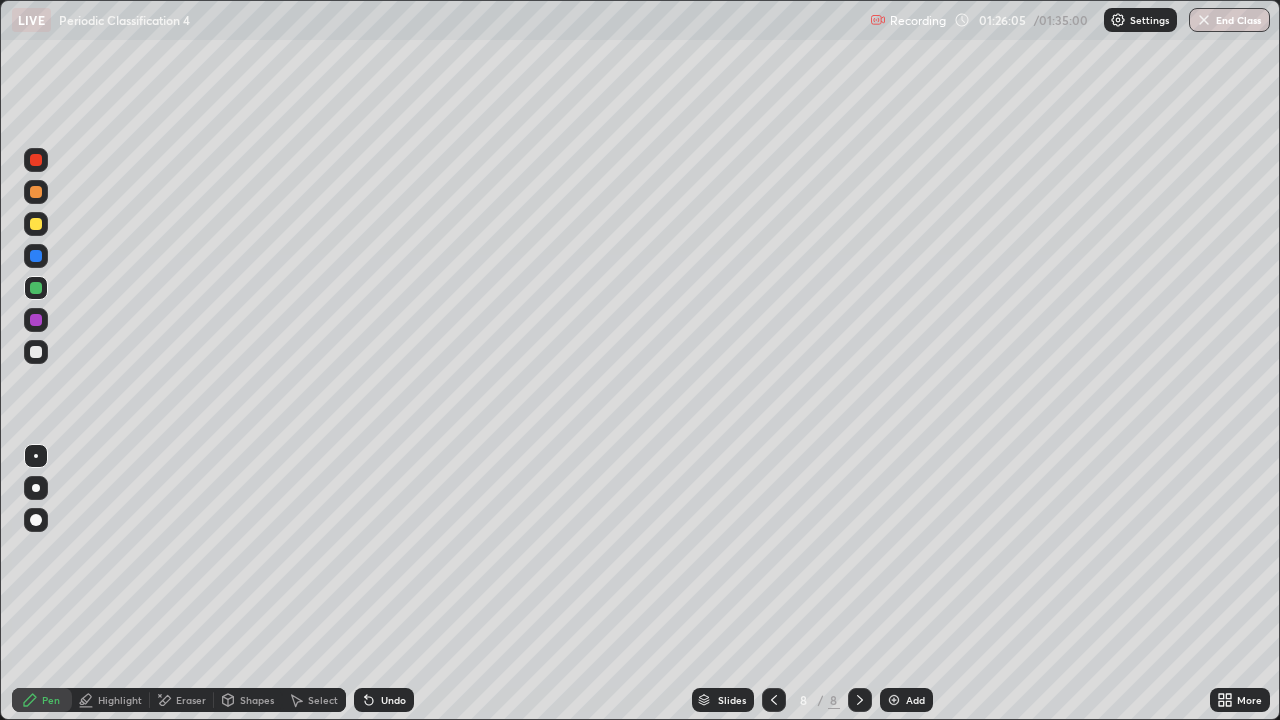 click at bounding box center [36, 192] 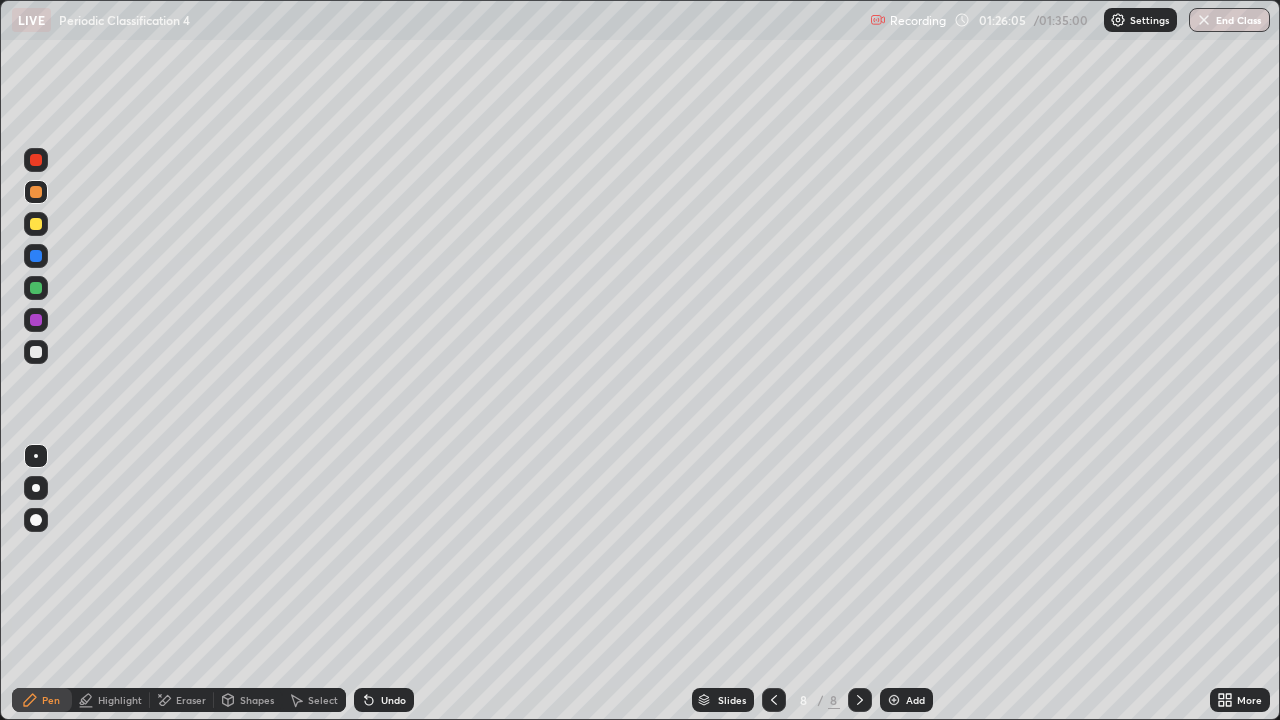 click at bounding box center (36, 160) 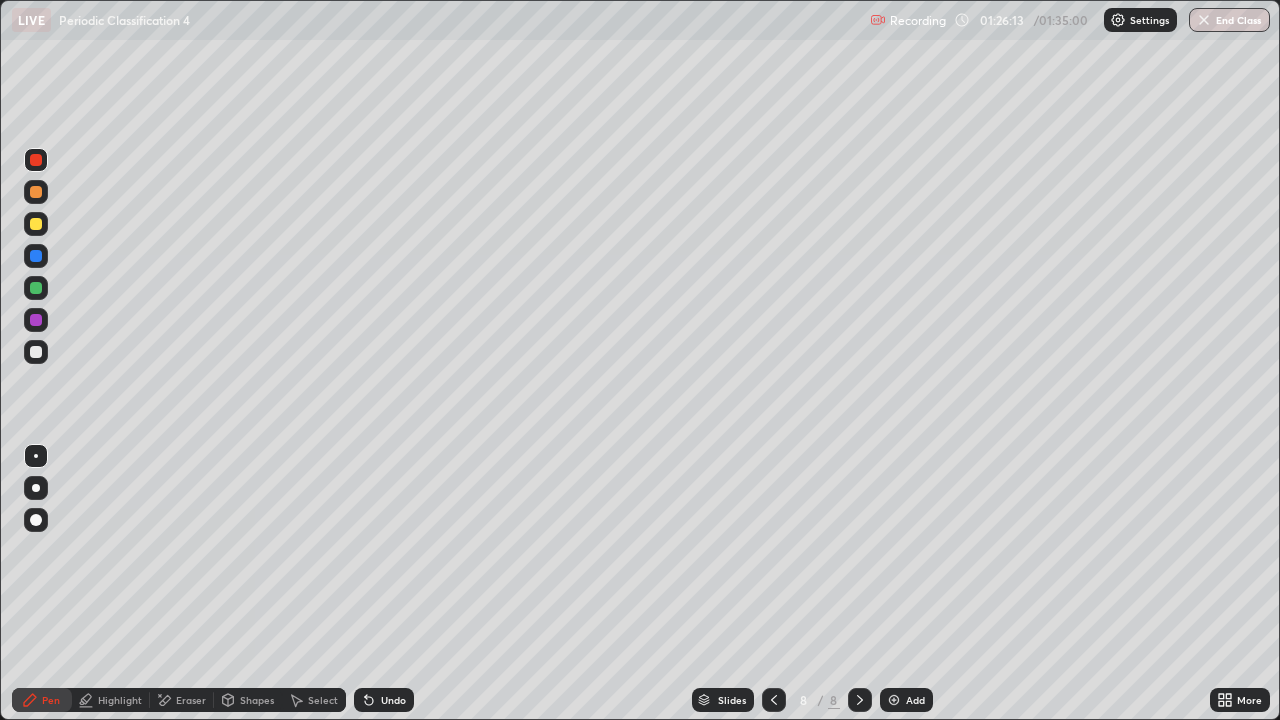 click at bounding box center [36, 320] 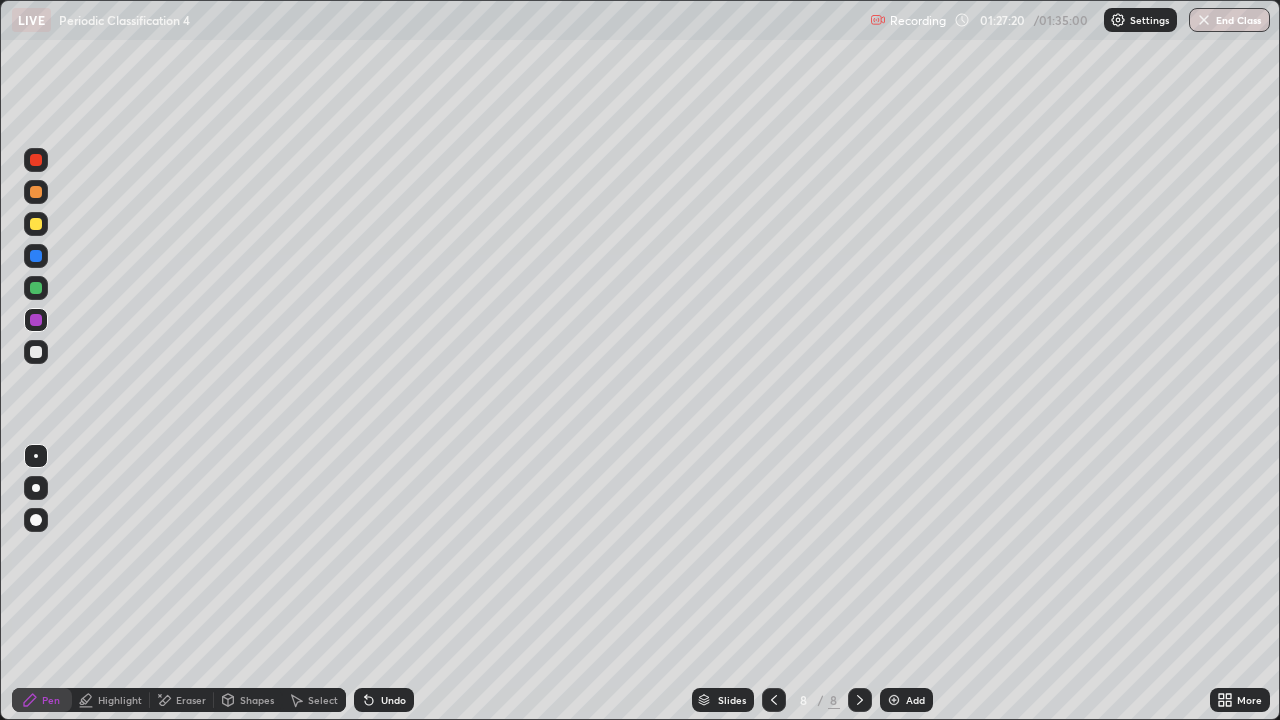 click at bounding box center [36, 224] 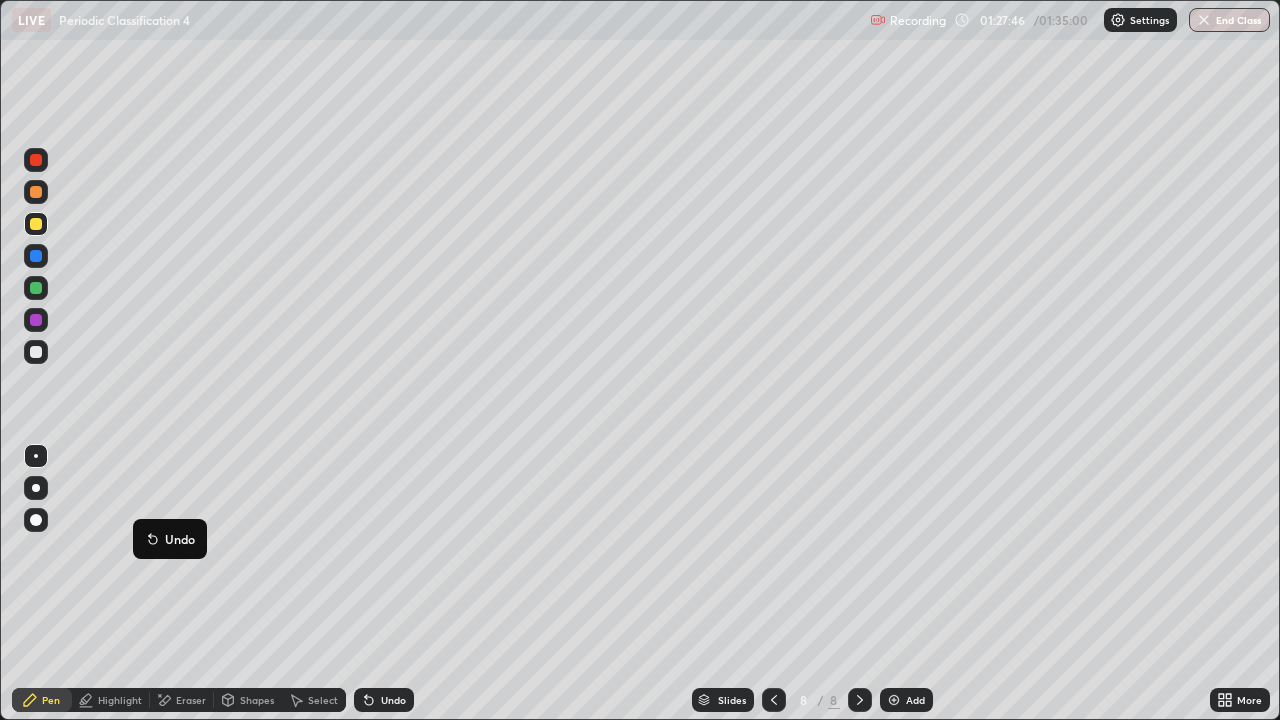 click at bounding box center (36, 288) 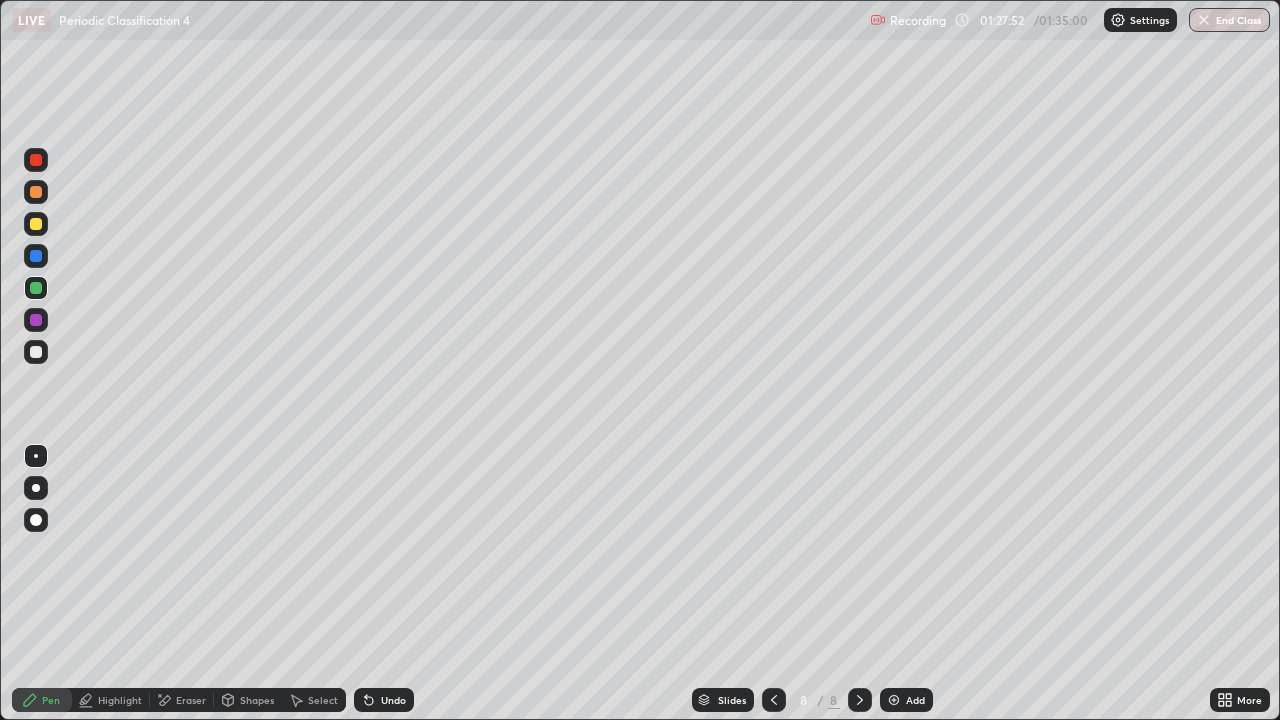 click at bounding box center (36, 192) 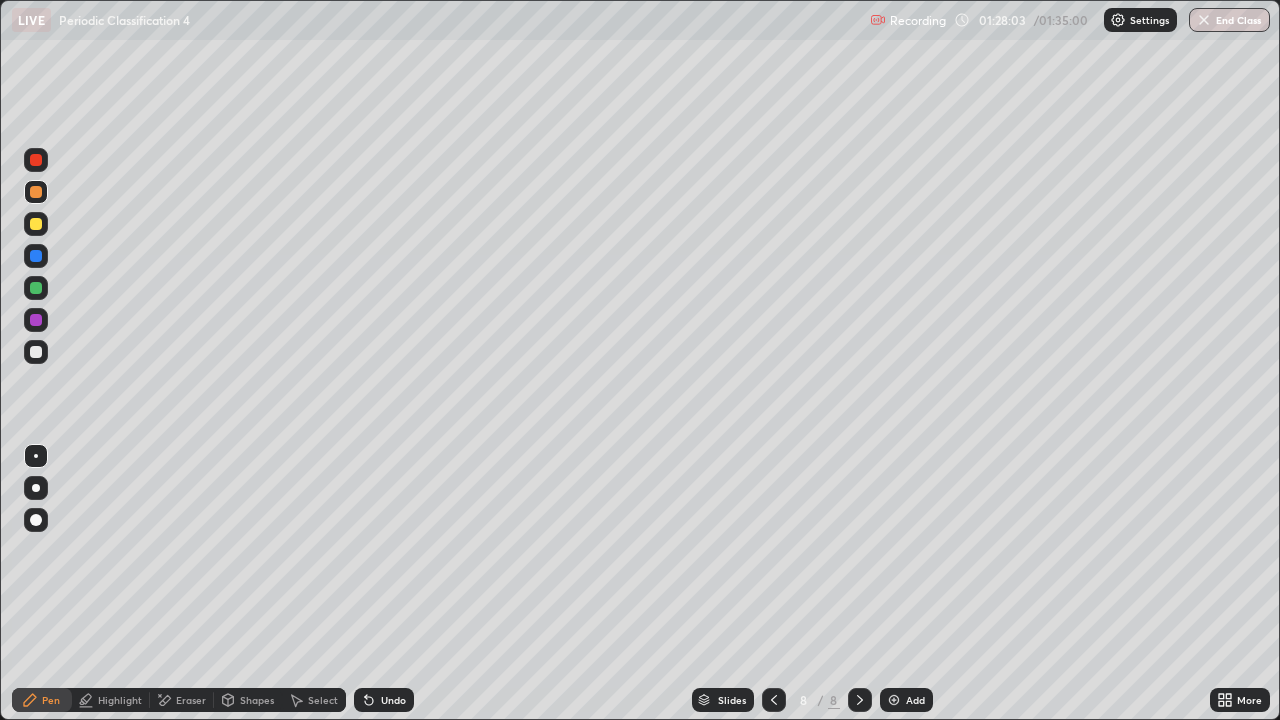 click at bounding box center (36, 224) 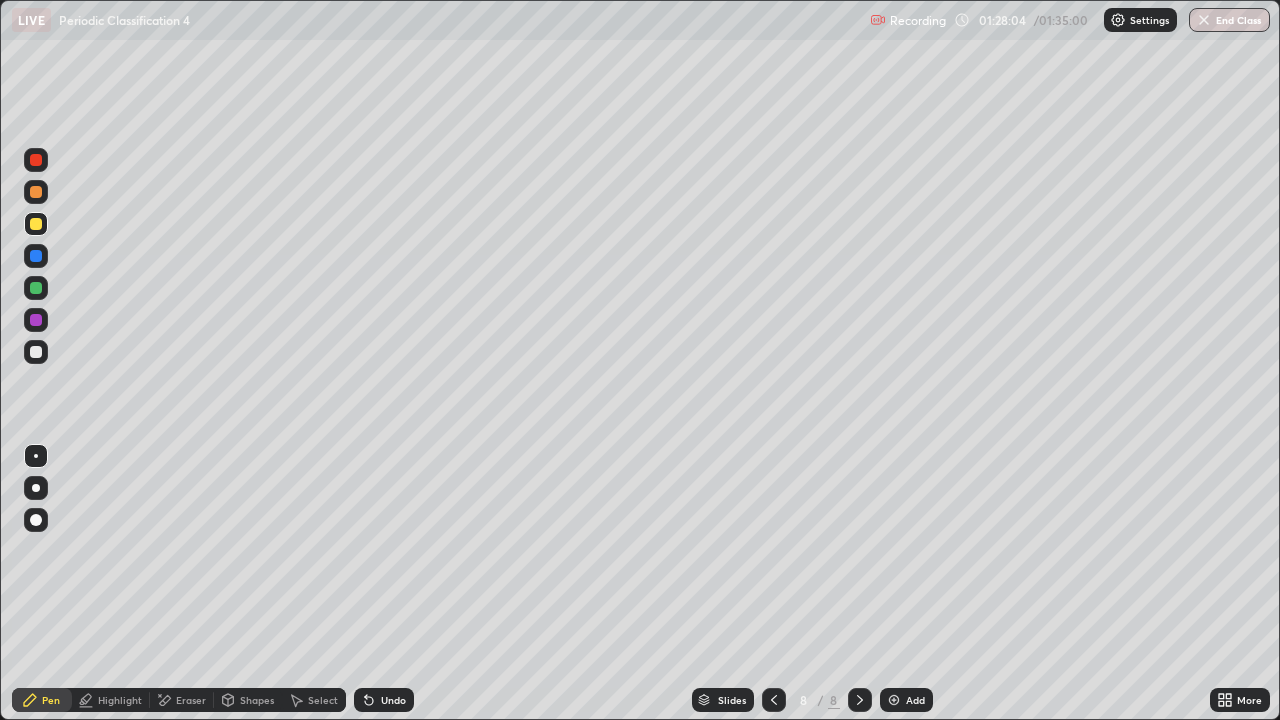 click at bounding box center [36, 160] 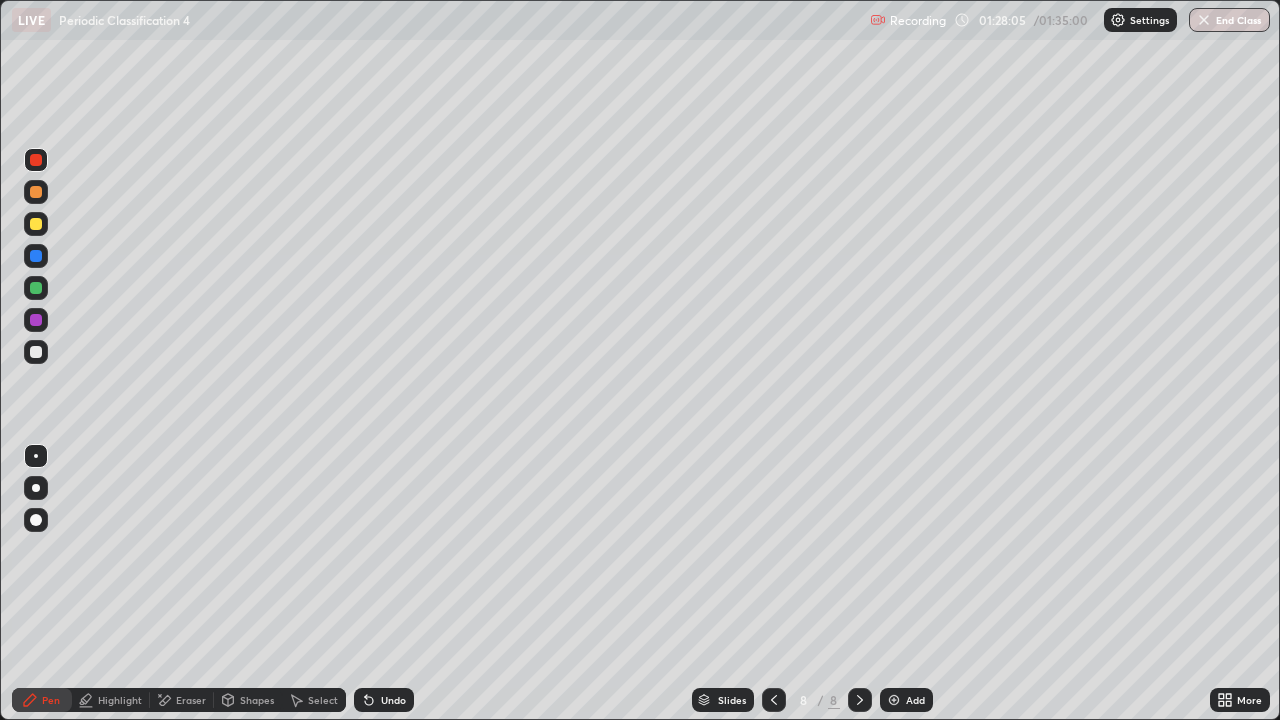 click at bounding box center (36, 160) 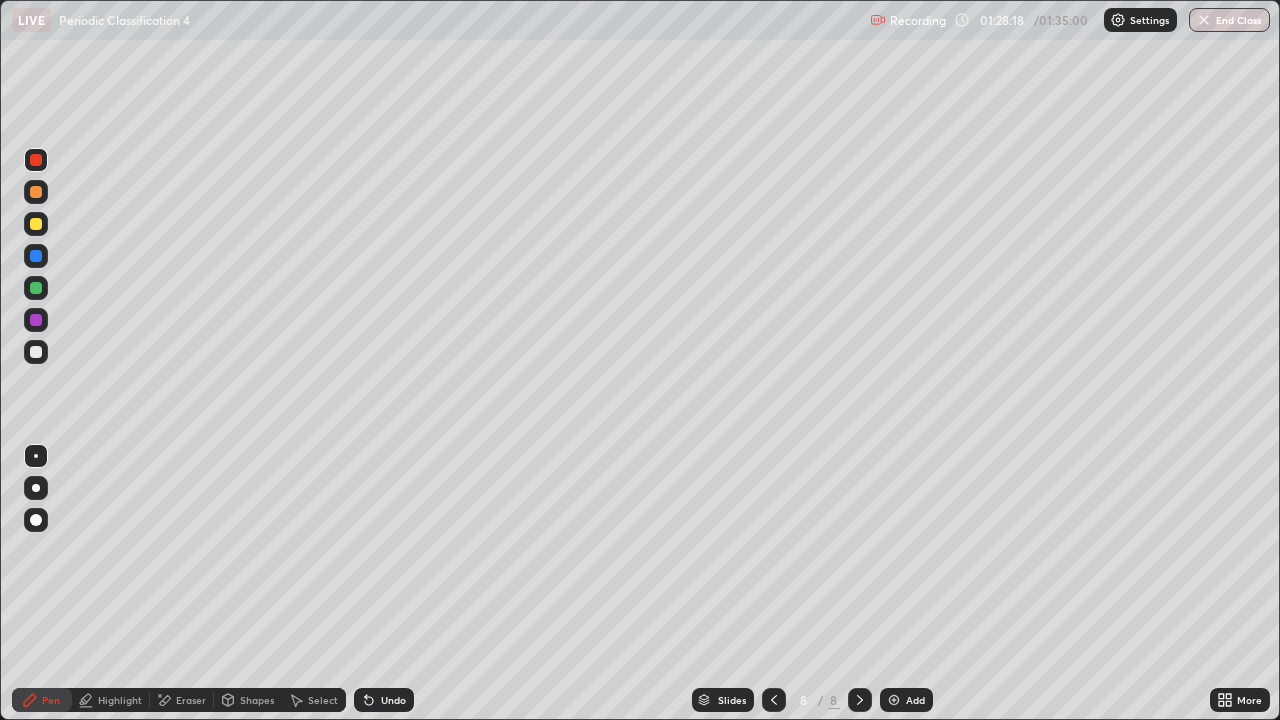 click at bounding box center [36, 288] 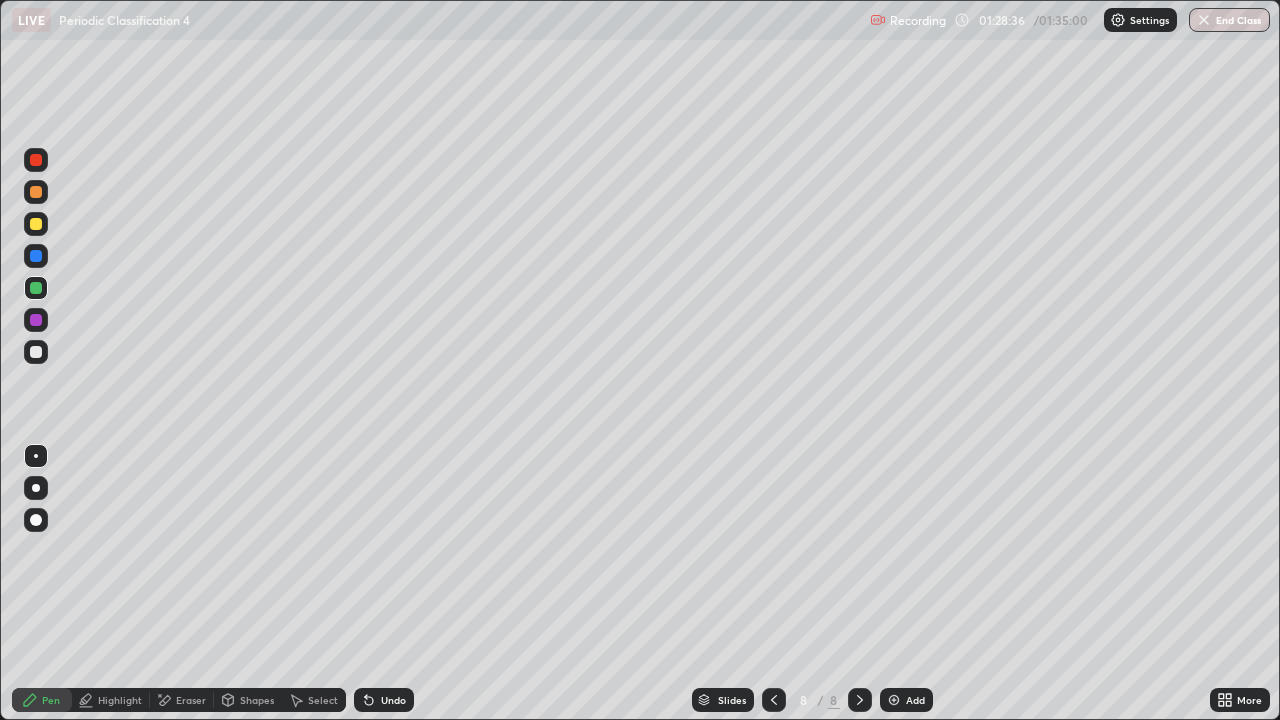 click at bounding box center [36, 352] 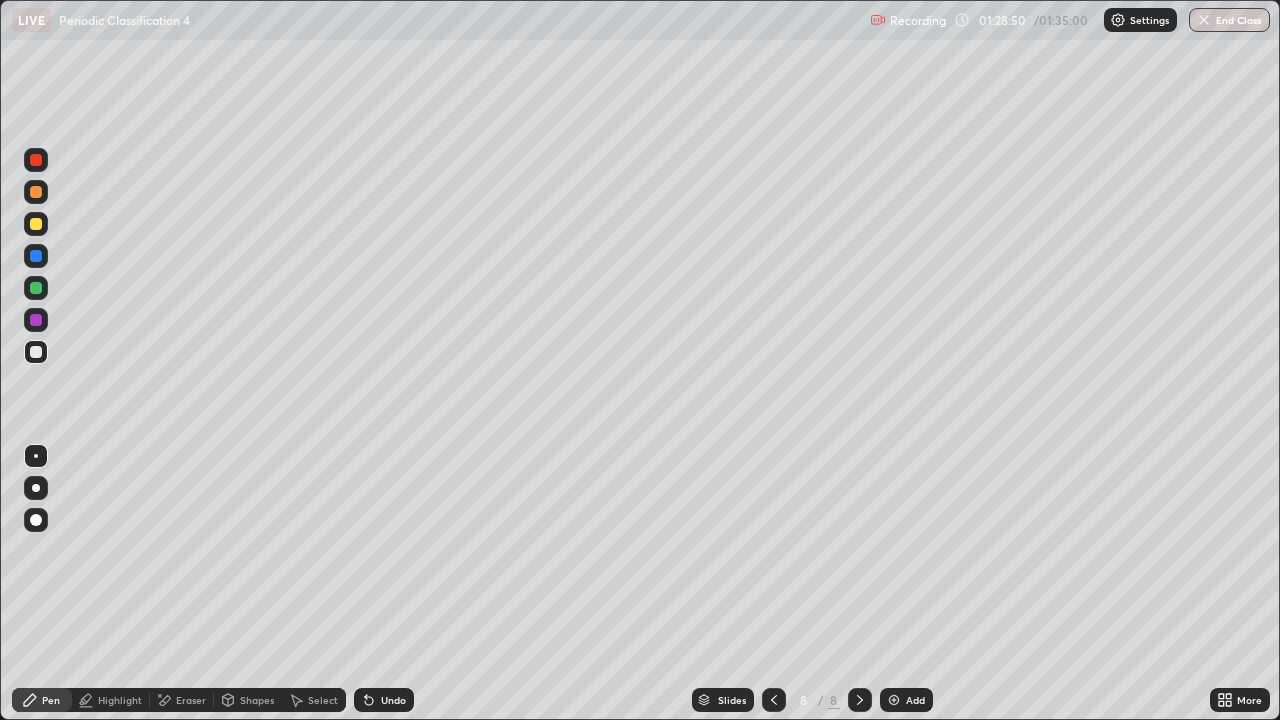 click at bounding box center [36, 256] 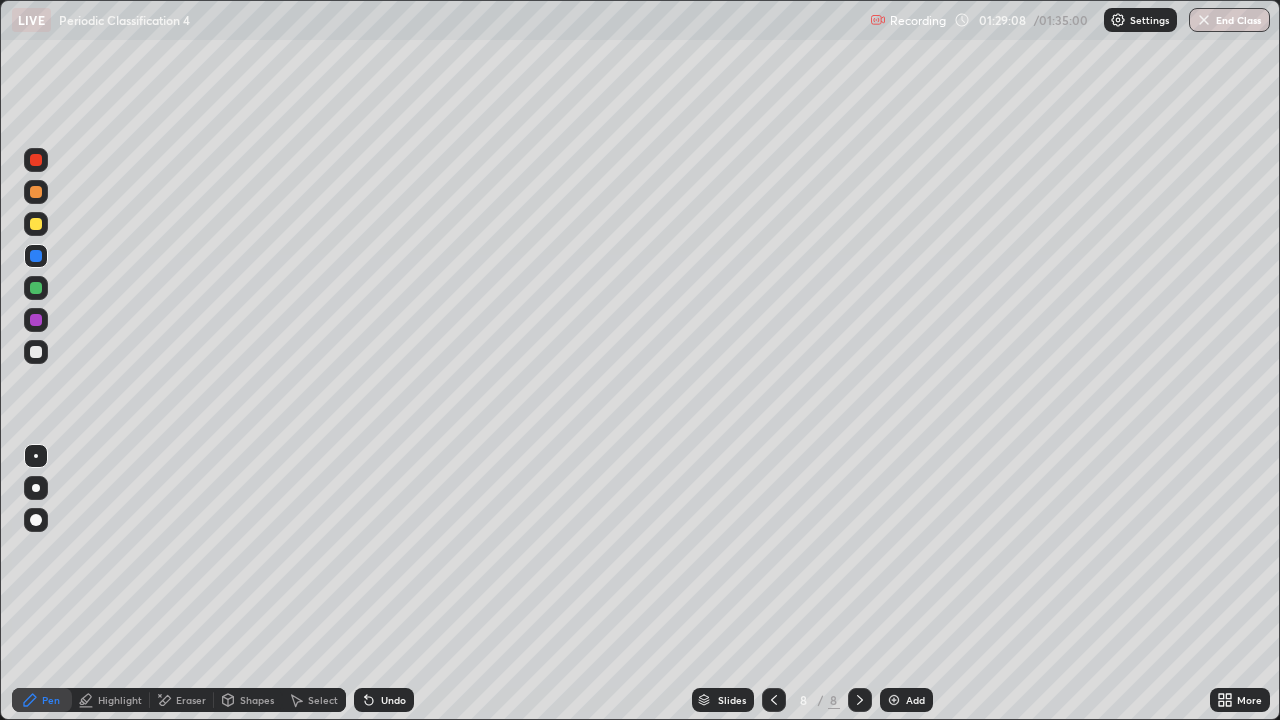 click on "Slides 8 / 8 Add" at bounding box center (812, 700) 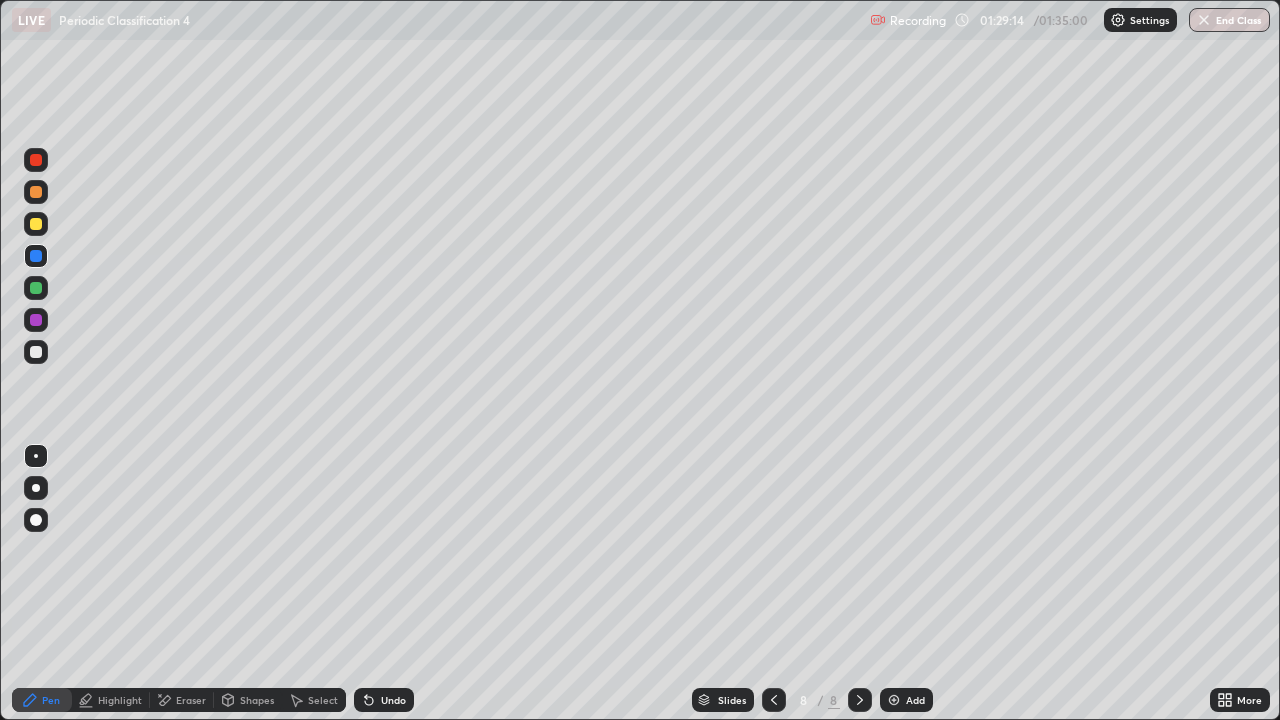 click on "Erase all" at bounding box center [36, 360] 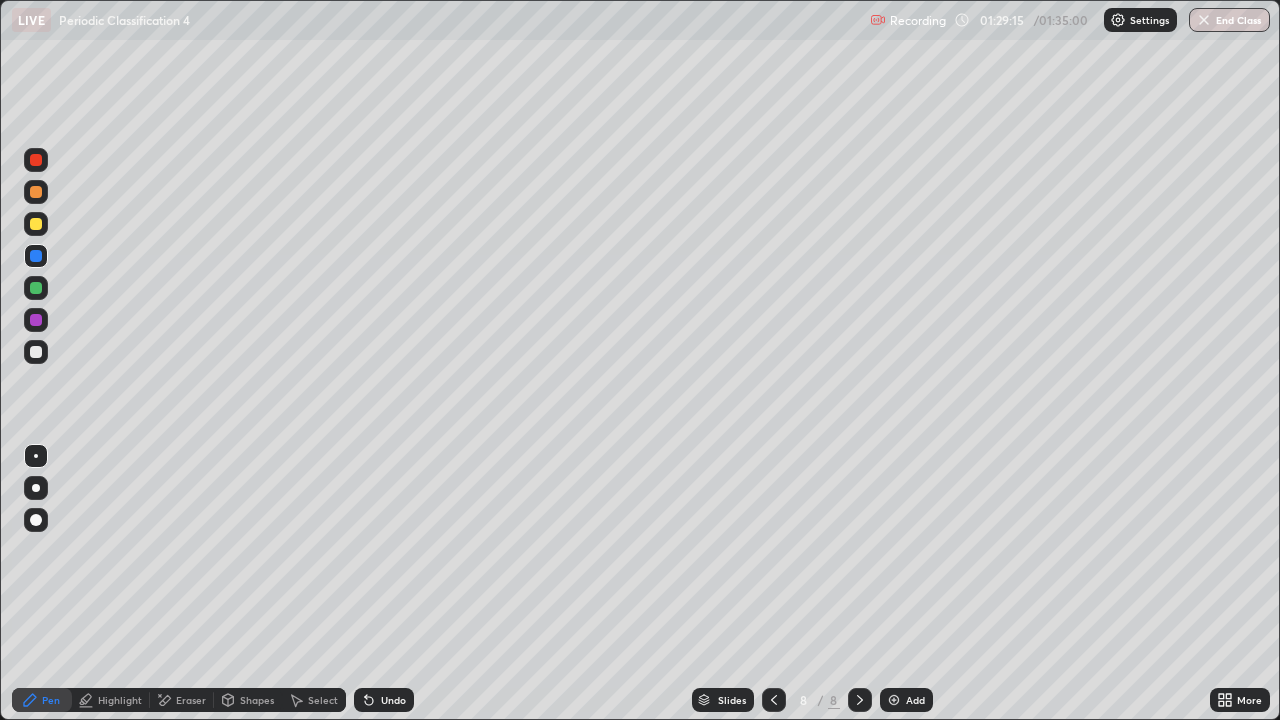 click at bounding box center [36, 288] 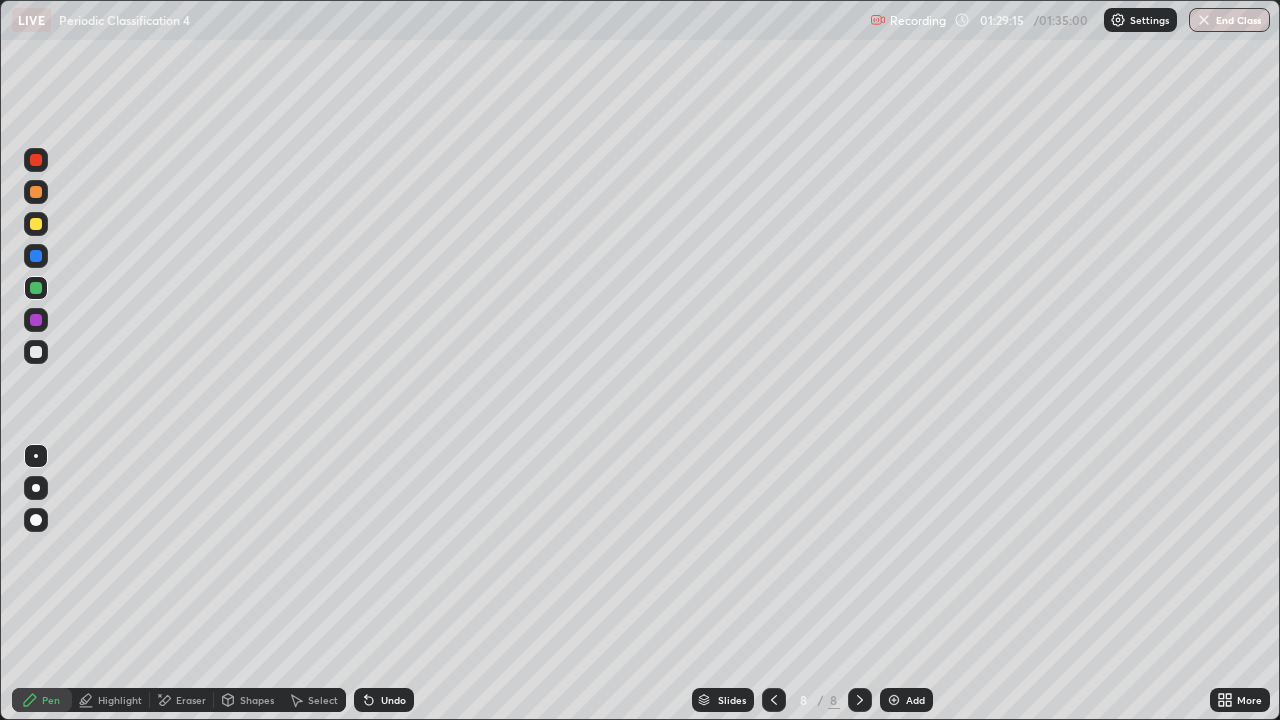 click at bounding box center [36, 352] 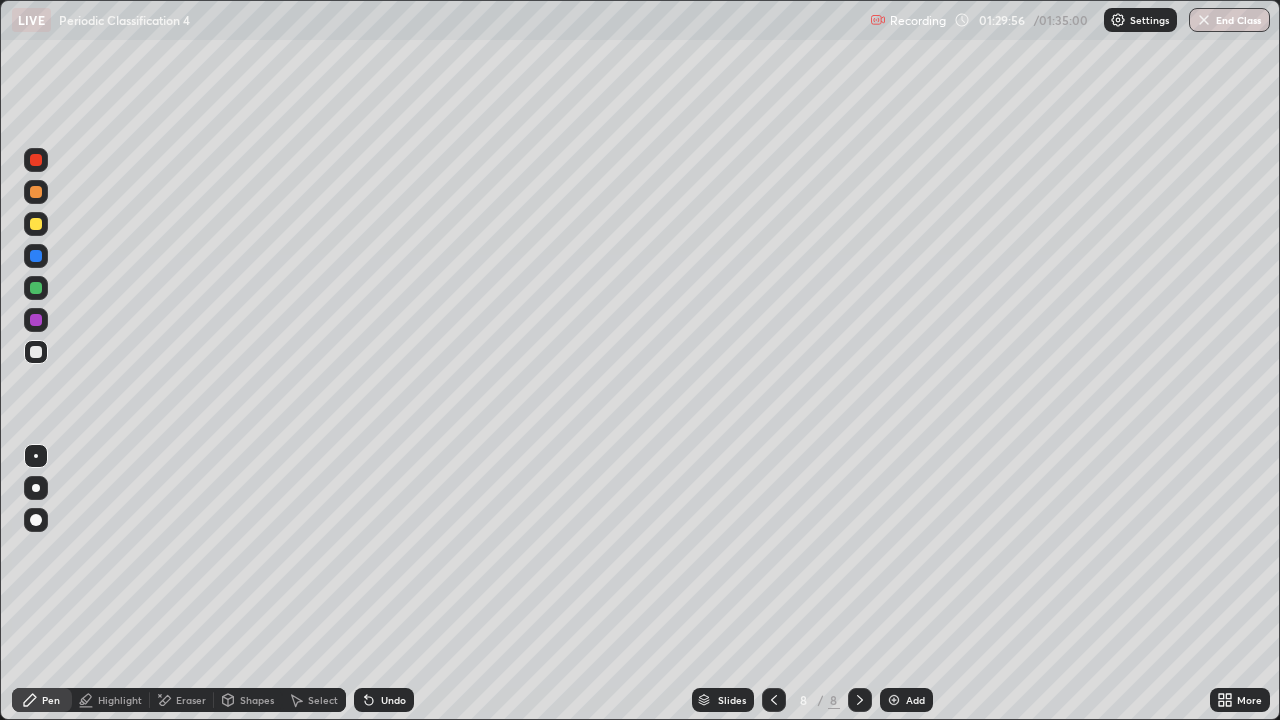 click at bounding box center [36, 288] 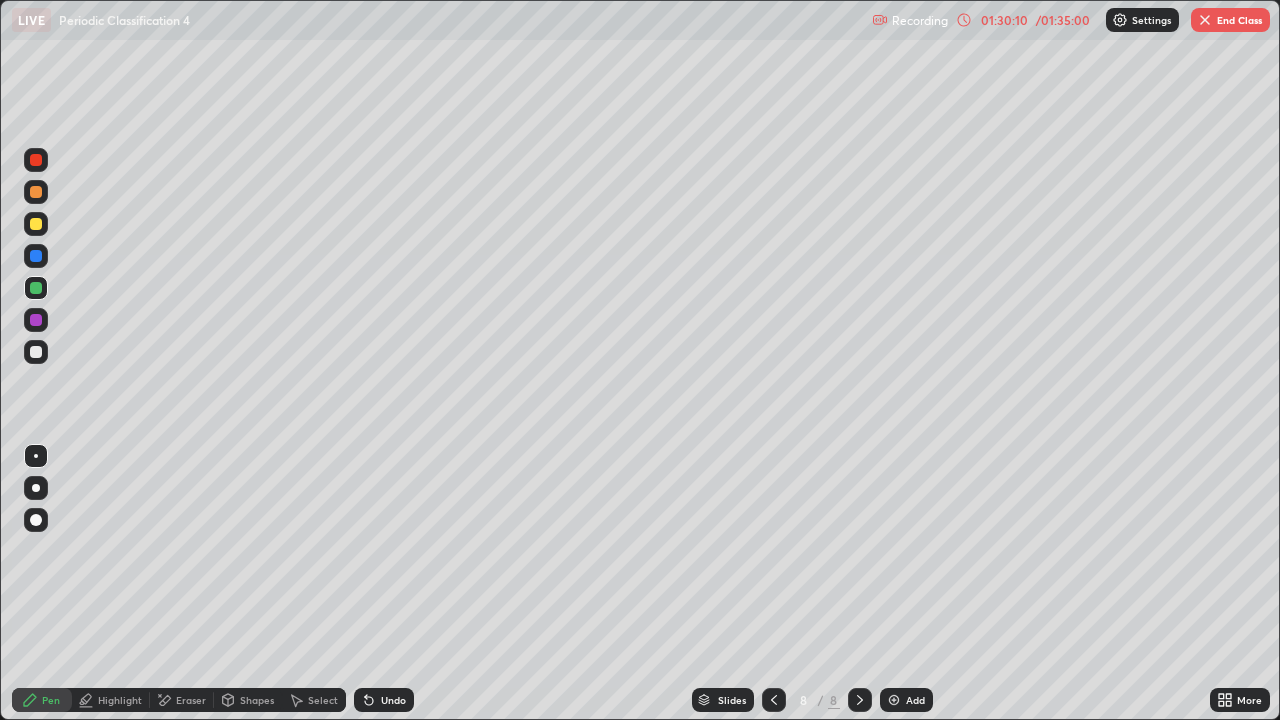 click at bounding box center (36, 352) 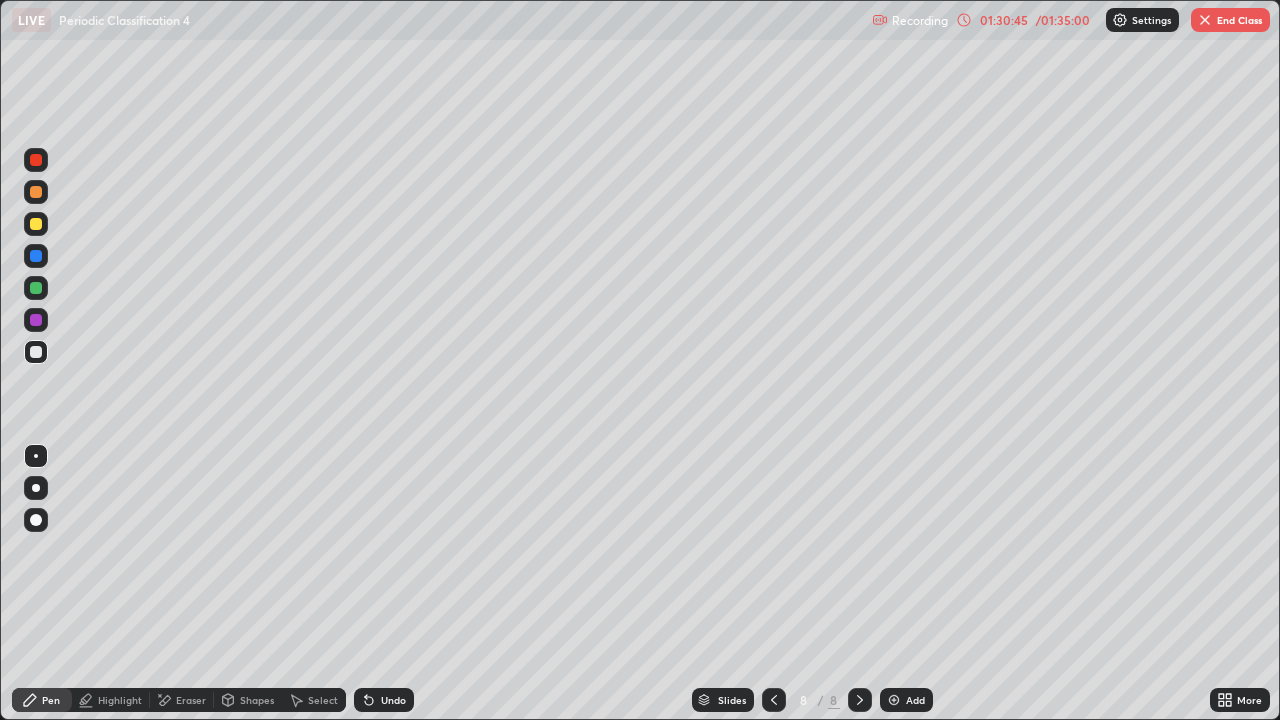 click at bounding box center (36, 288) 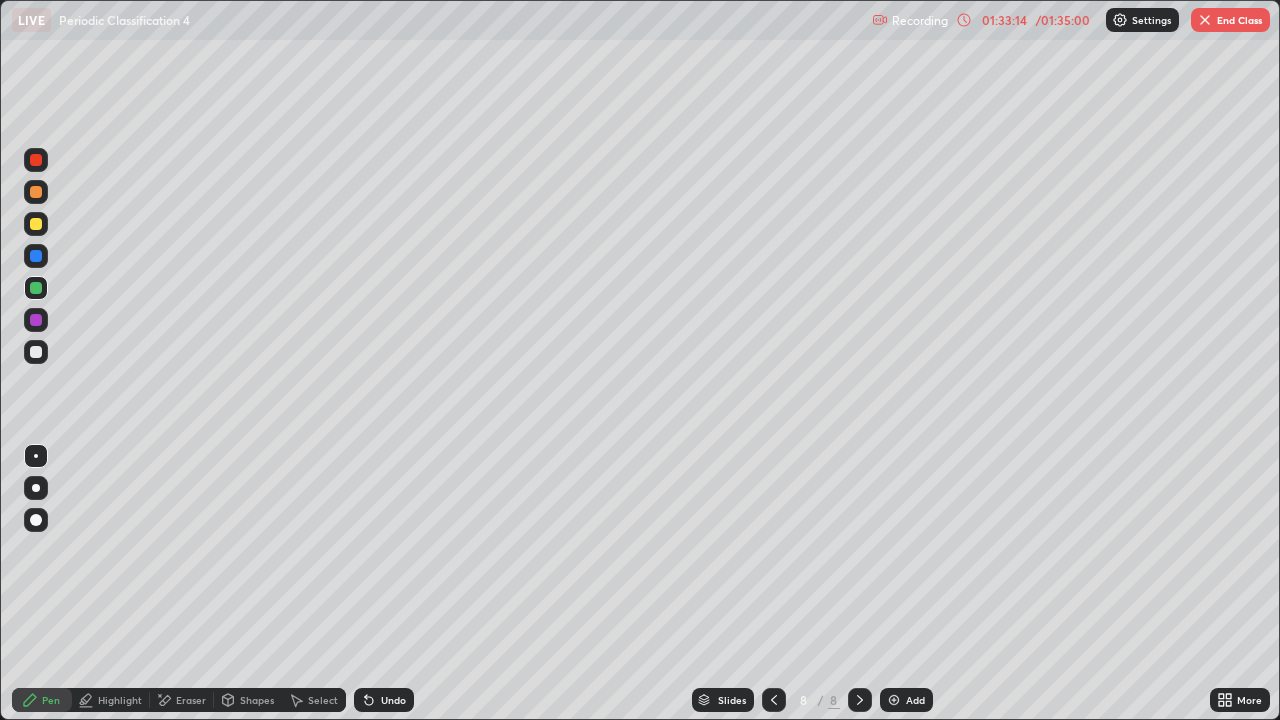 click at bounding box center (36, 224) 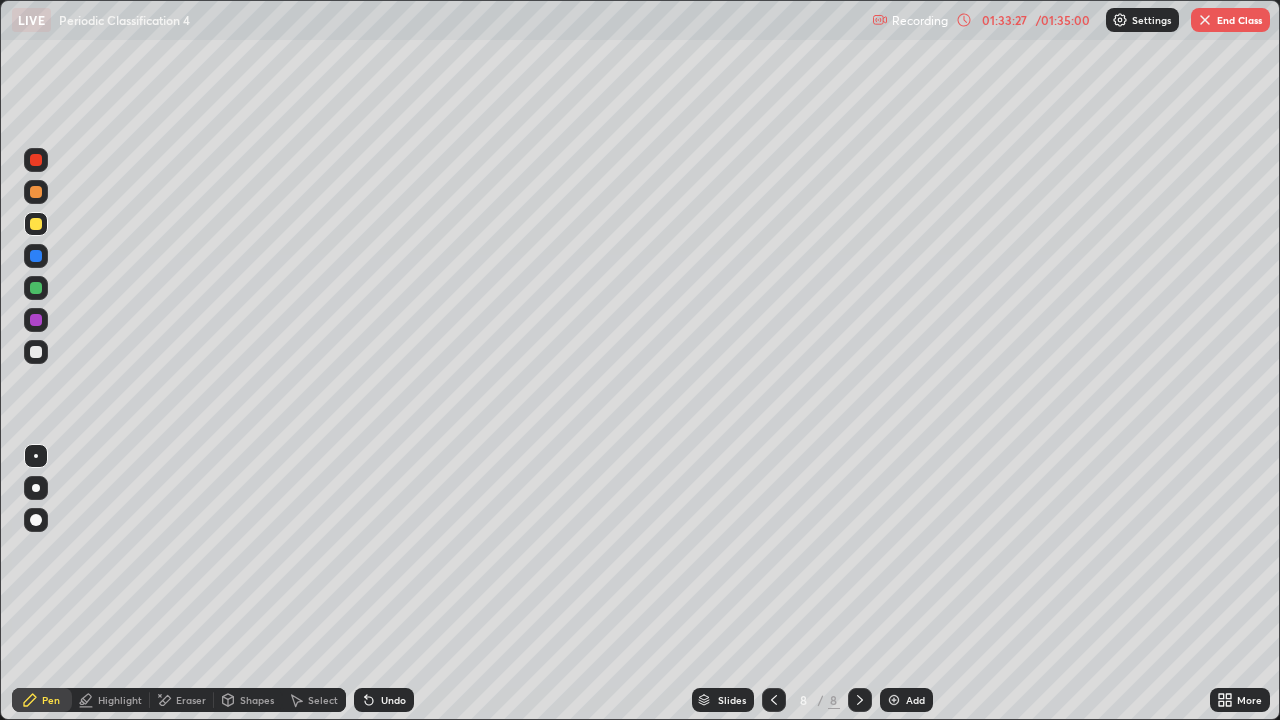 click on "Undo" at bounding box center (393, 700) 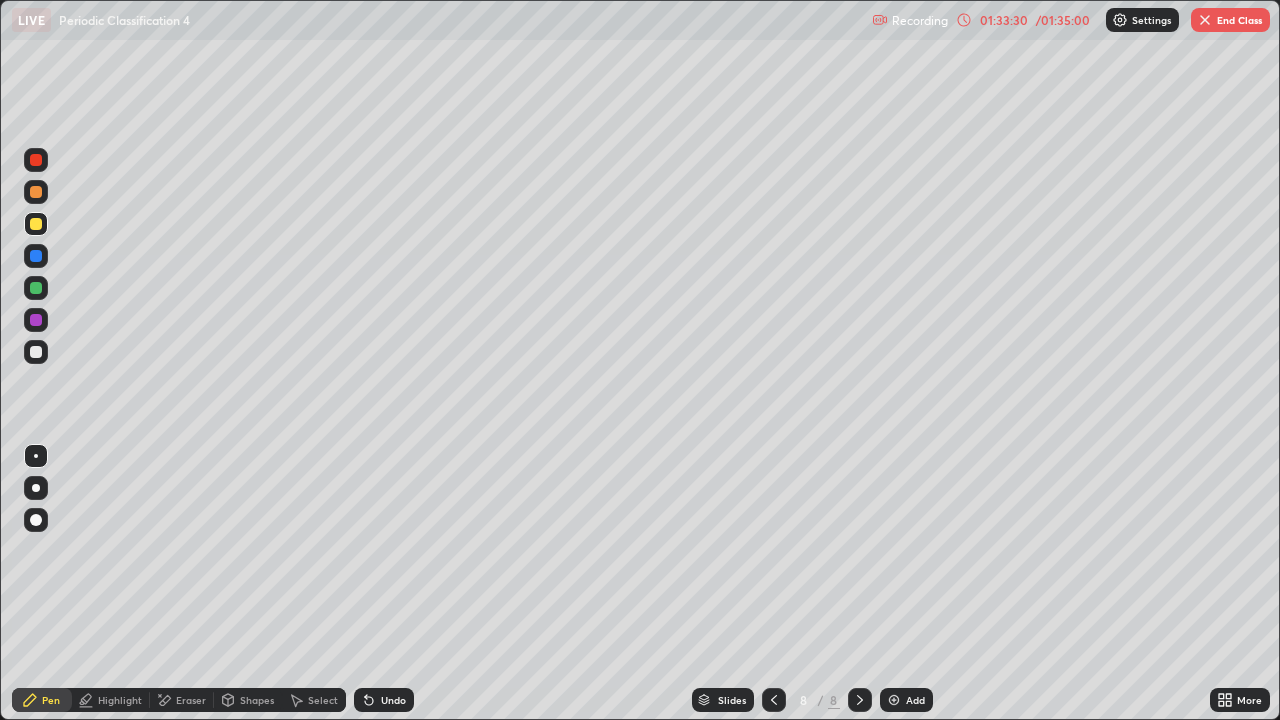 click on "Select" at bounding box center (323, 700) 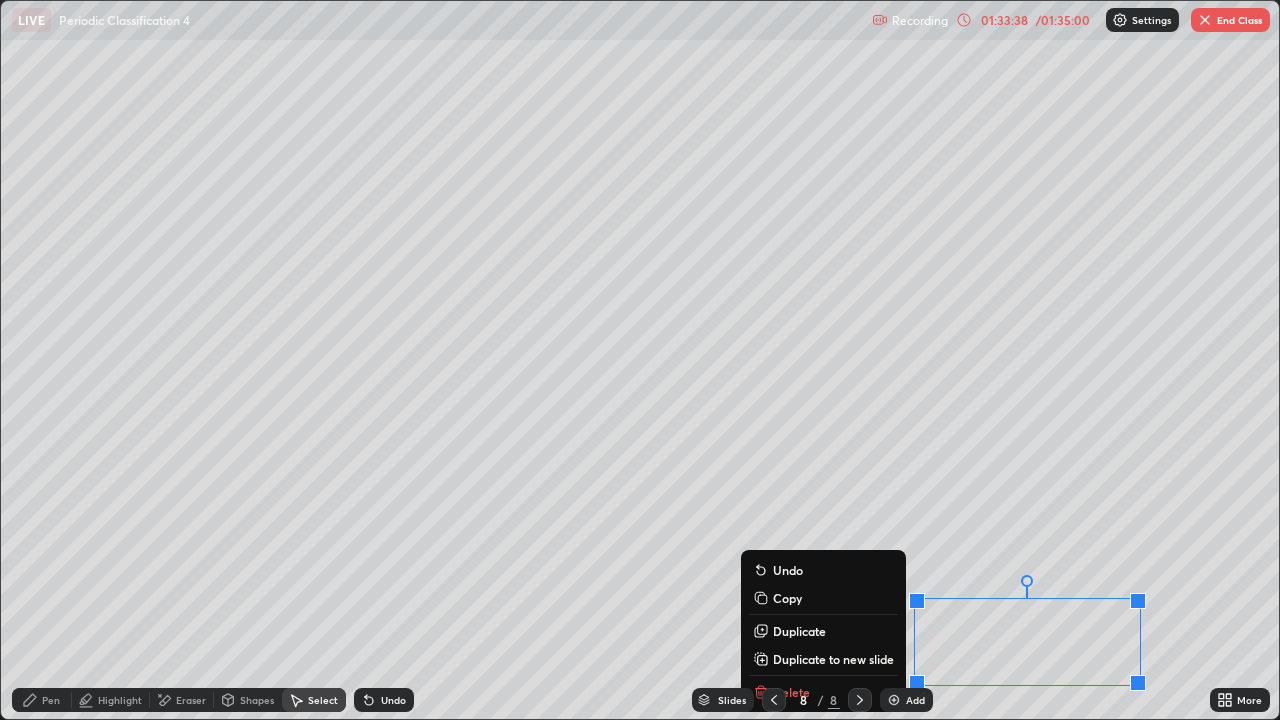 click on "Pen" at bounding box center (51, 700) 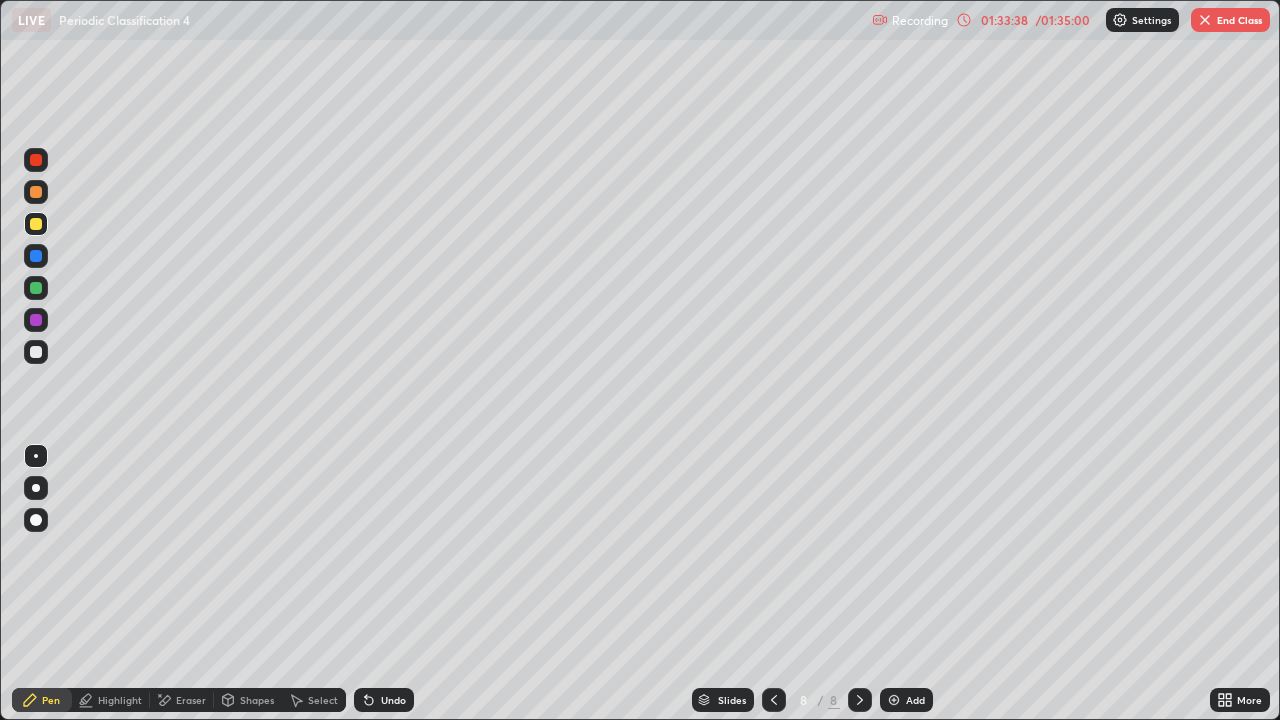 click at bounding box center (36, 352) 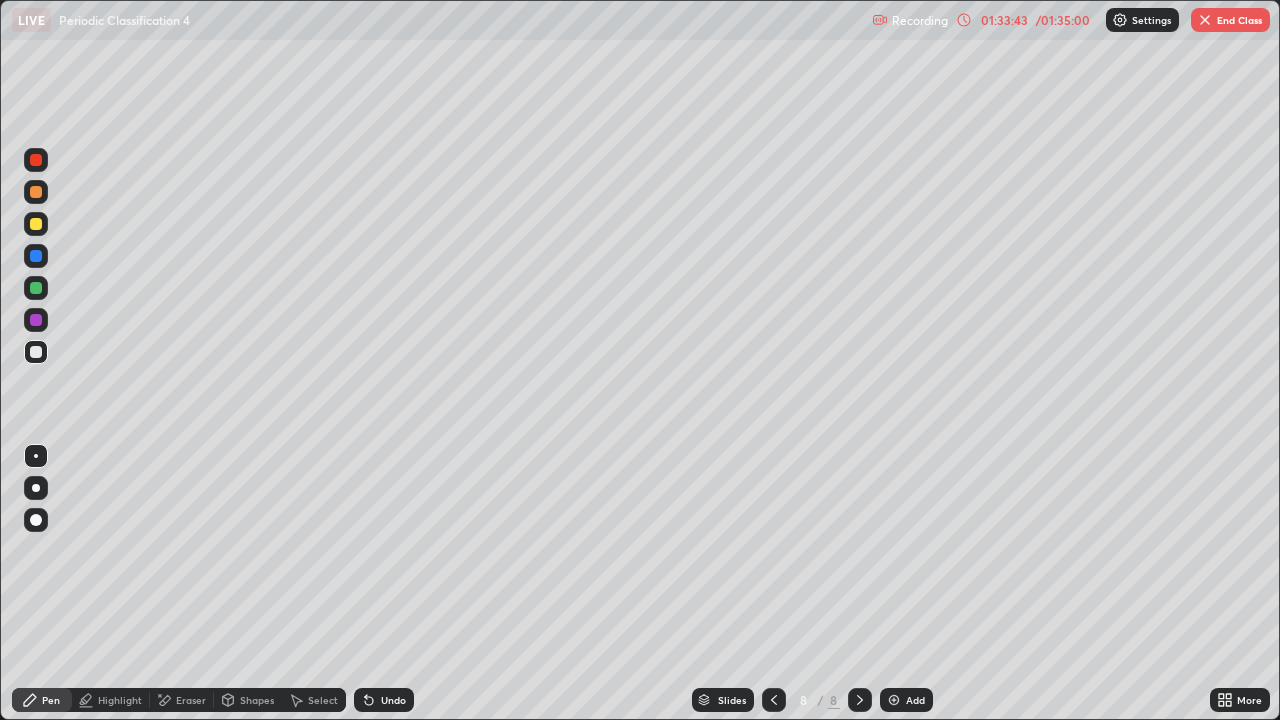 click at bounding box center (36, 256) 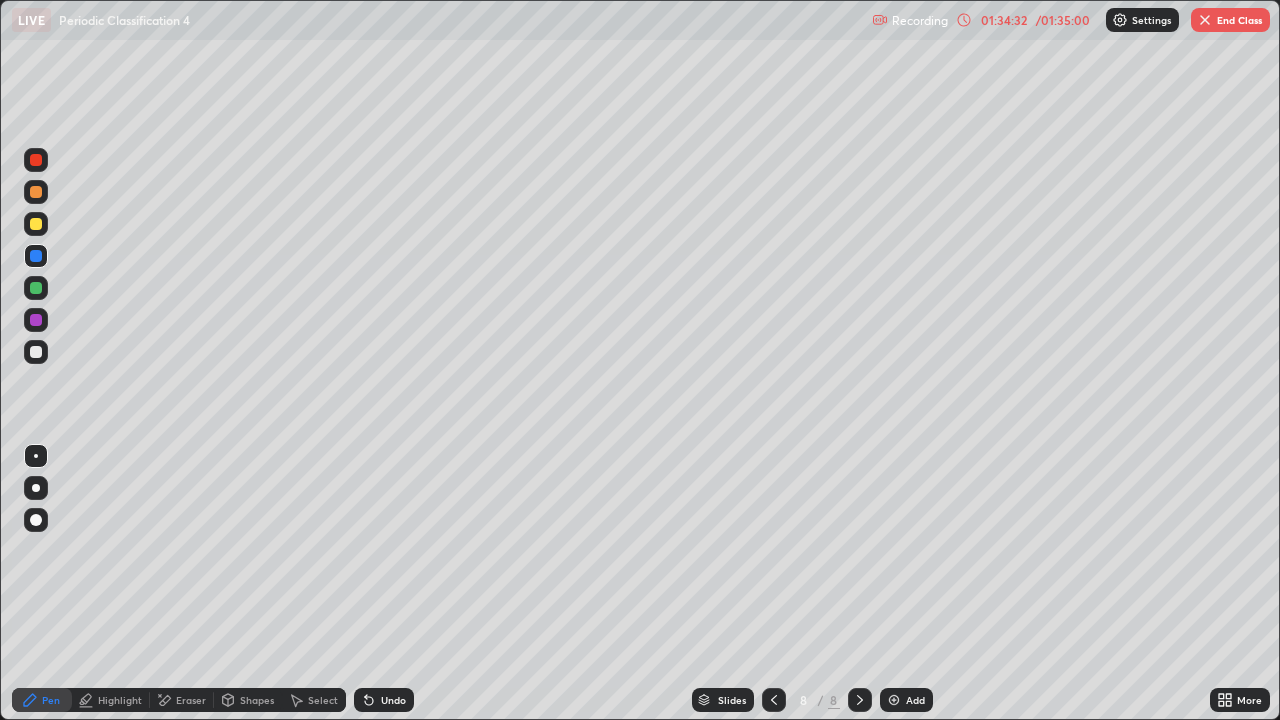 click 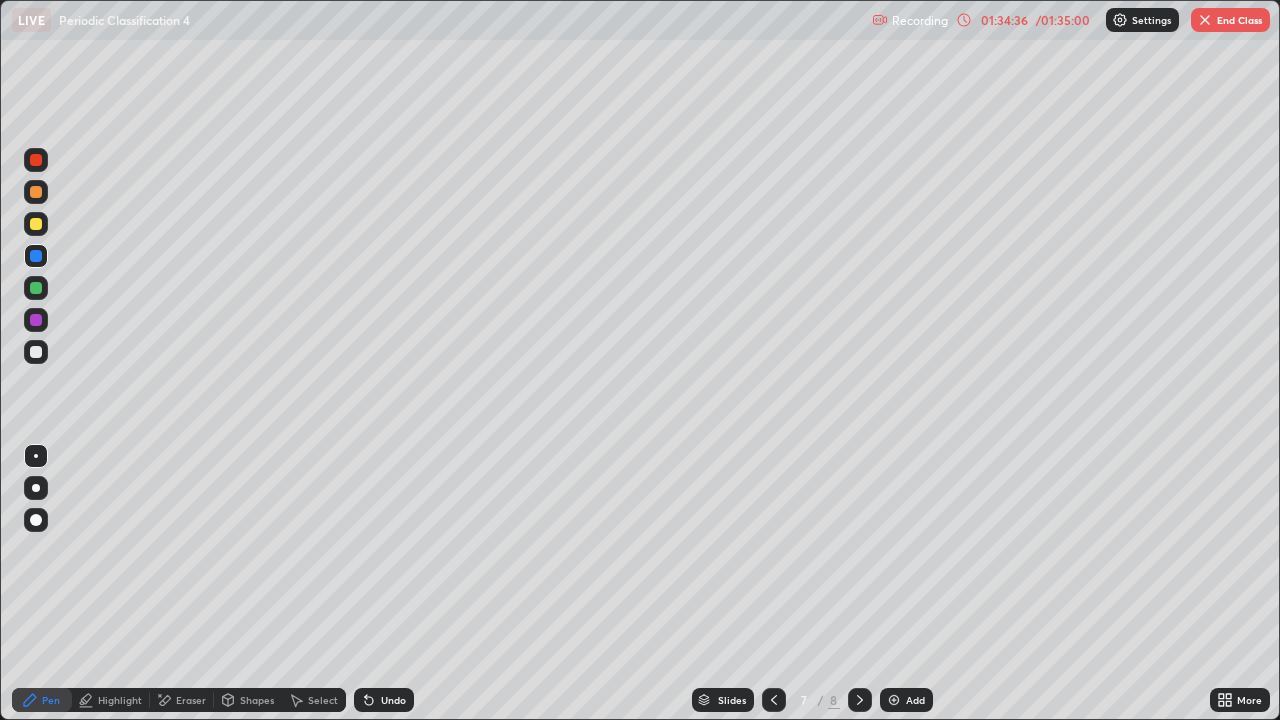 click 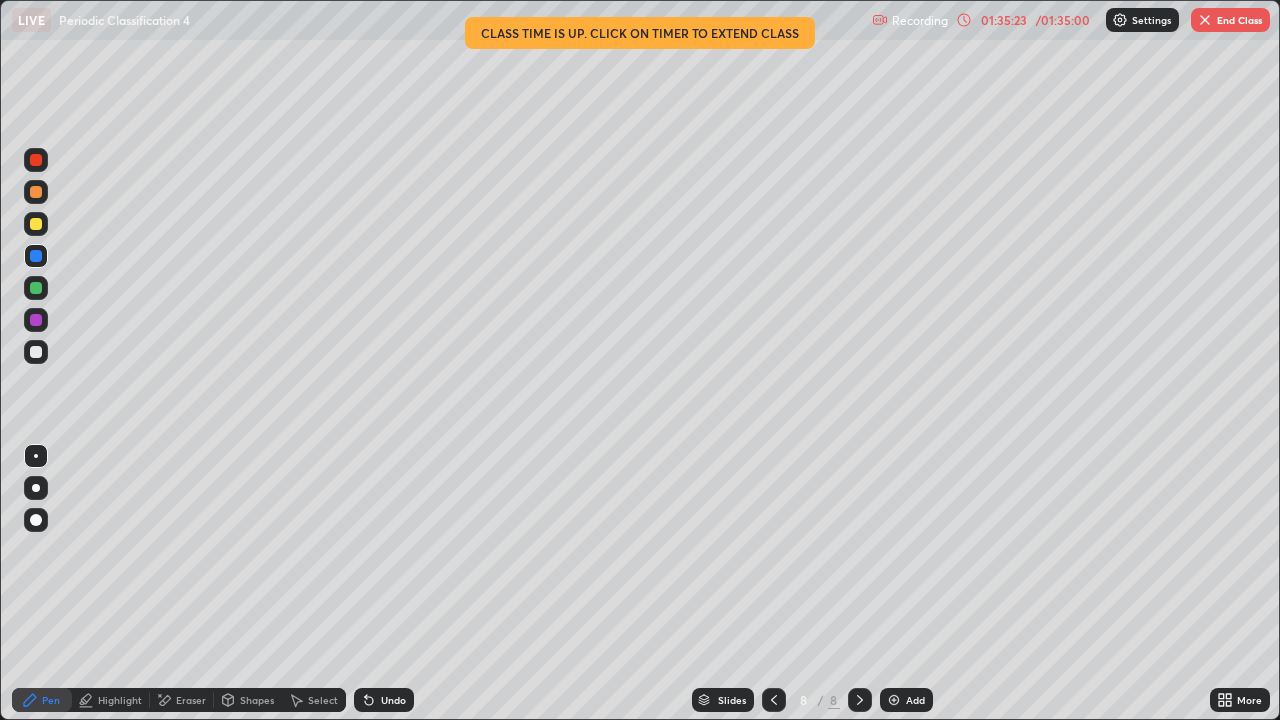 click on "/  01:35:00" at bounding box center (1063, 20) 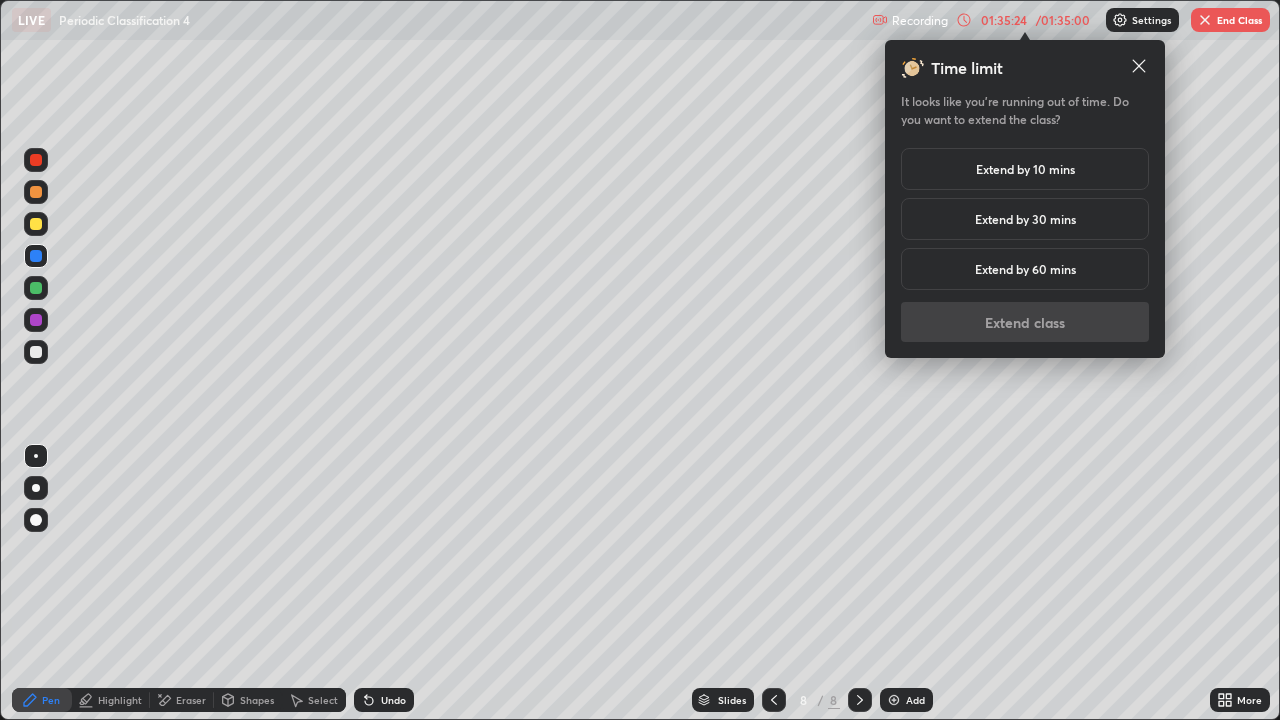 click on "Extend by 10 mins" at bounding box center (1025, 169) 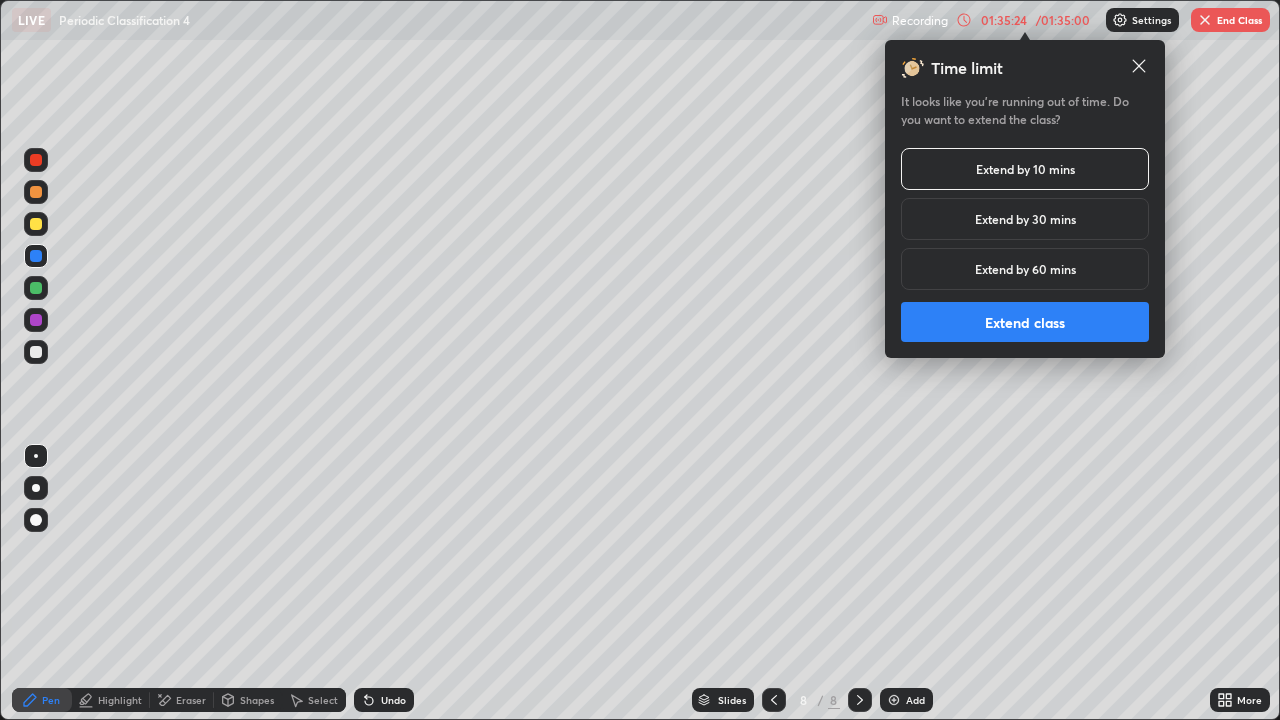 click on "Extend class" at bounding box center [1025, 322] 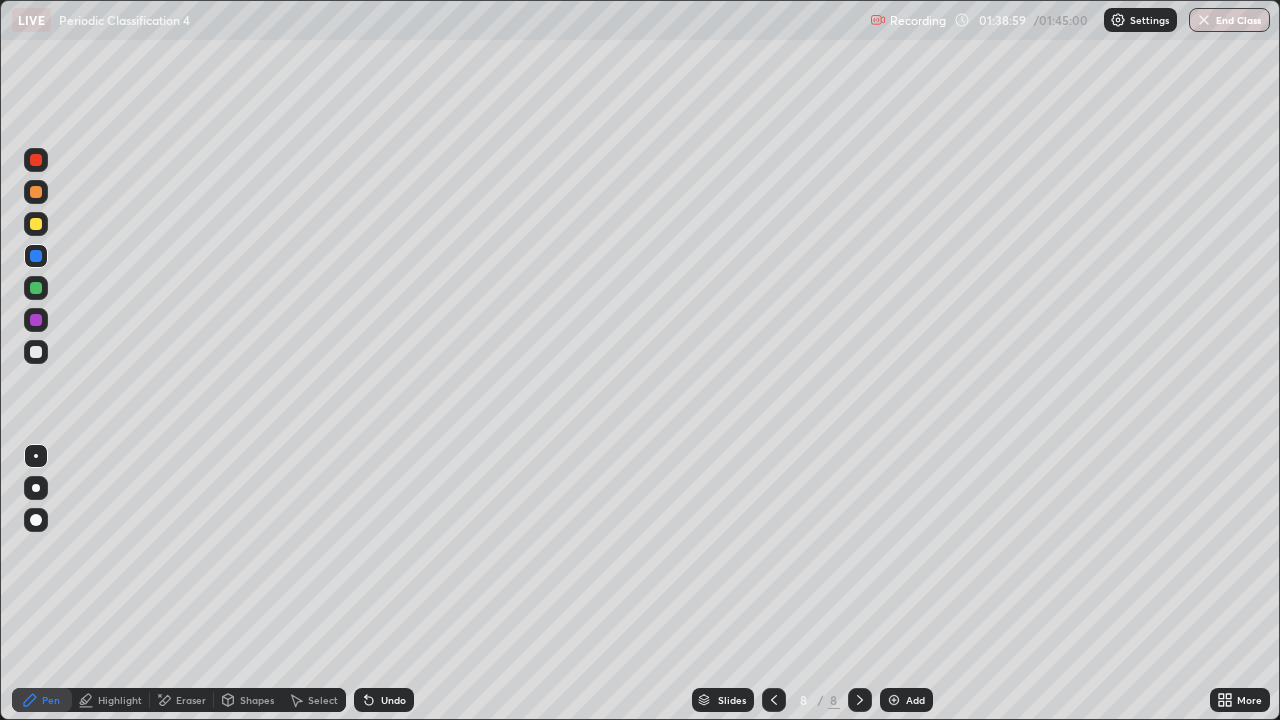 click at bounding box center (36, 320) 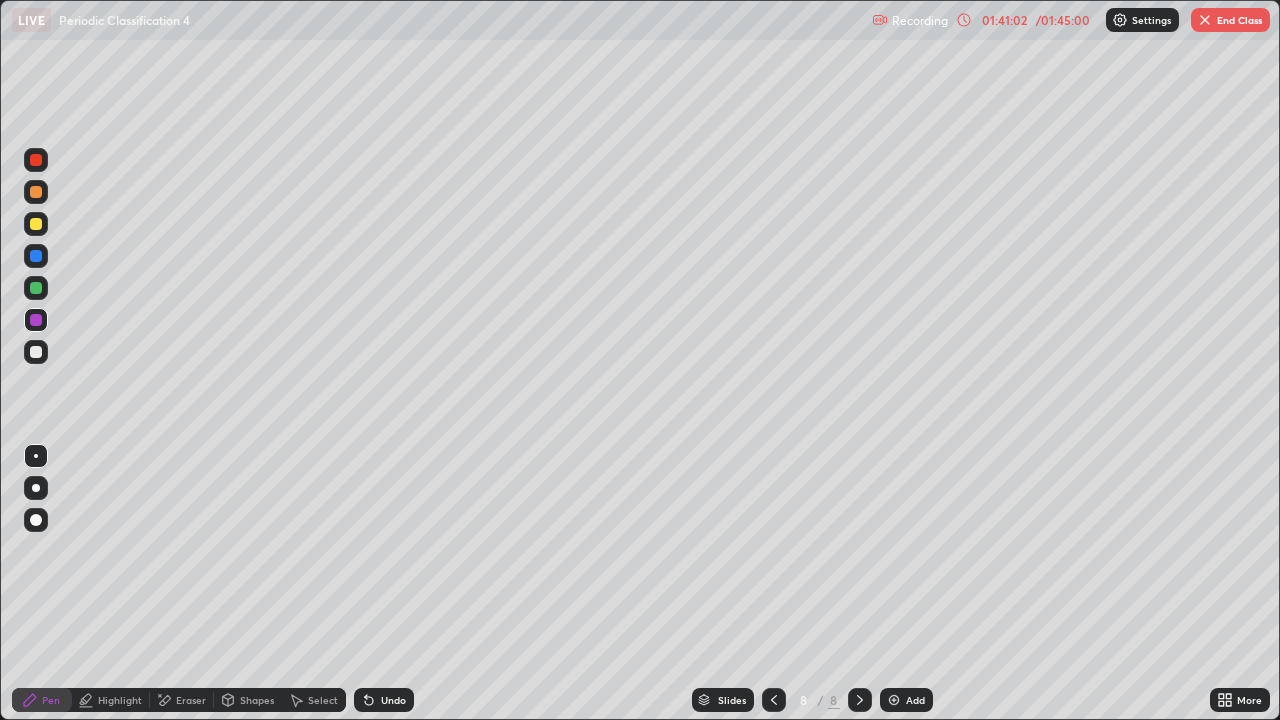 click on "End Class" at bounding box center [1230, 20] 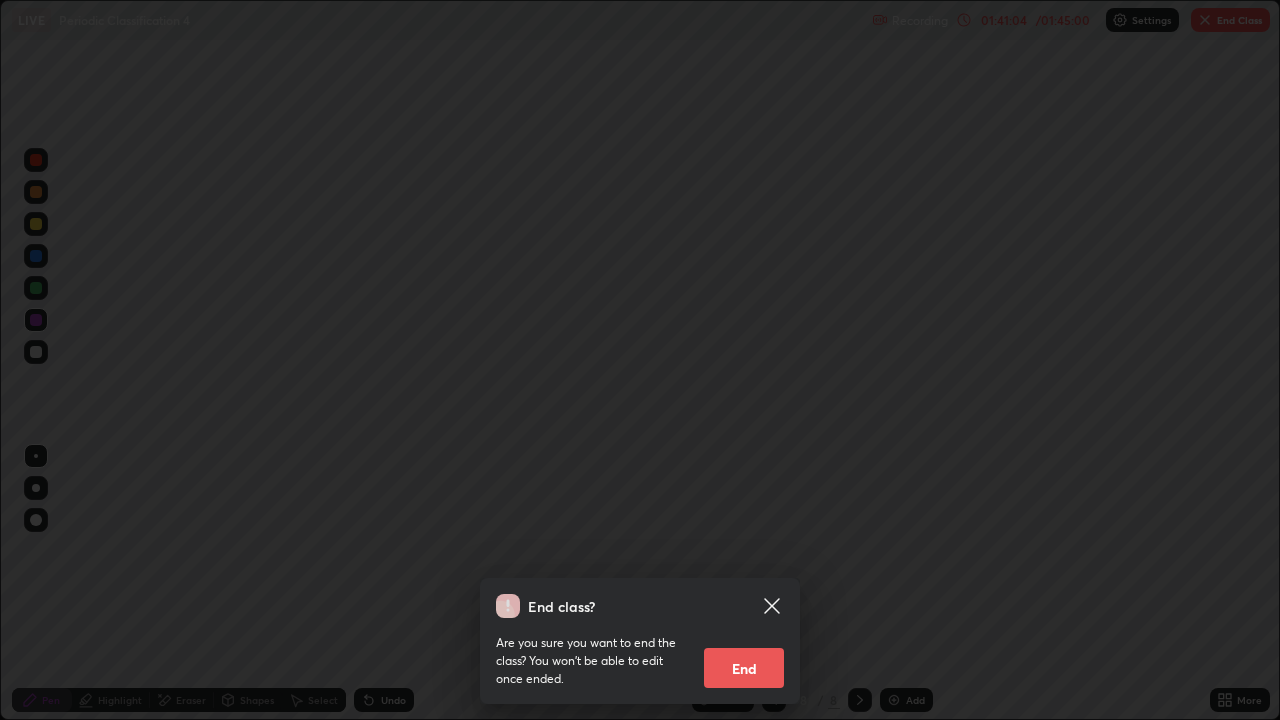 click on "End" at bounding box center (744, 668) 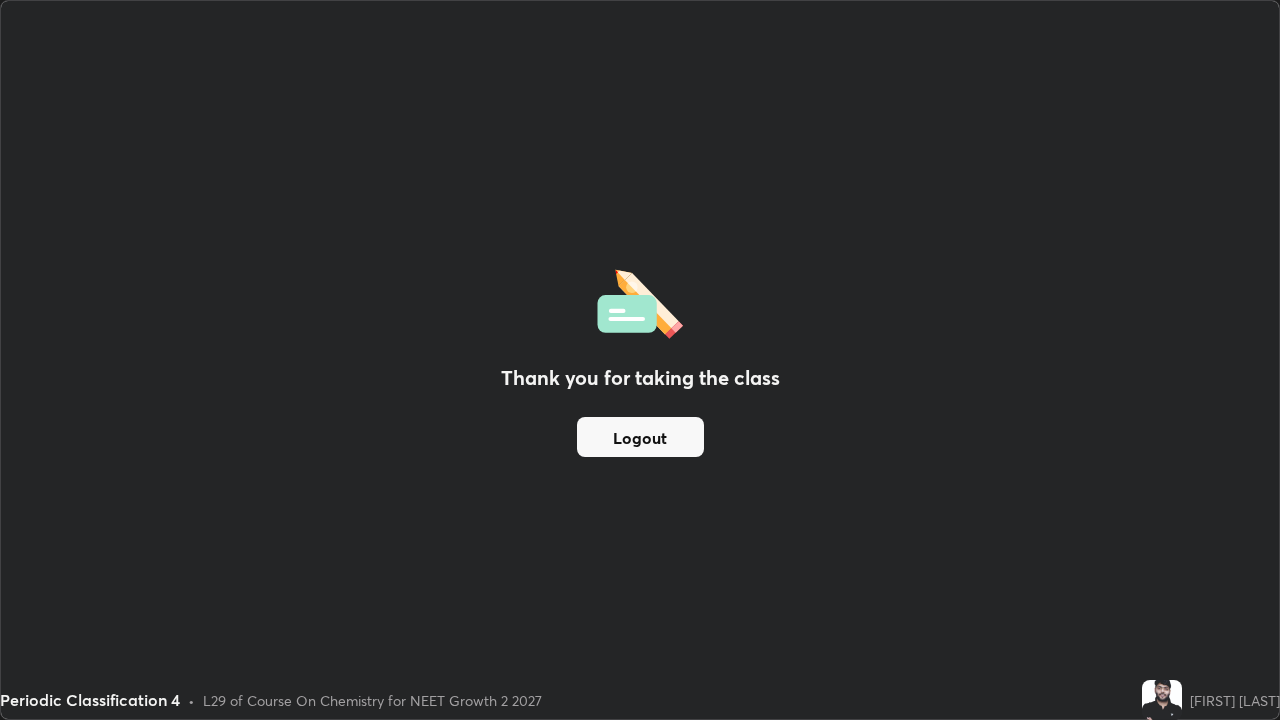 click on "Logout" at bounding box center (640, 437) 